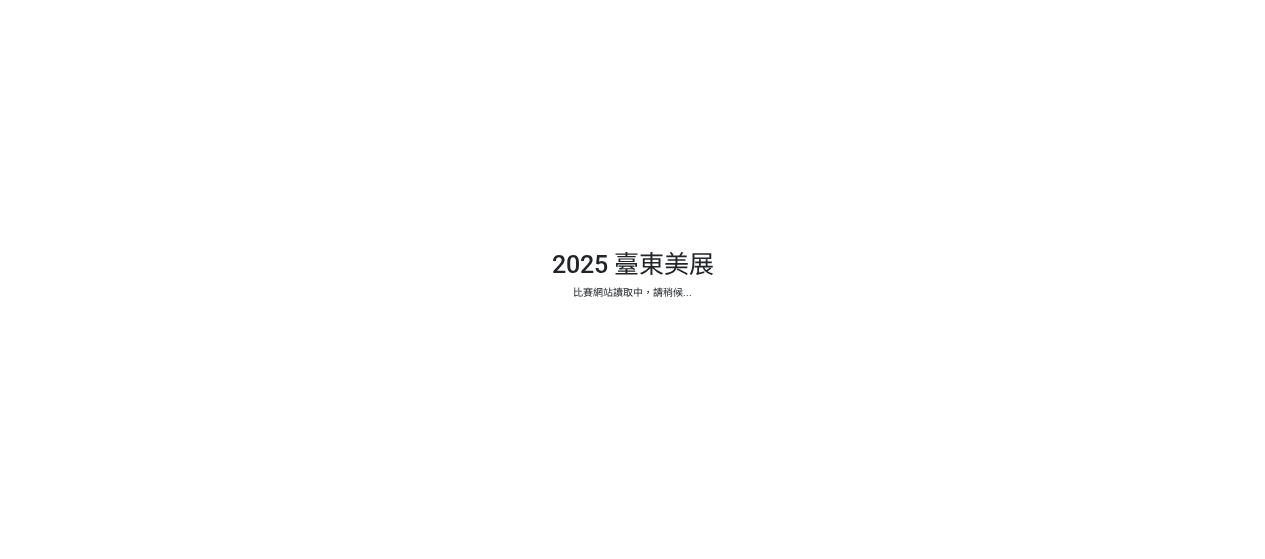 scroll, scrollTop: 0, scrollLeft: 0, axis: both 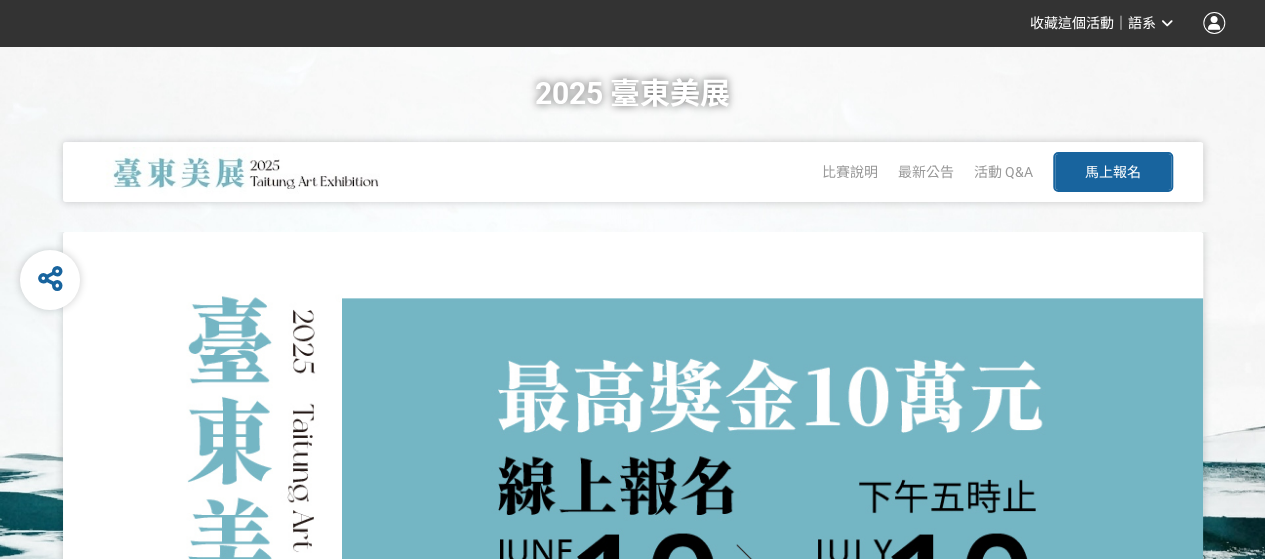 click on "馬上報名" at bounding box center (1113, 172) 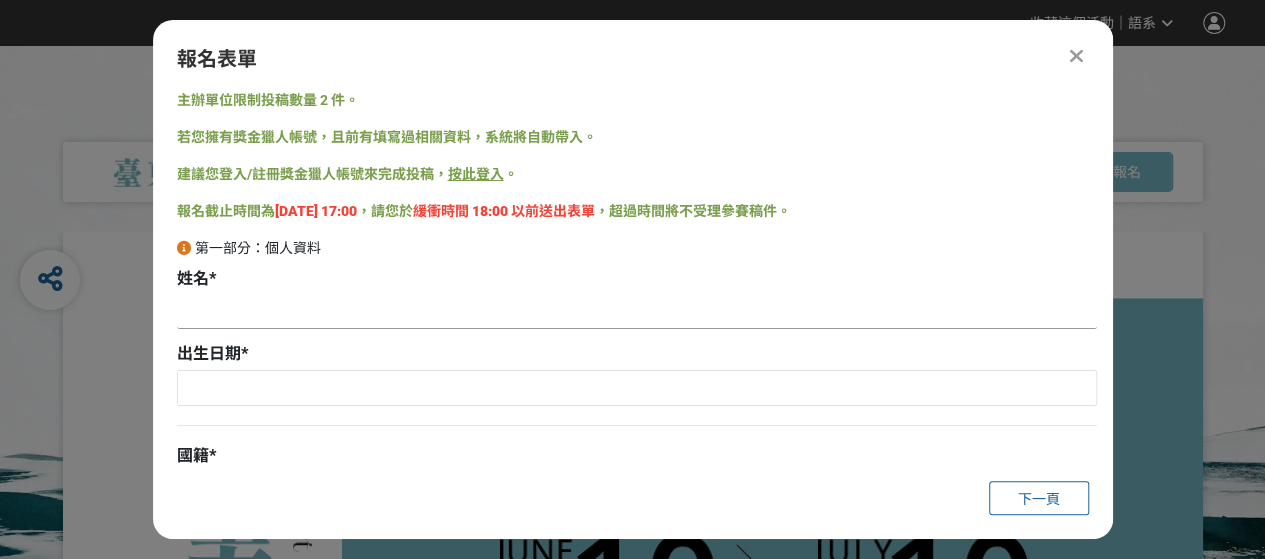 click at bounding box center [637, 312] 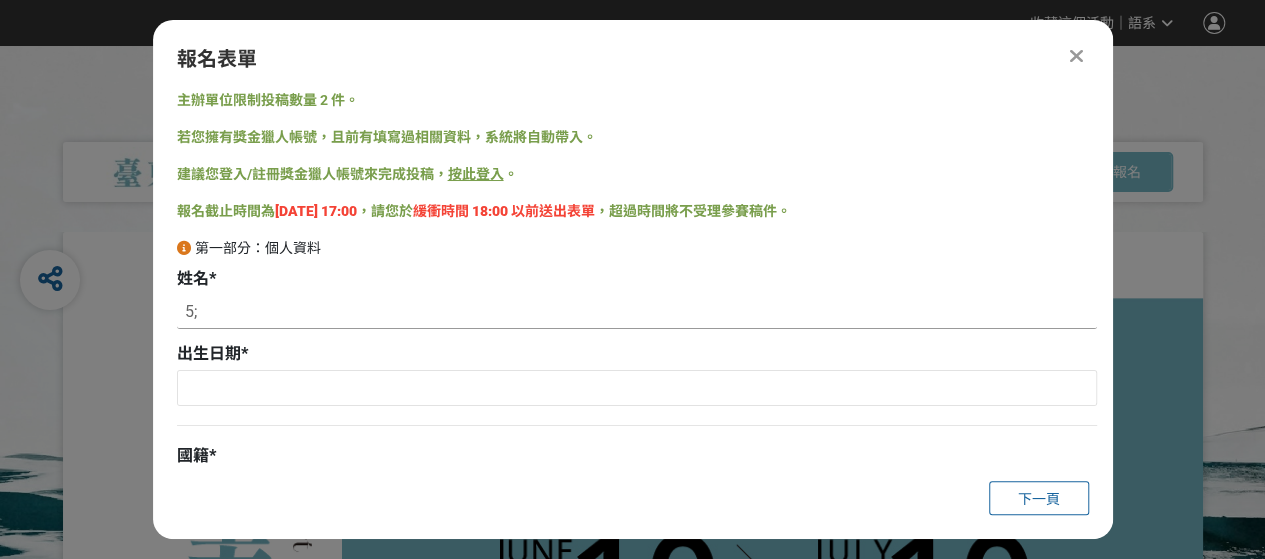 type on "5" 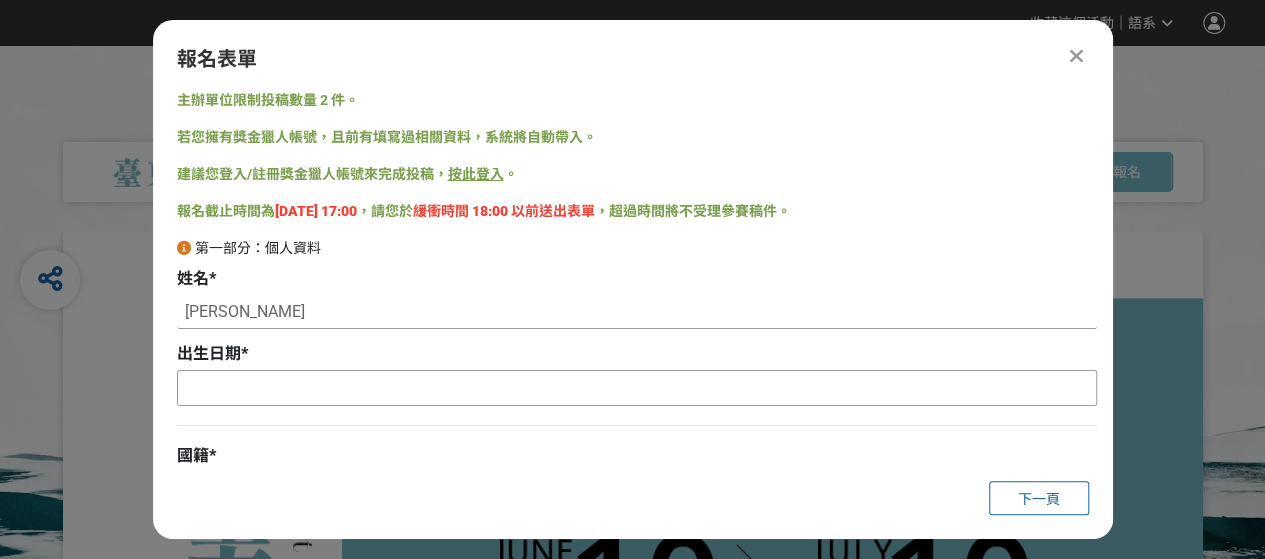 type on "[PERSON_NAME]" 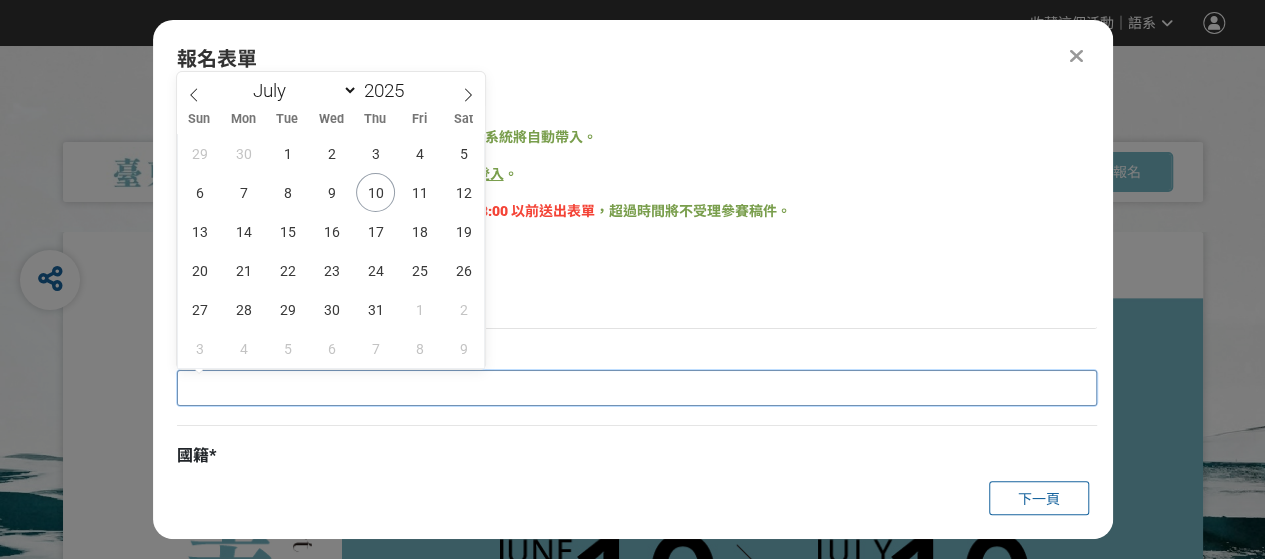 click at bounding box center [637, 388] 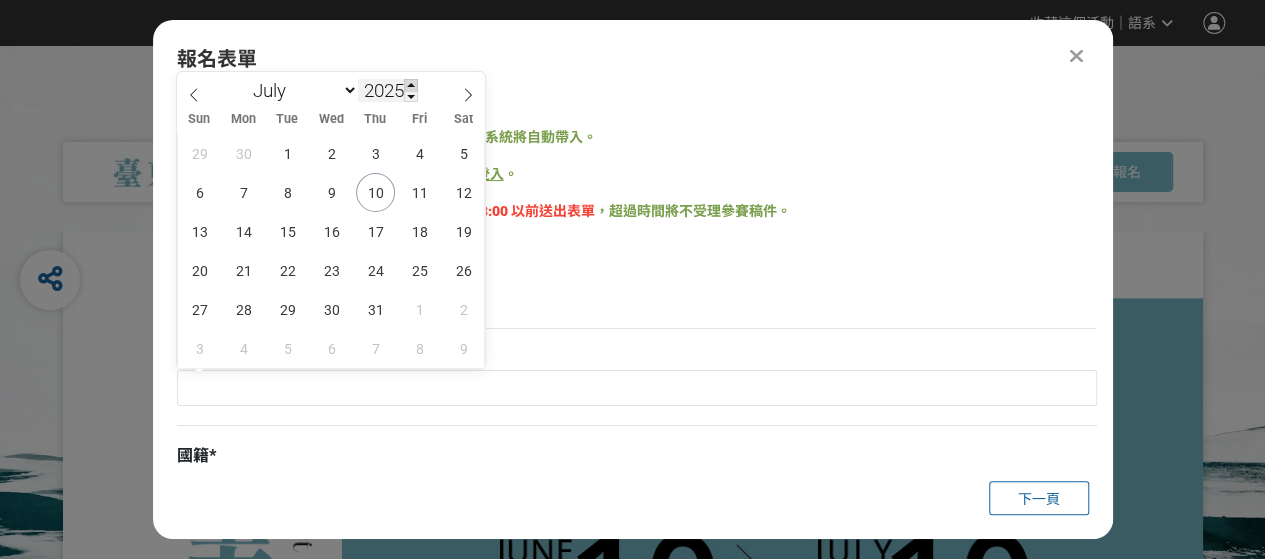 click at bounding box center (411, 85) 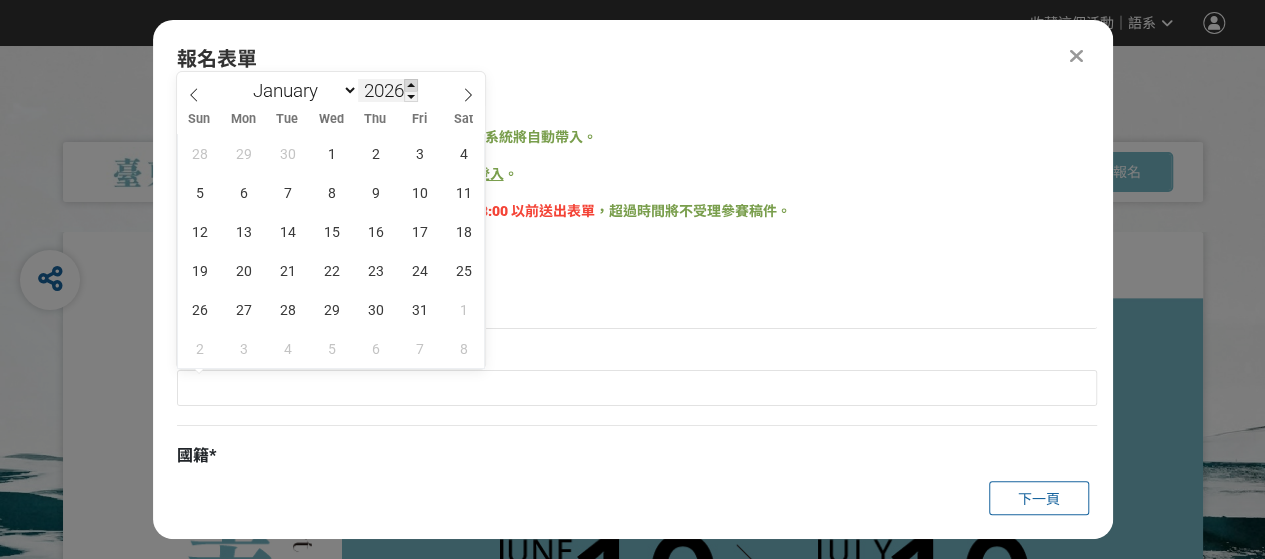 click at bounding box center (411, 85) 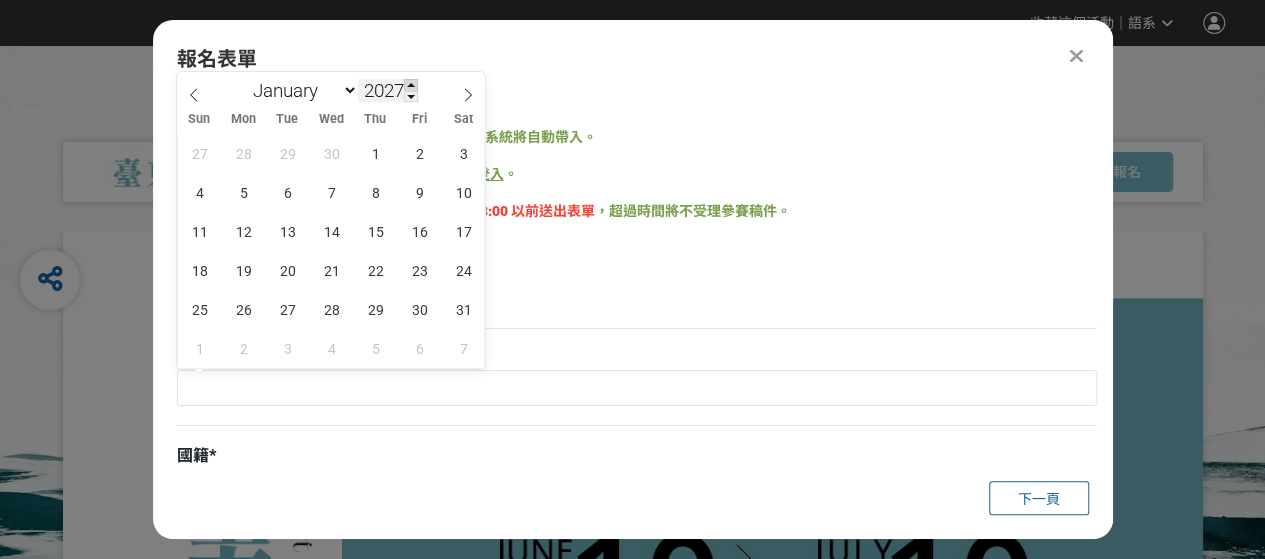 click at bounding box center (411, 85) 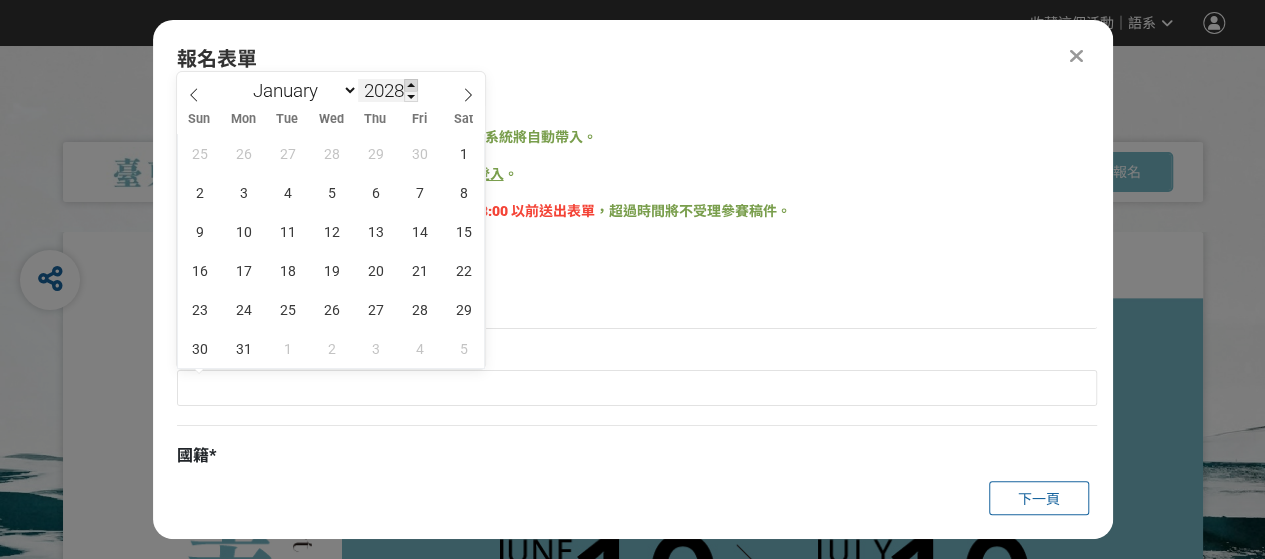 click at bounding box center [411, 85] 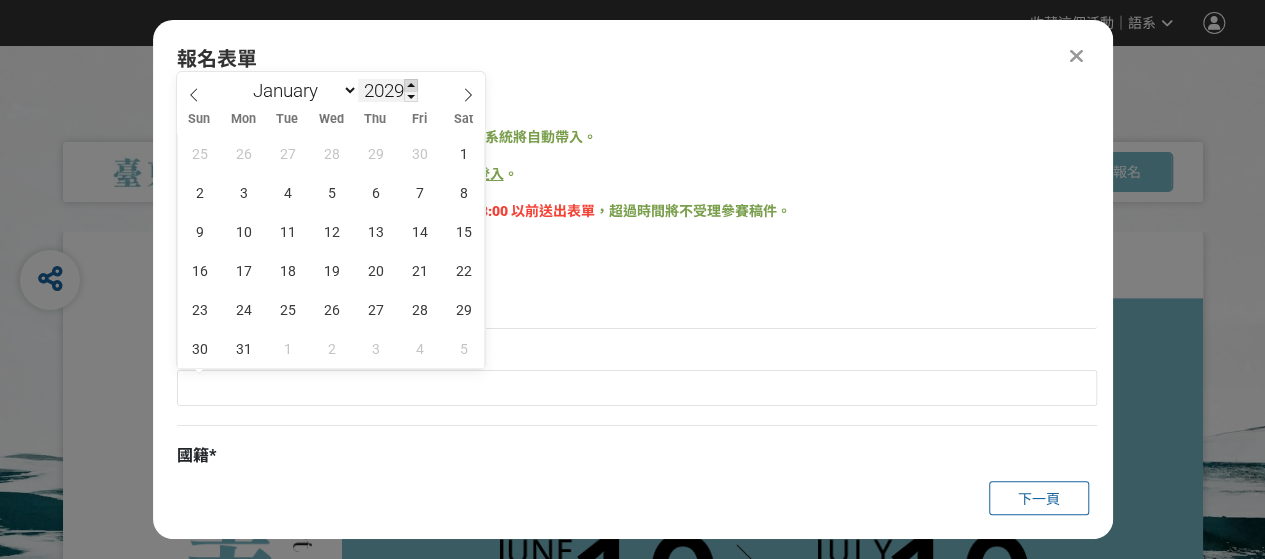 click at bounding box center (411, 85) 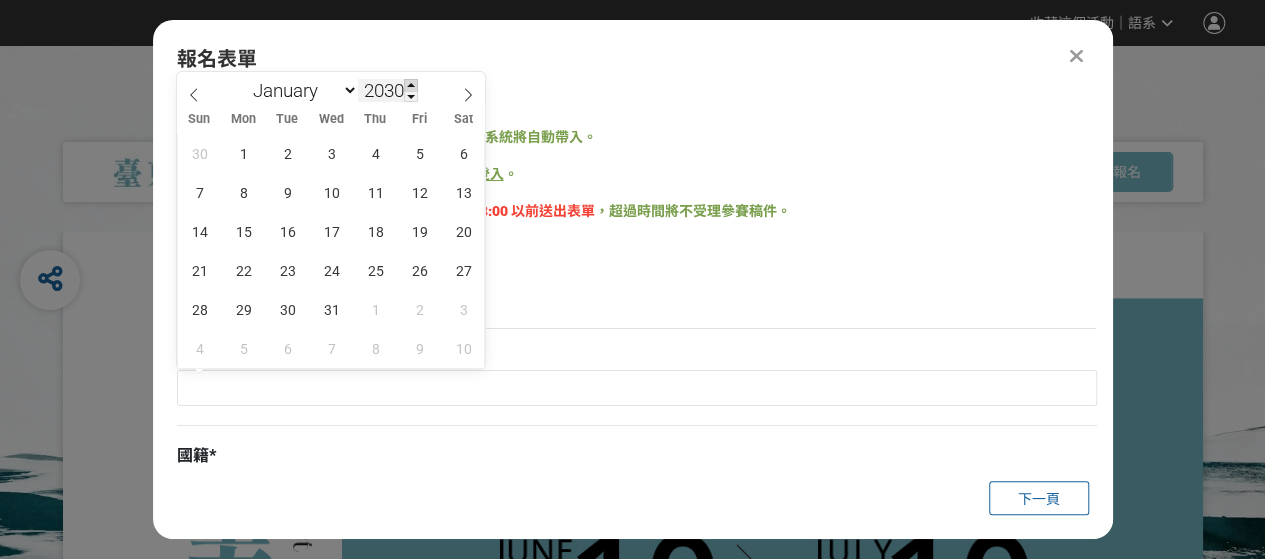 click at bounding box center (411, 85) 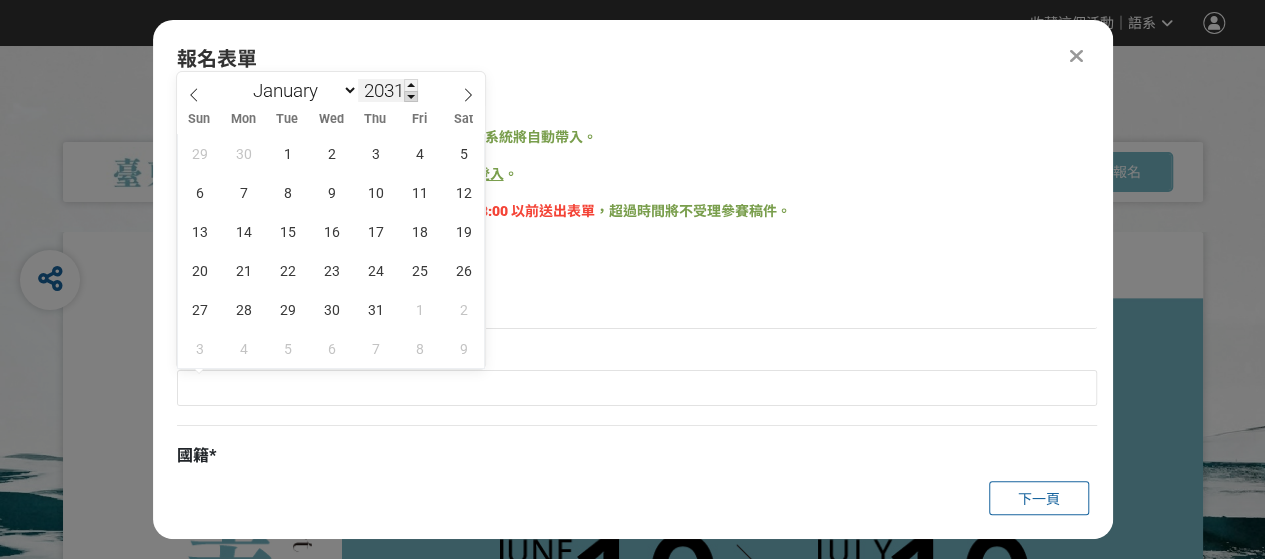 drag, startPoint x: 414, startPoint y: 83, endPoint x: 415, endPoint y: 97, distance: 14.035668 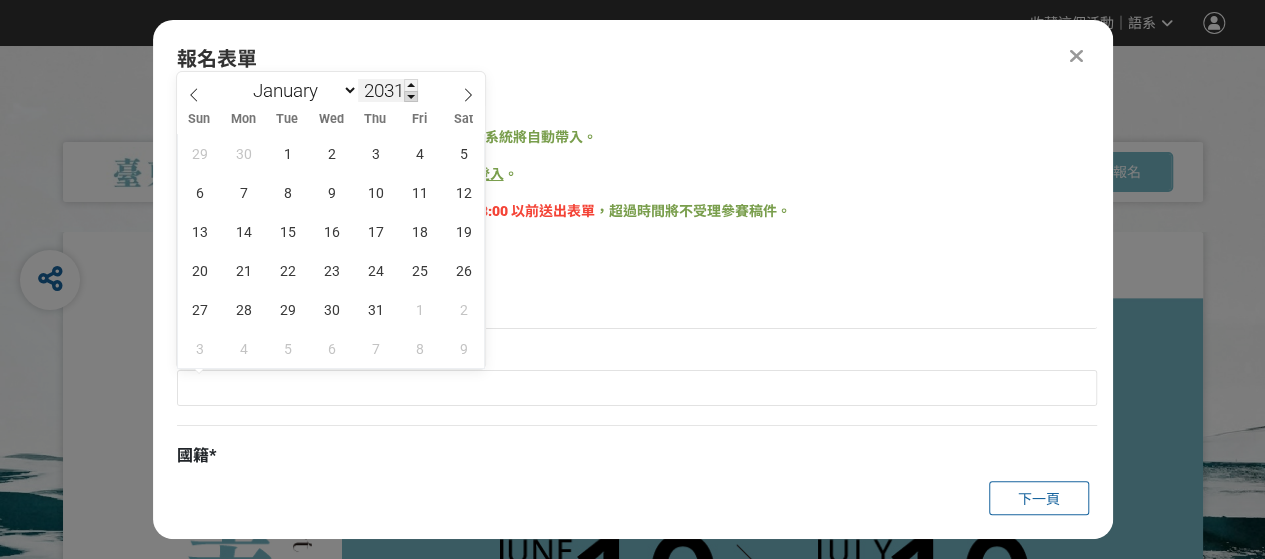 click on "2031" at bounding box center (388, 90) 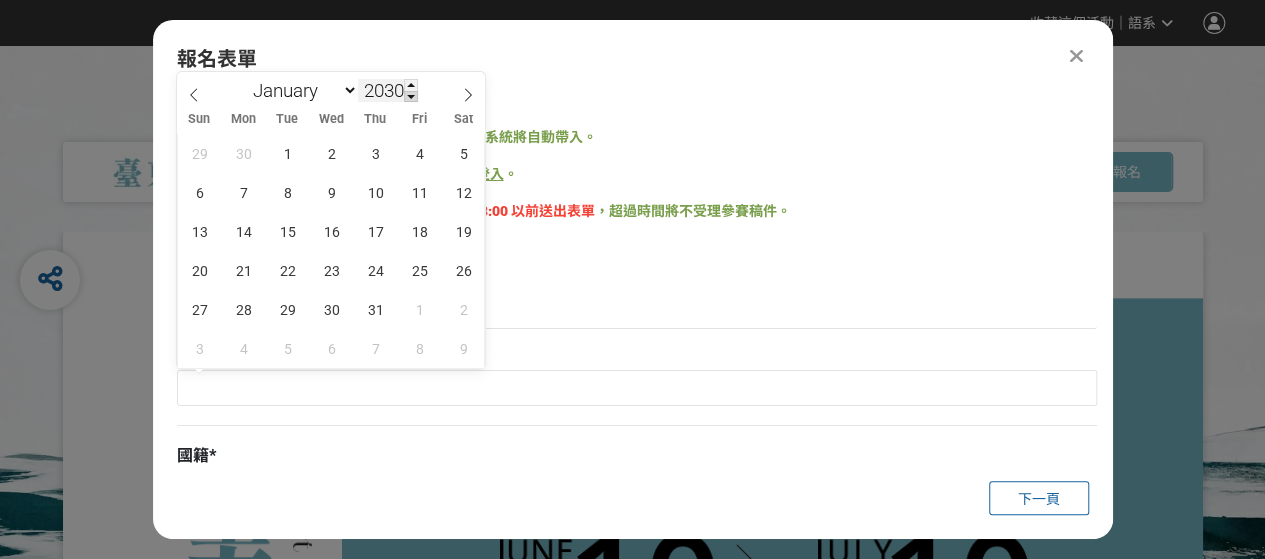 click at bounding box center (411, 97) 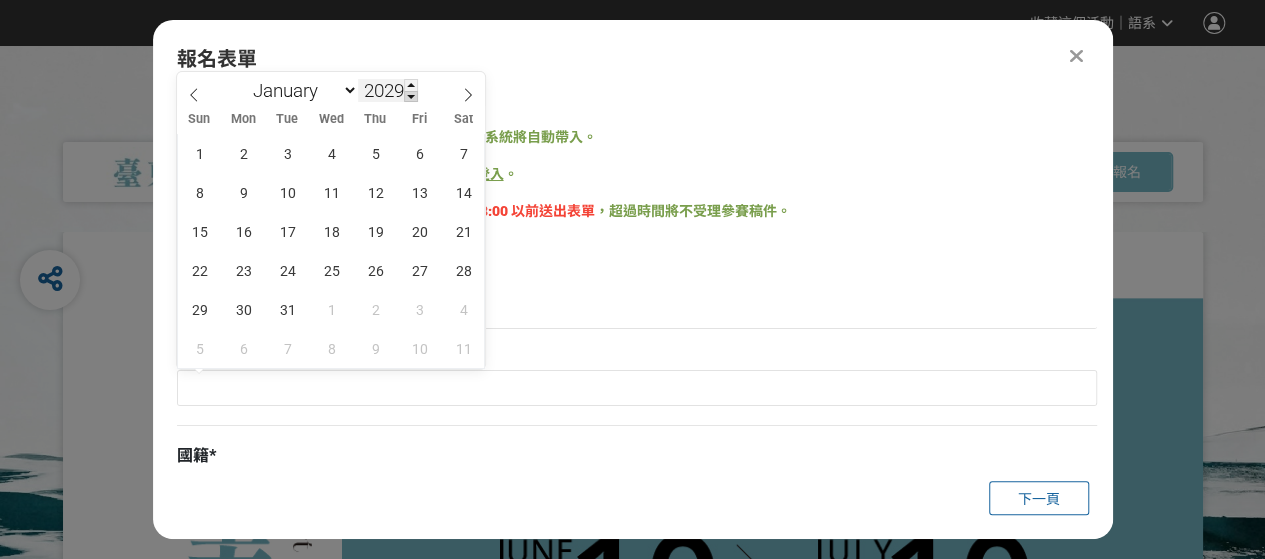 click at bounding box center [411, 97] 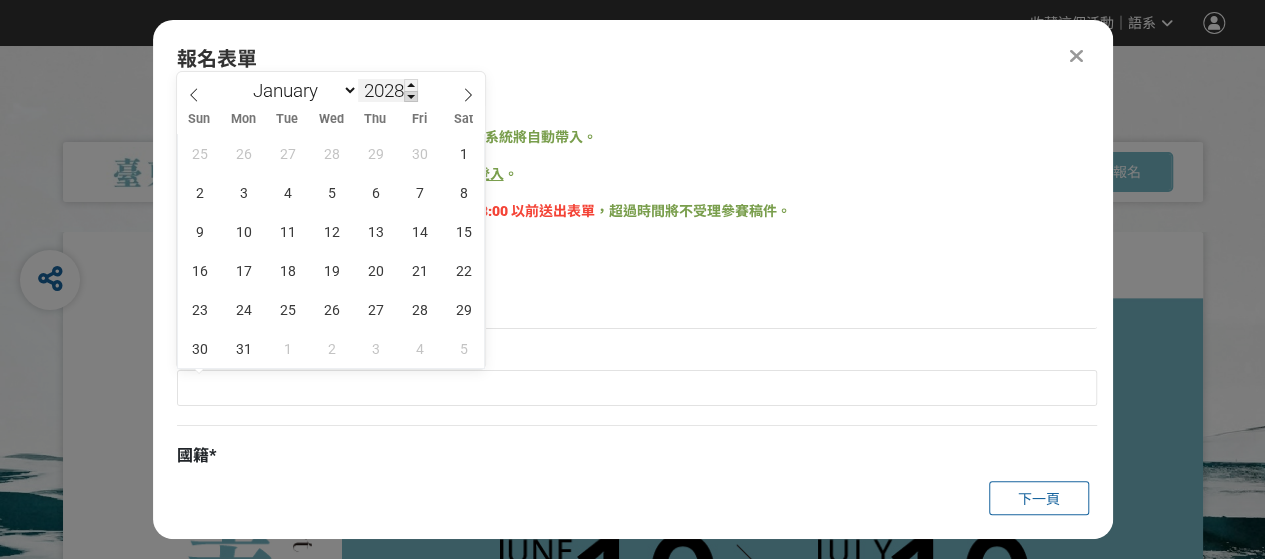 click at bounding box center [411, 97] 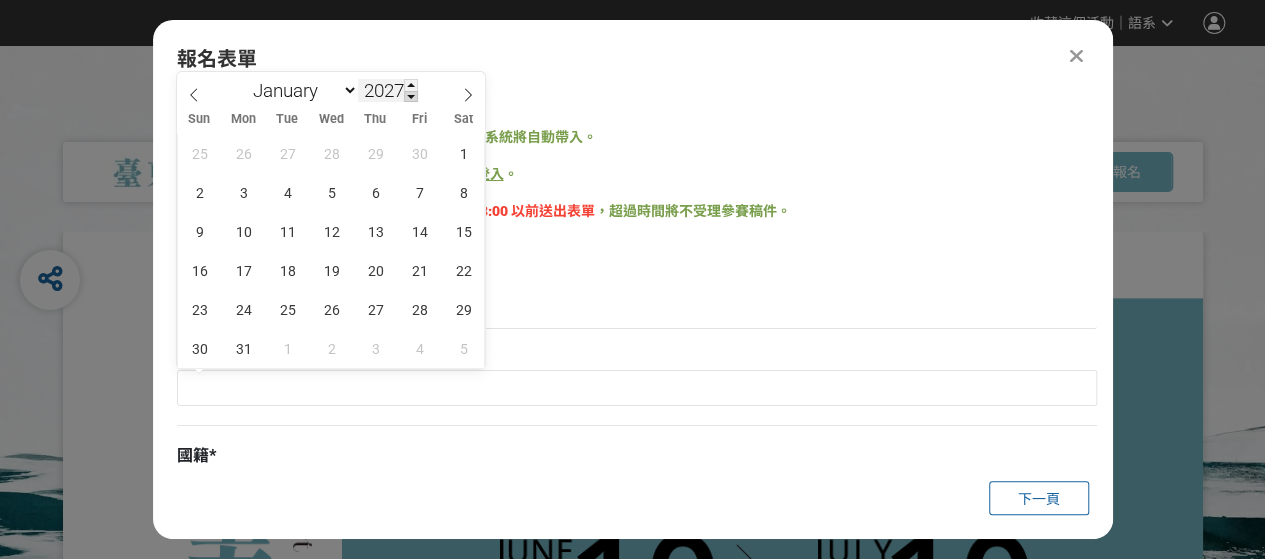 click at bounding box center [411, 97] 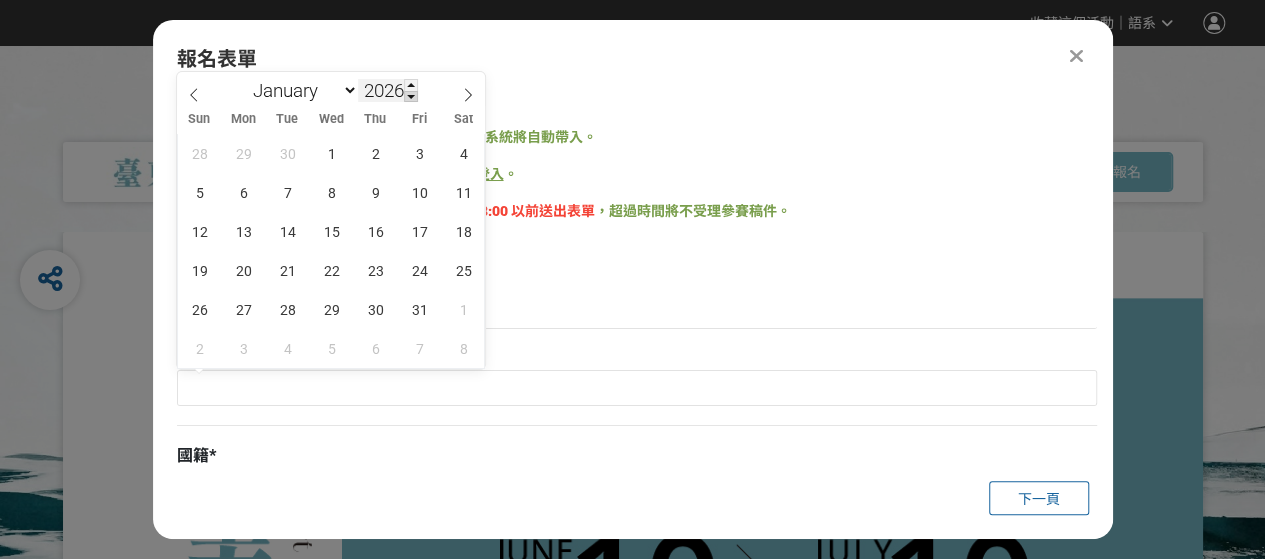 click at bounding box center (411, 97) 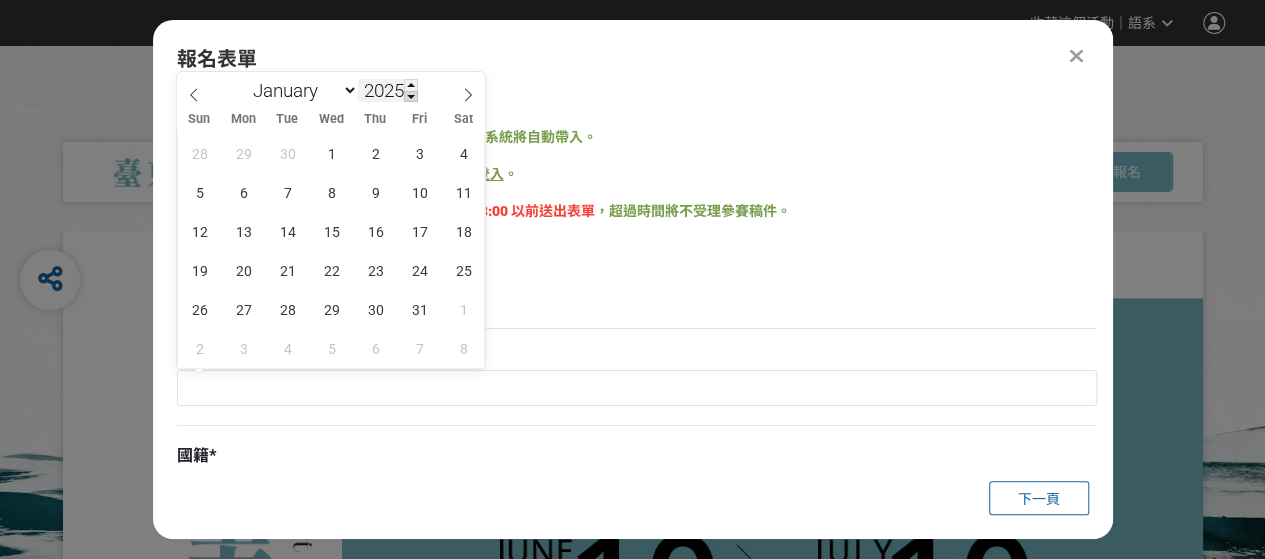 click at bounding box center [411, 97] 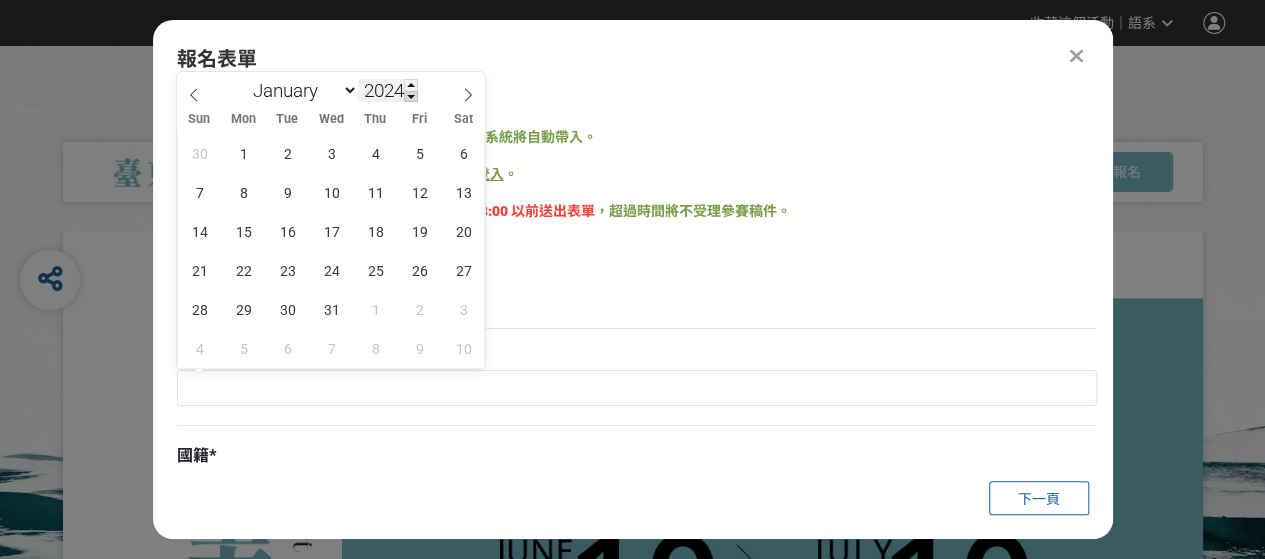 click at bounding box center [411, 97] 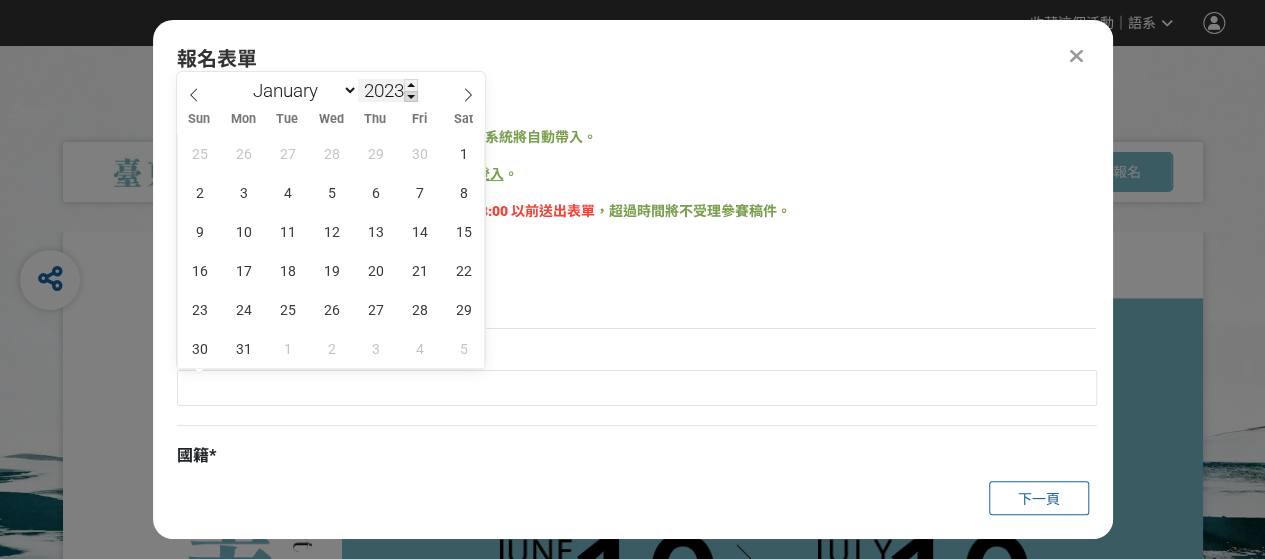 click at bounding box center (411, 97) 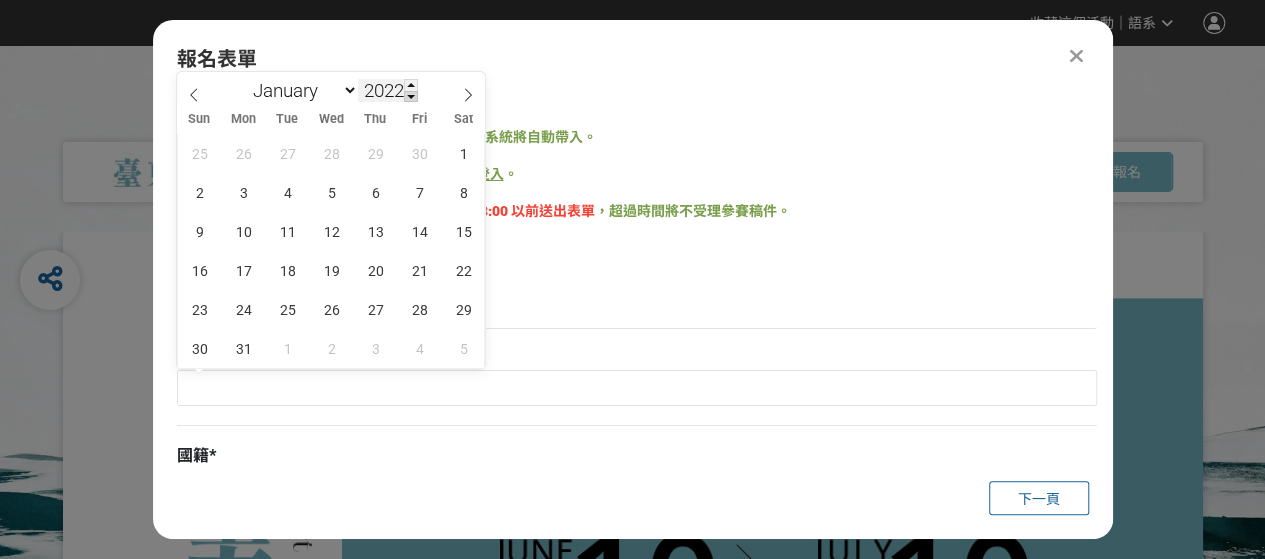 click at bounding box center [411, 97] 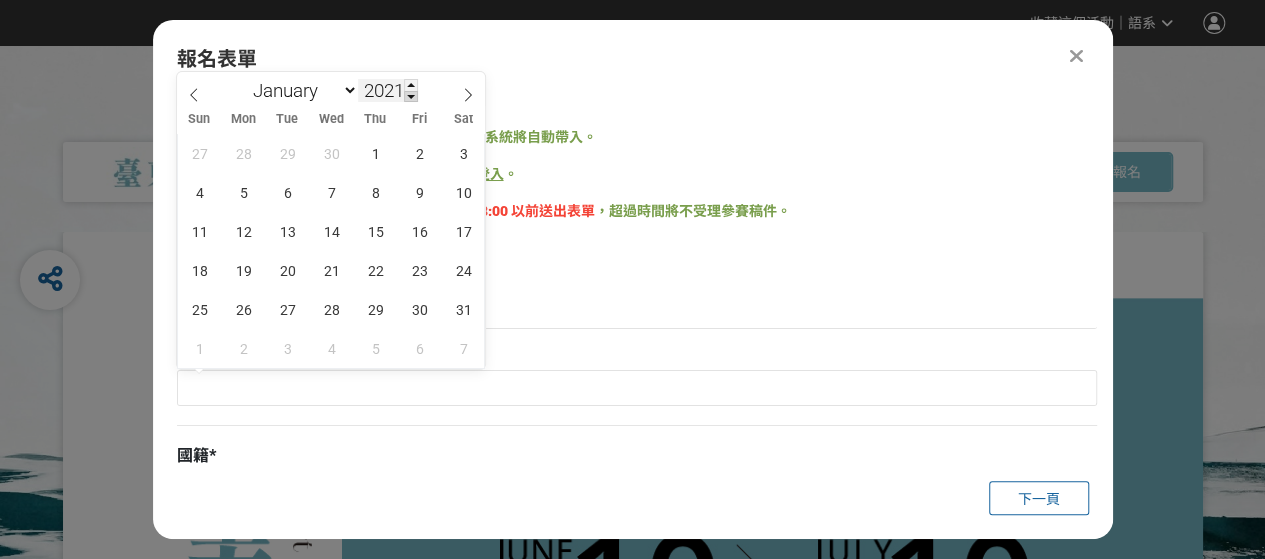 click at bounding box center (411, 97) 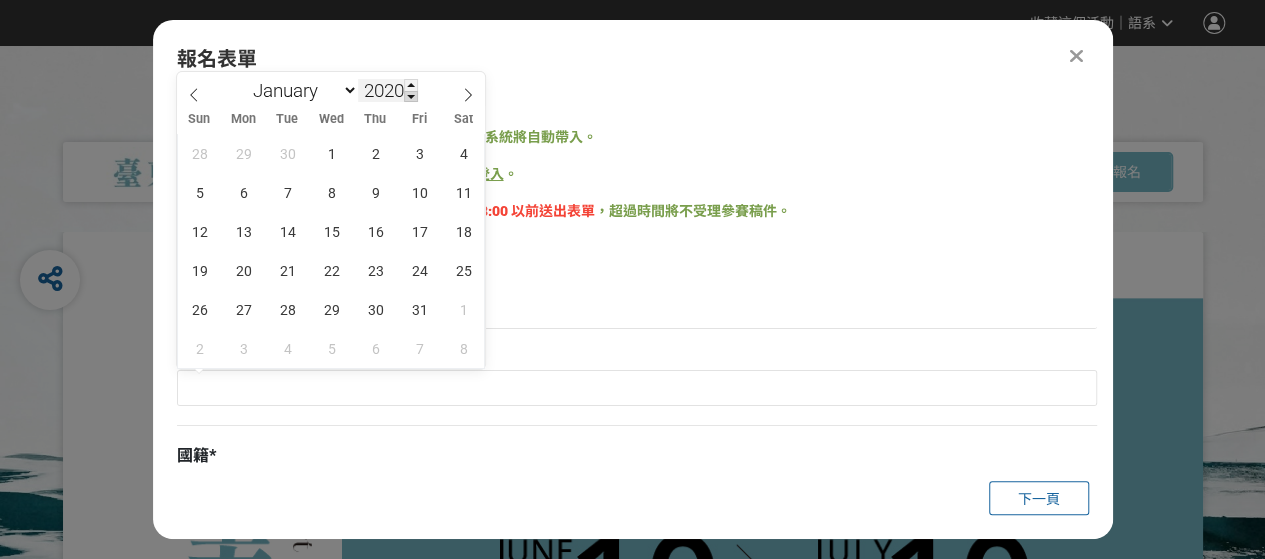 click at bounding box center [411, 97] 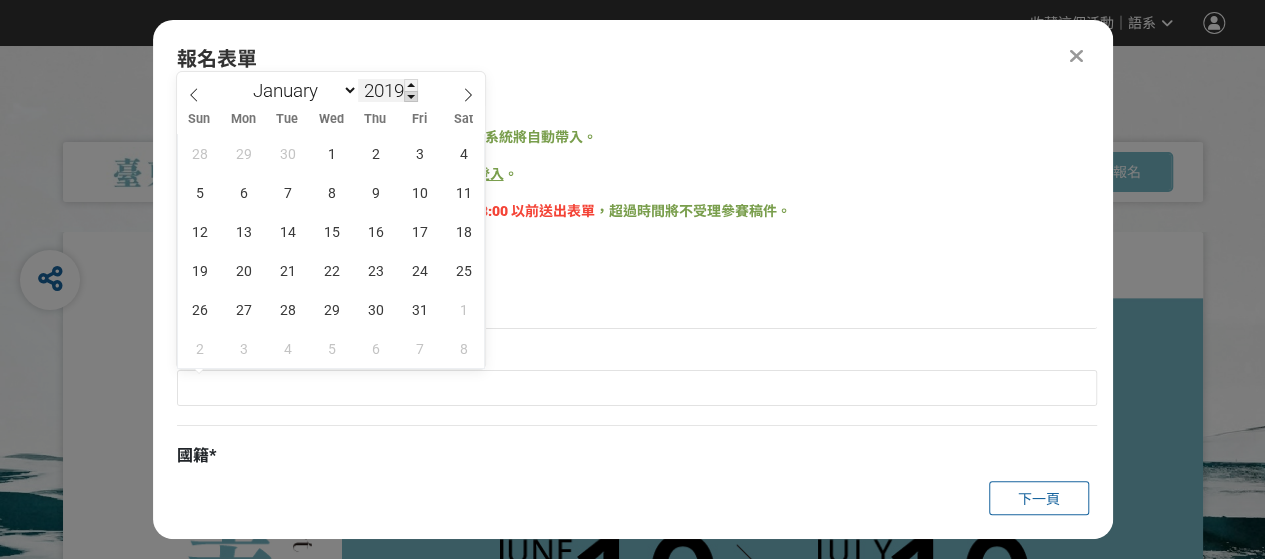 click at bounding box center (411, 97) 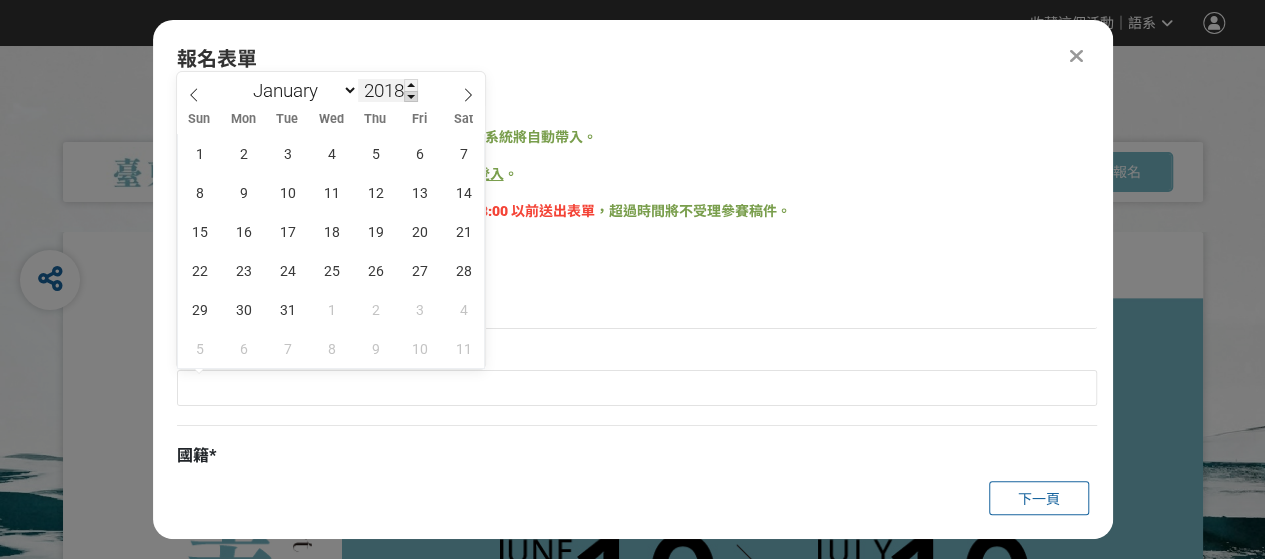 click at bounding box center [411, 97] 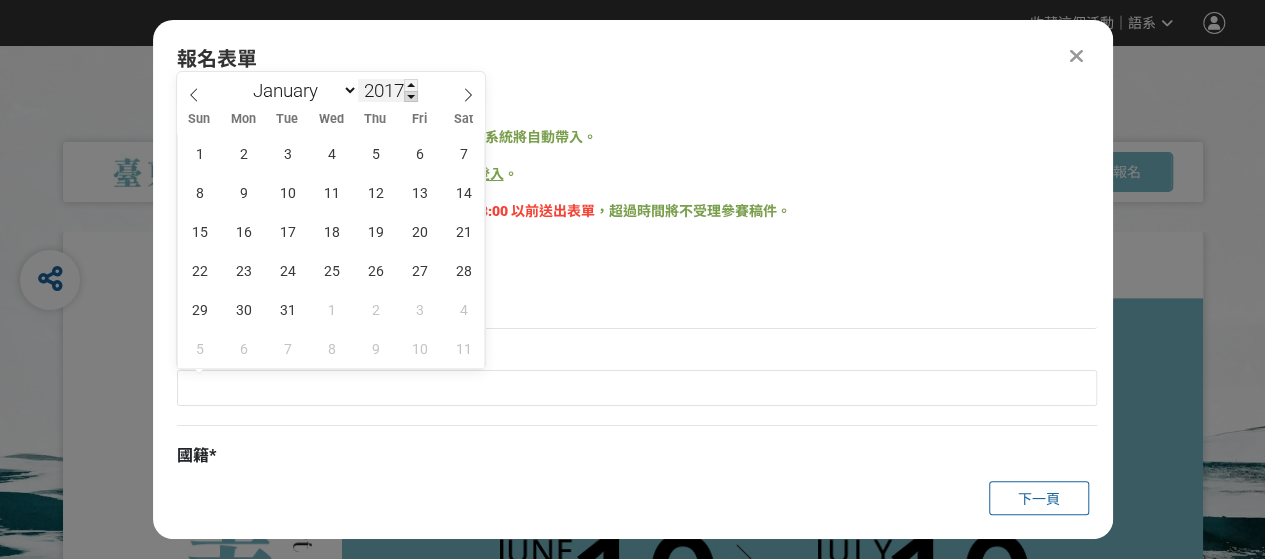 click at bounding box center [411, 97] 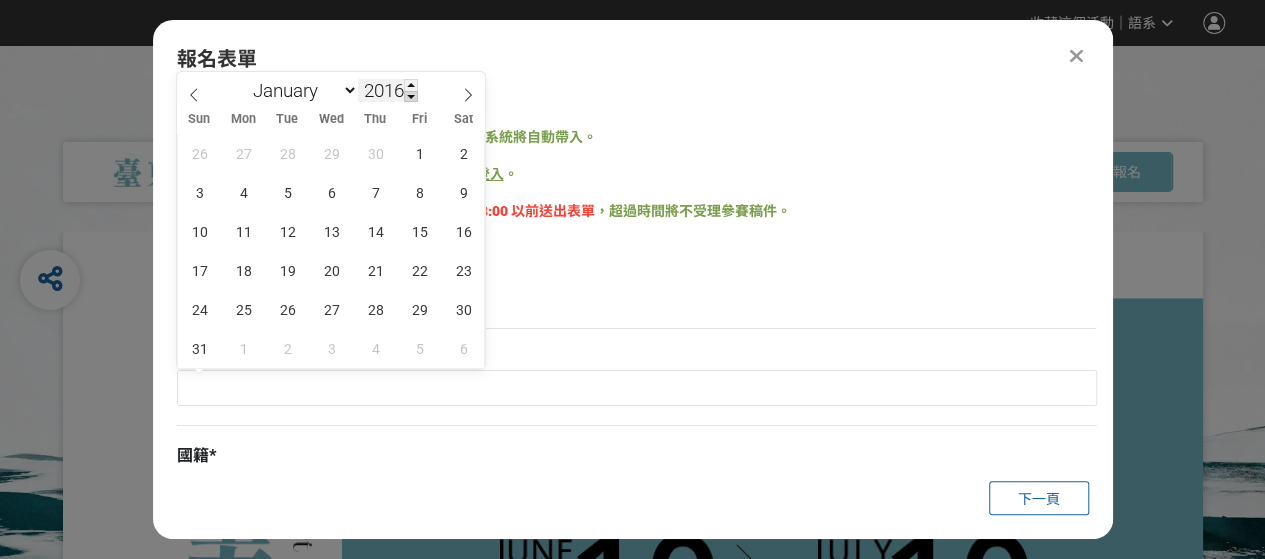 click at bounding box center [411, 97] 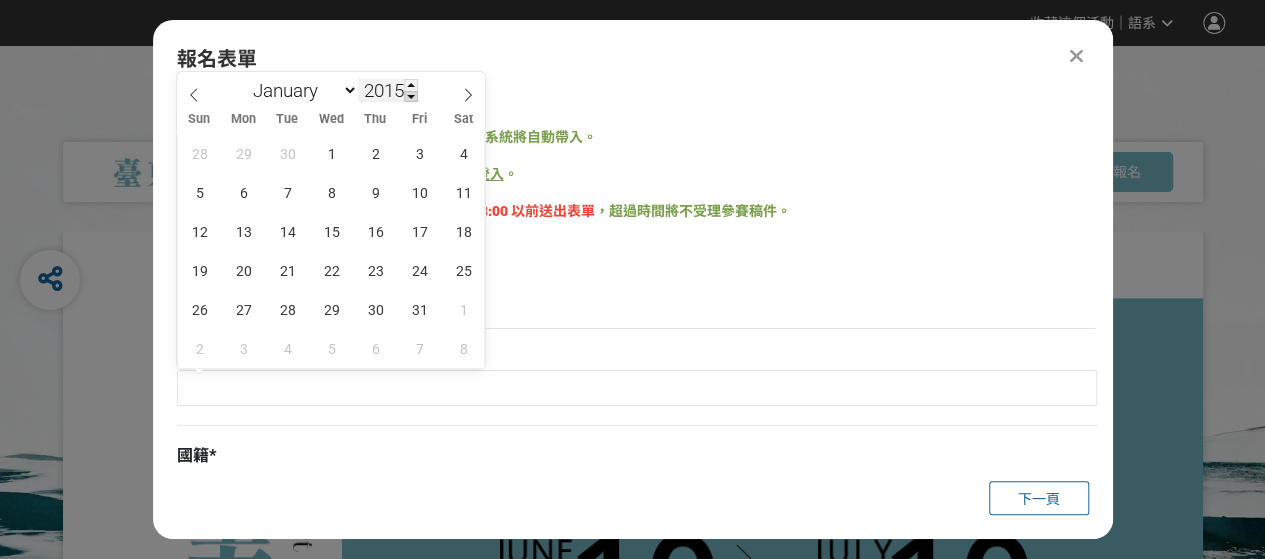 click at bounding box center [411, 97] 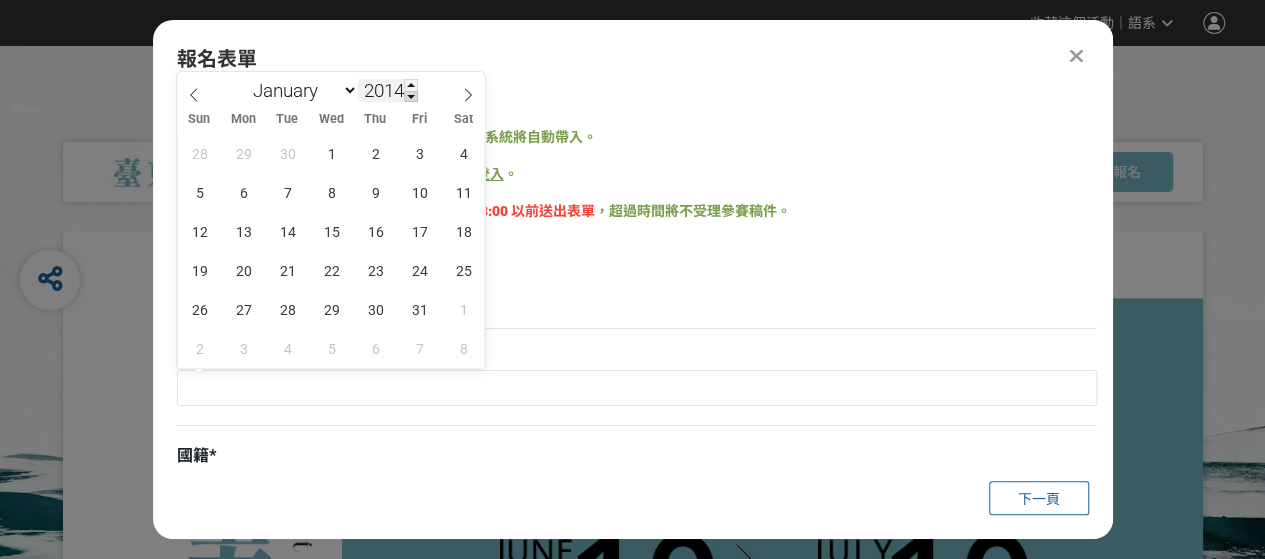 click at bounding box center [411, 97] 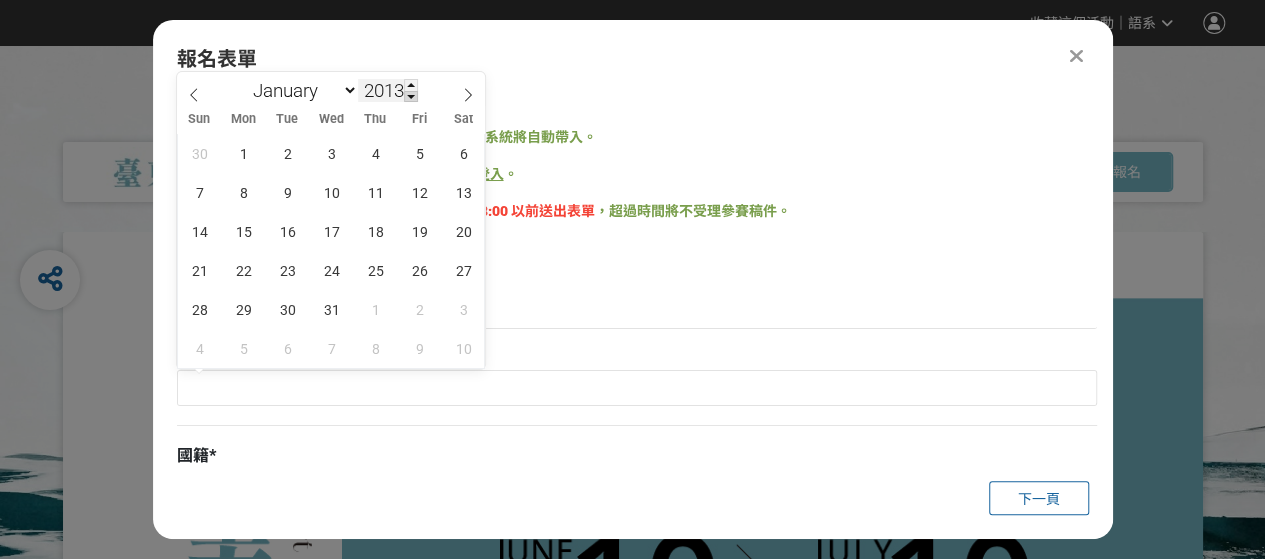 click at bounding box center [411, 97] 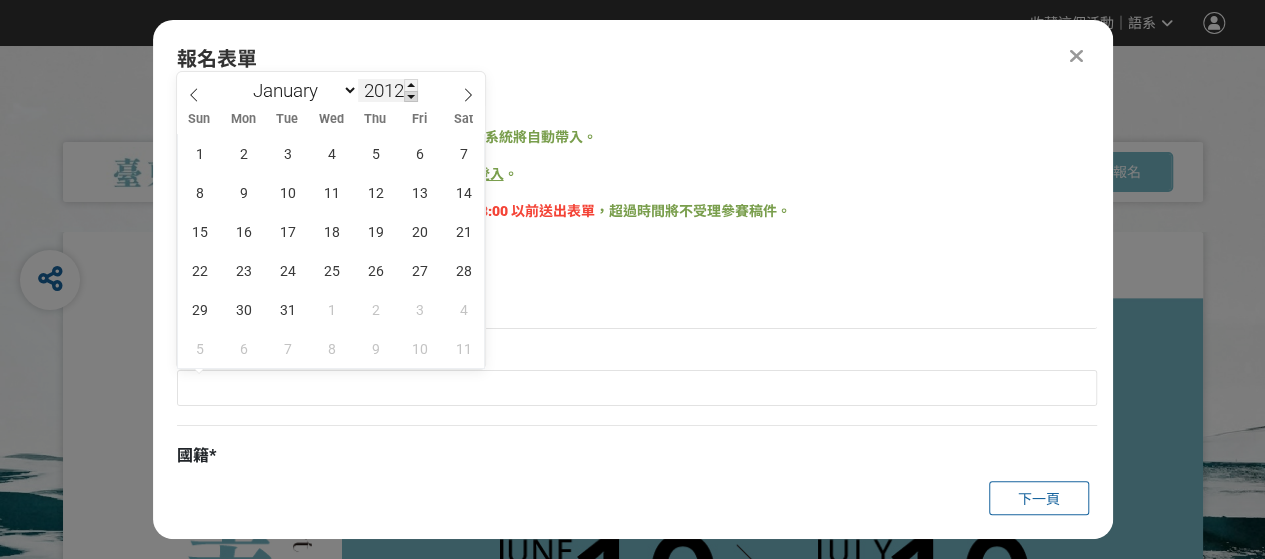 click at bounding box center (411, 97) 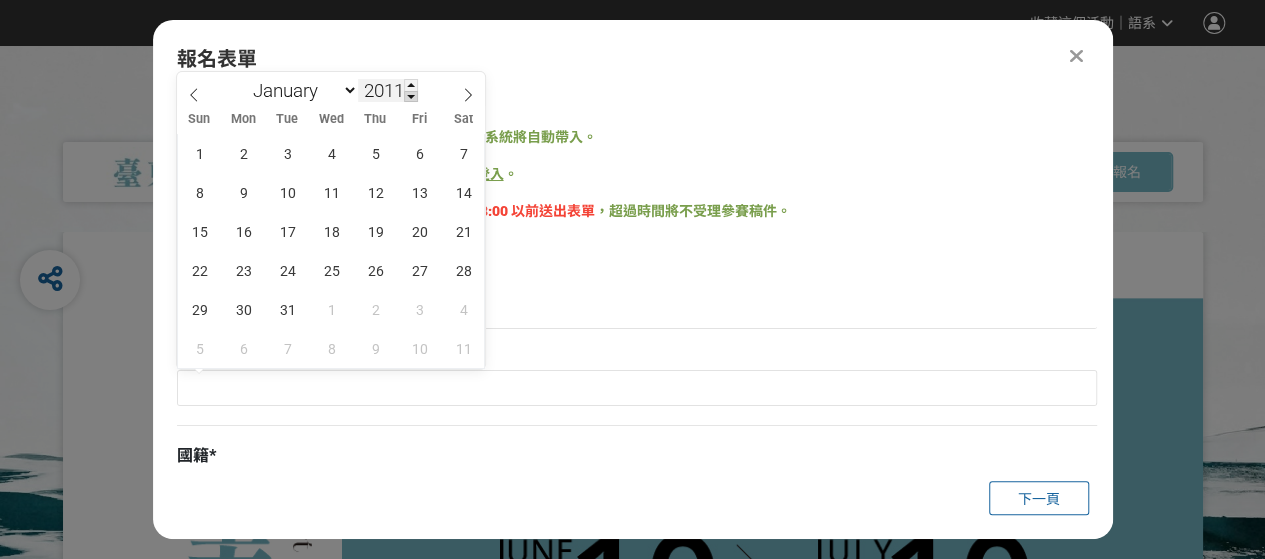 click at bounding box center (411, 97) 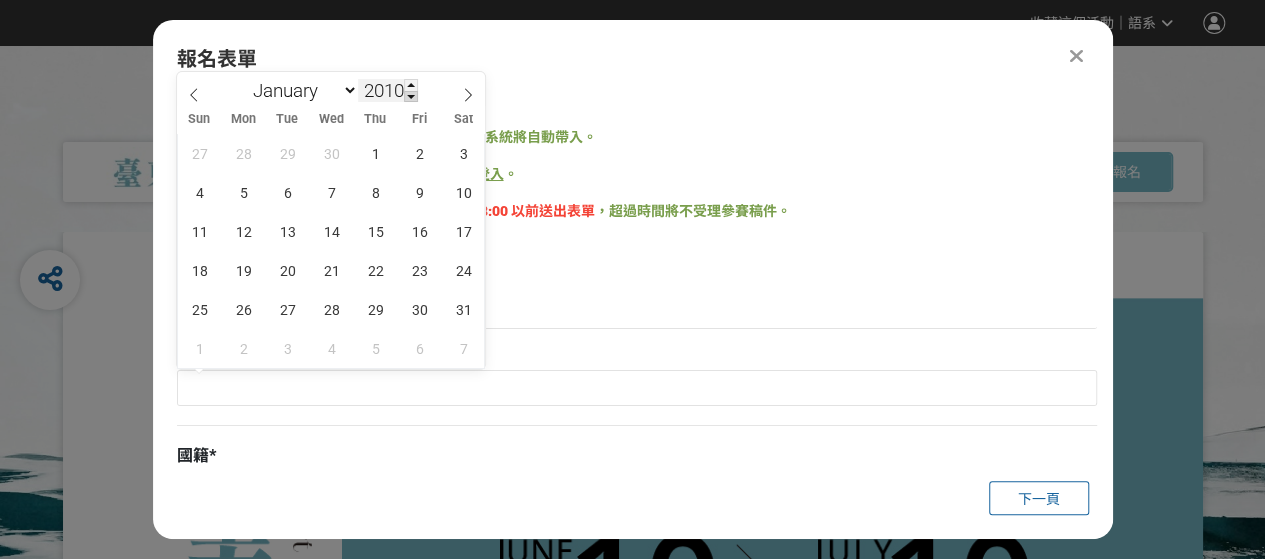 click at bounding box center (411, 97) 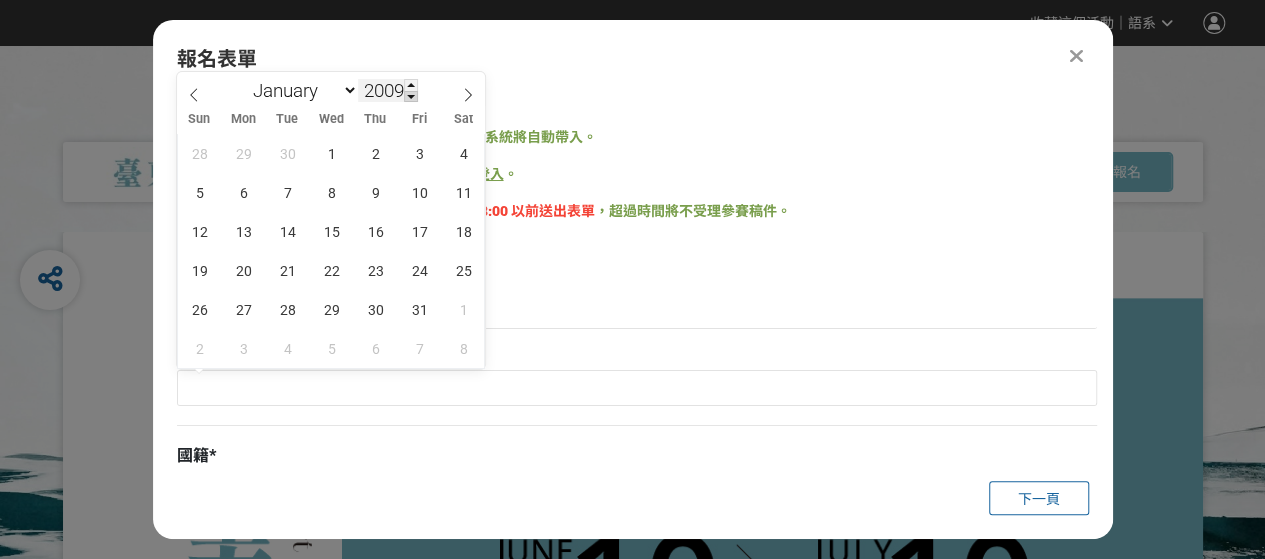 click at bounding box center [411, 97] 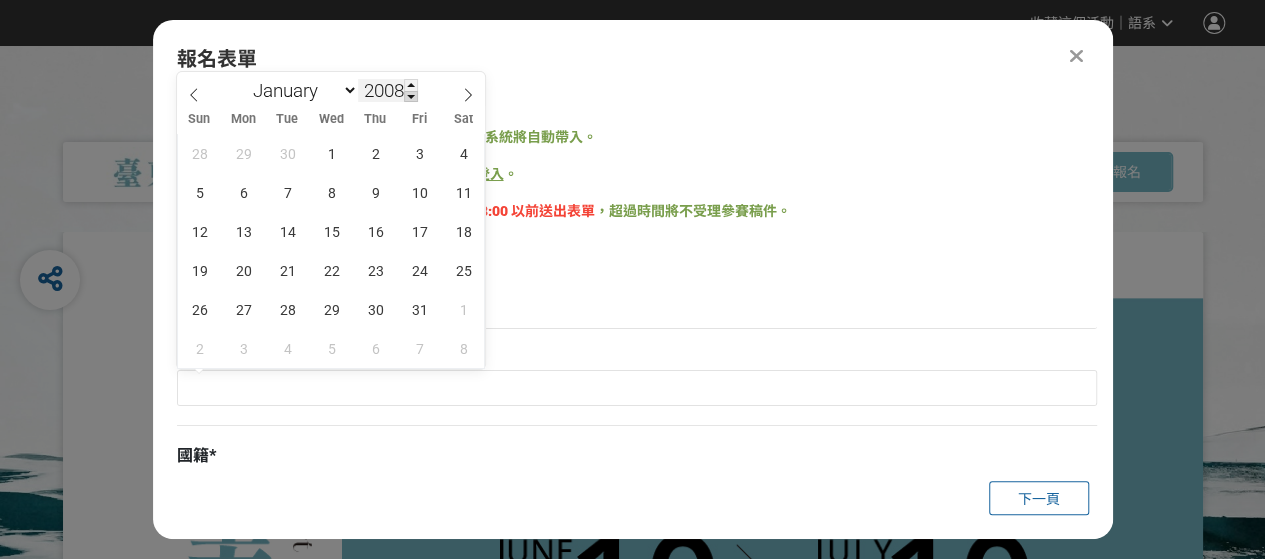 click at bounding box center [411, 97] 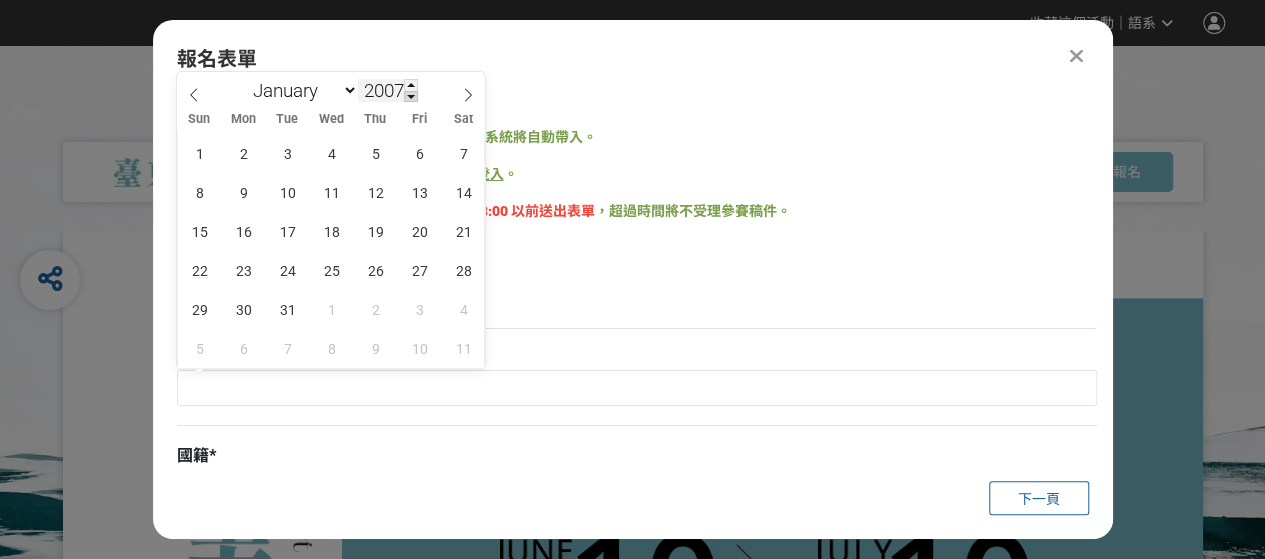 click at bounding box center (411, 97) 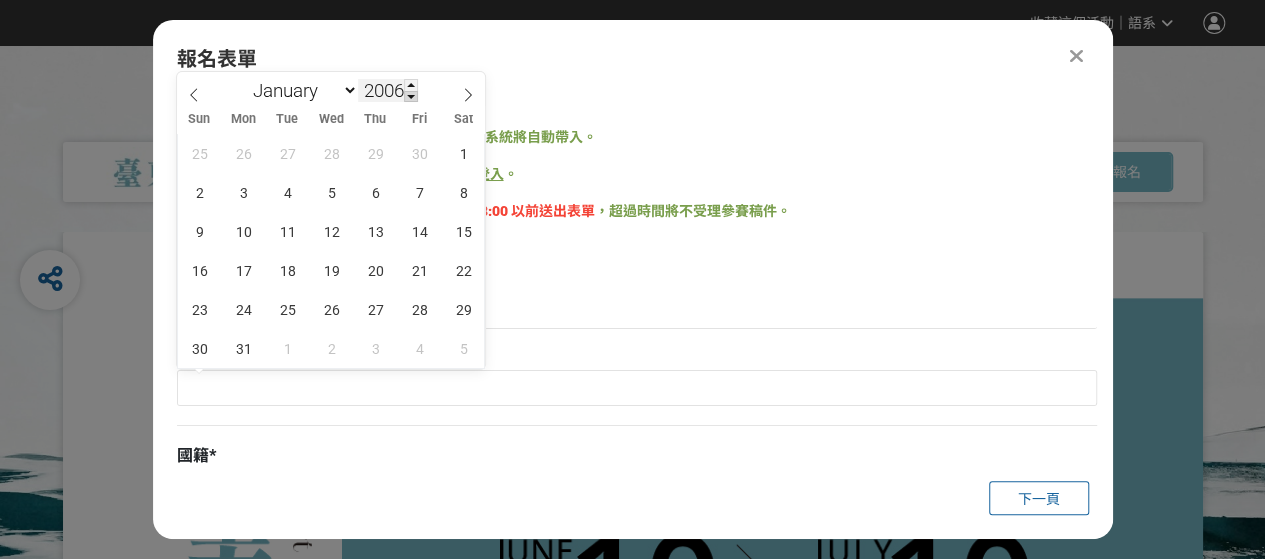 click at bounding box center [411, 97] 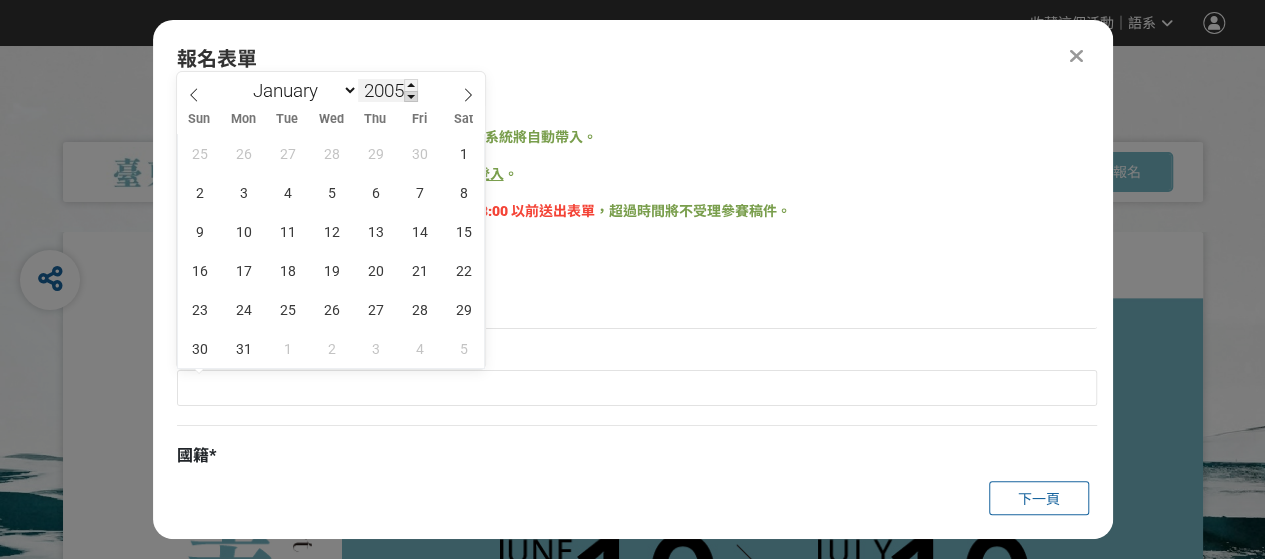 click at bounding box center (411, 97) 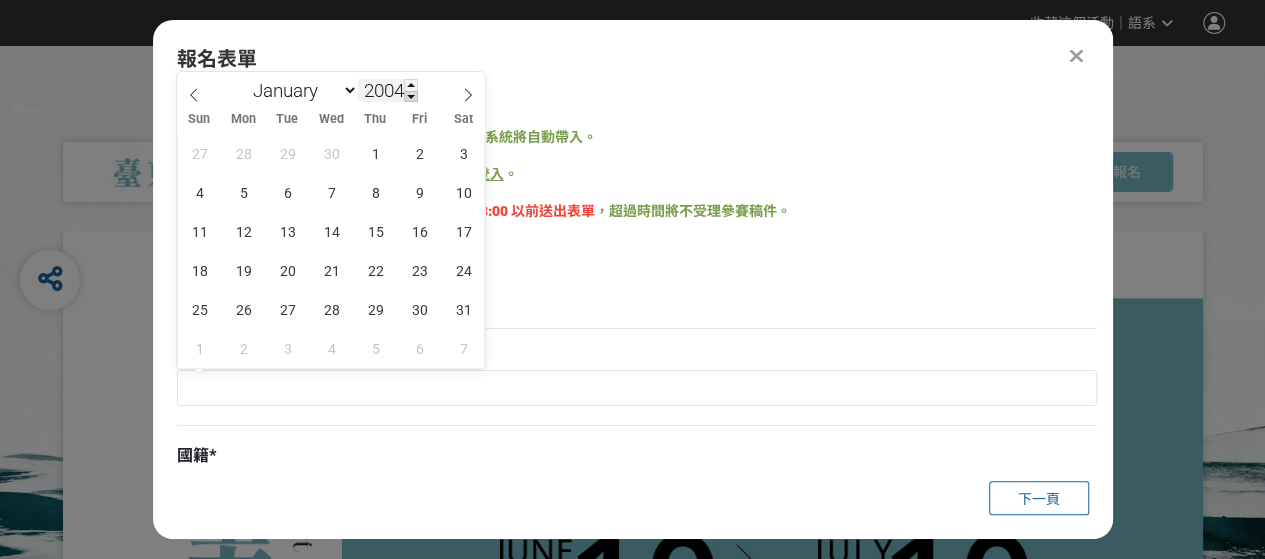 click at bounding box center [411, 97] 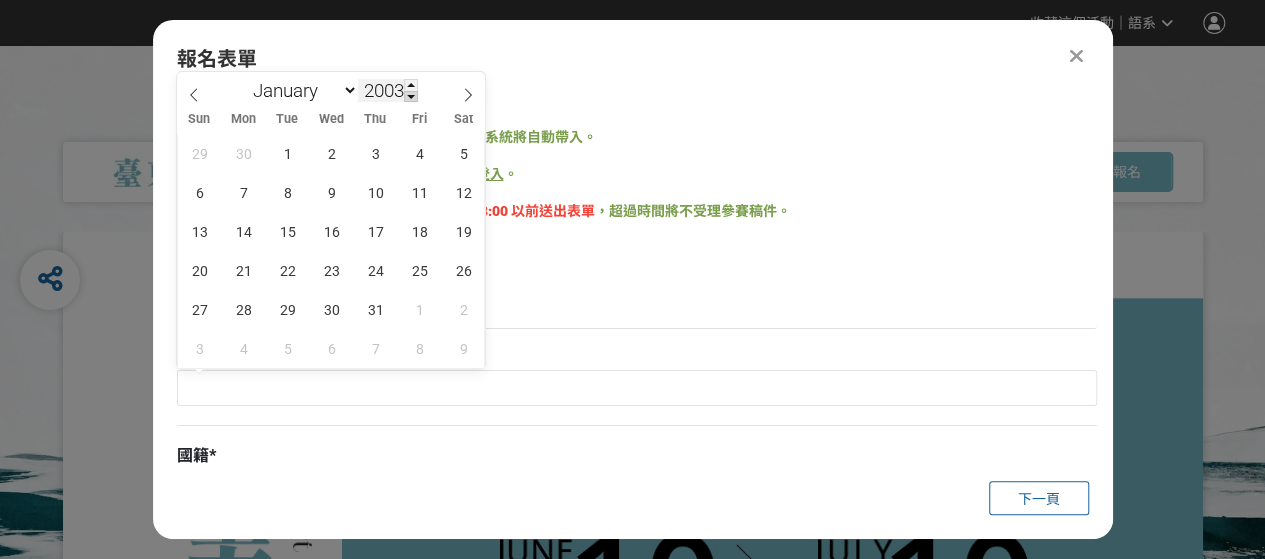 click at bounding box center (411, 97) 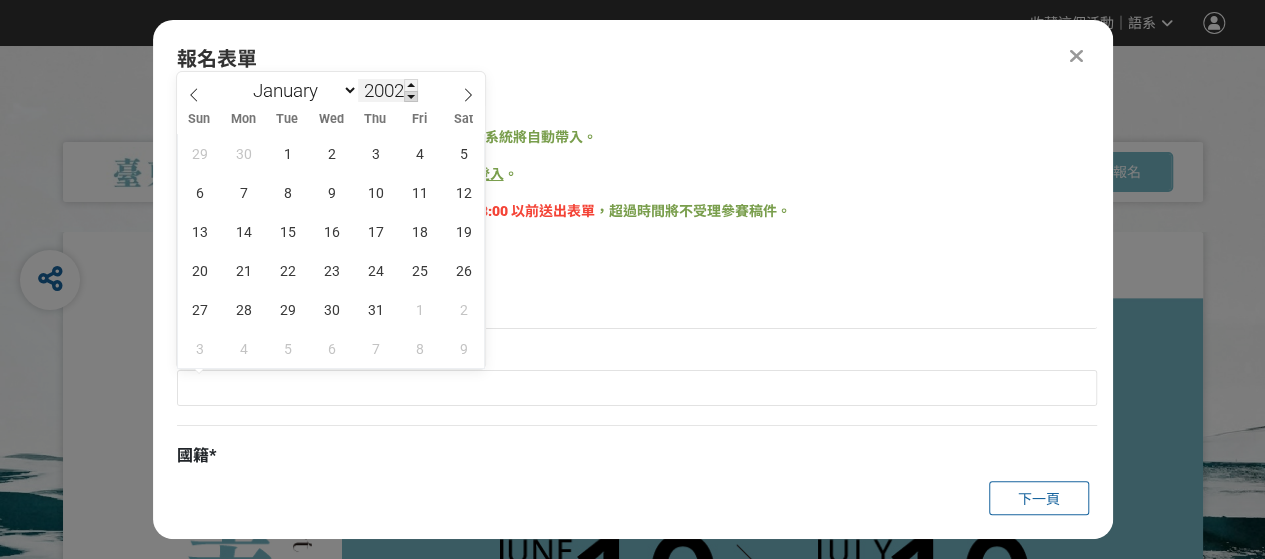 click at bounding box center [411, 97] 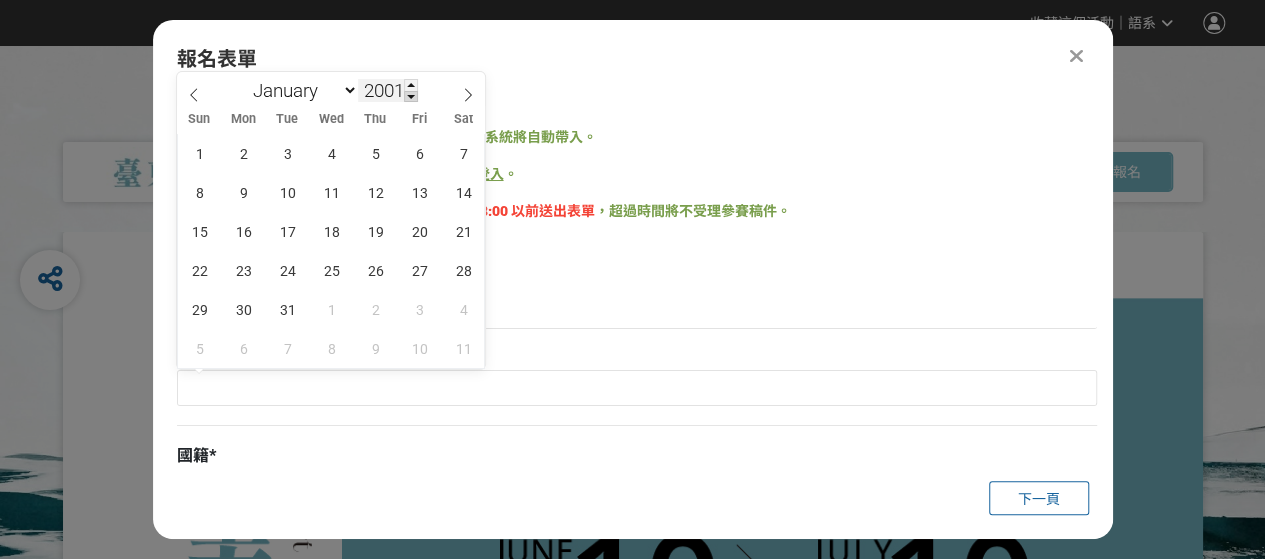 click at bounding box center (411, 97) 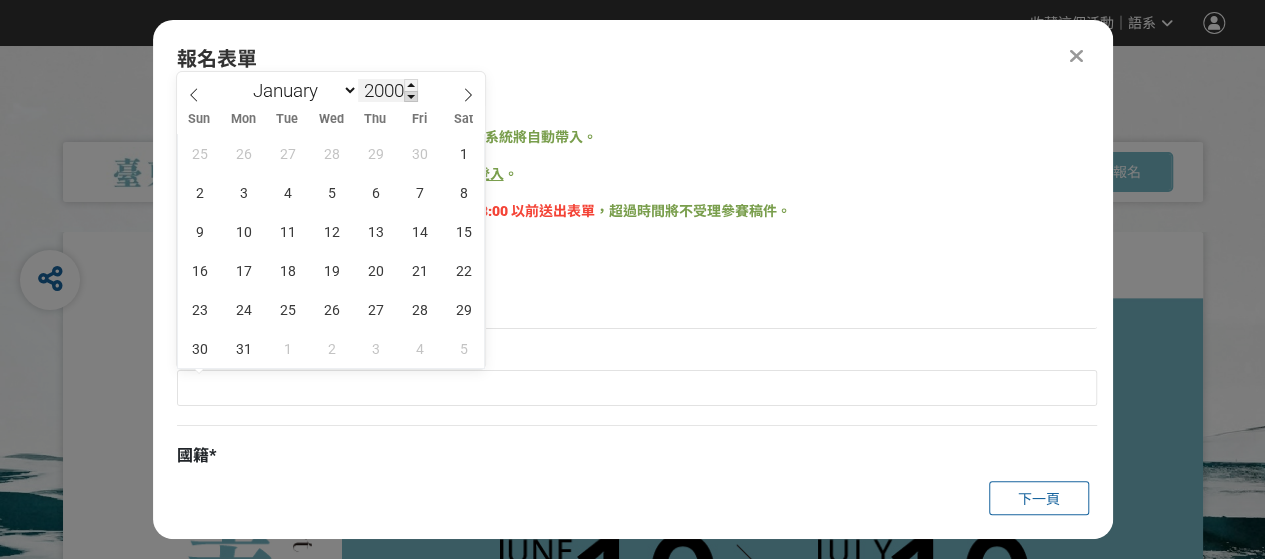 click at bounding box center [411, 97] 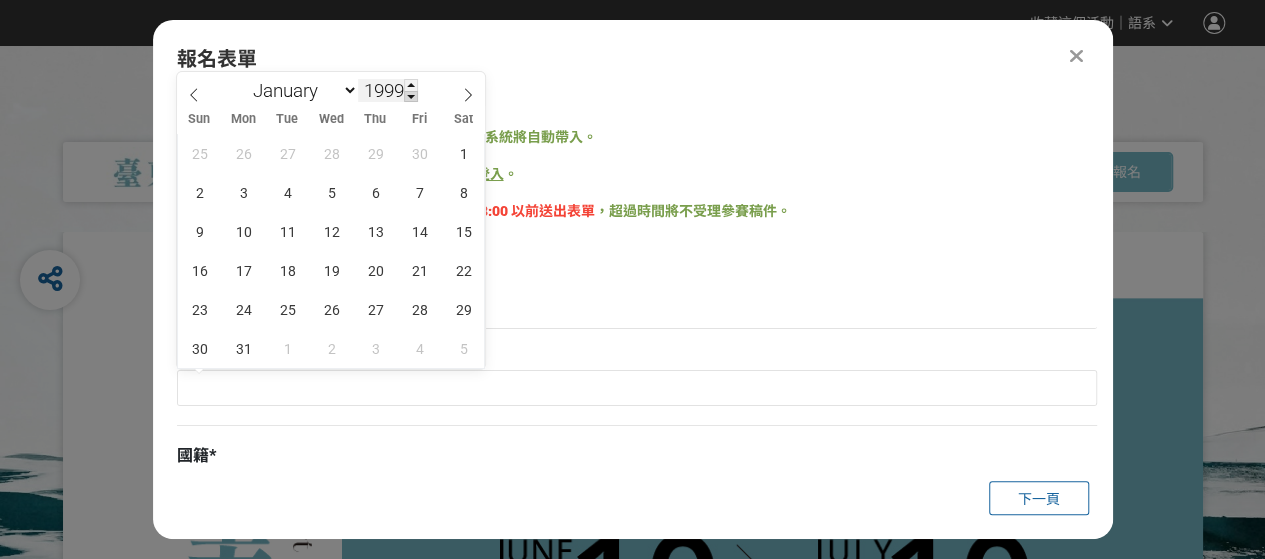 click at bounding box center (411, 97) 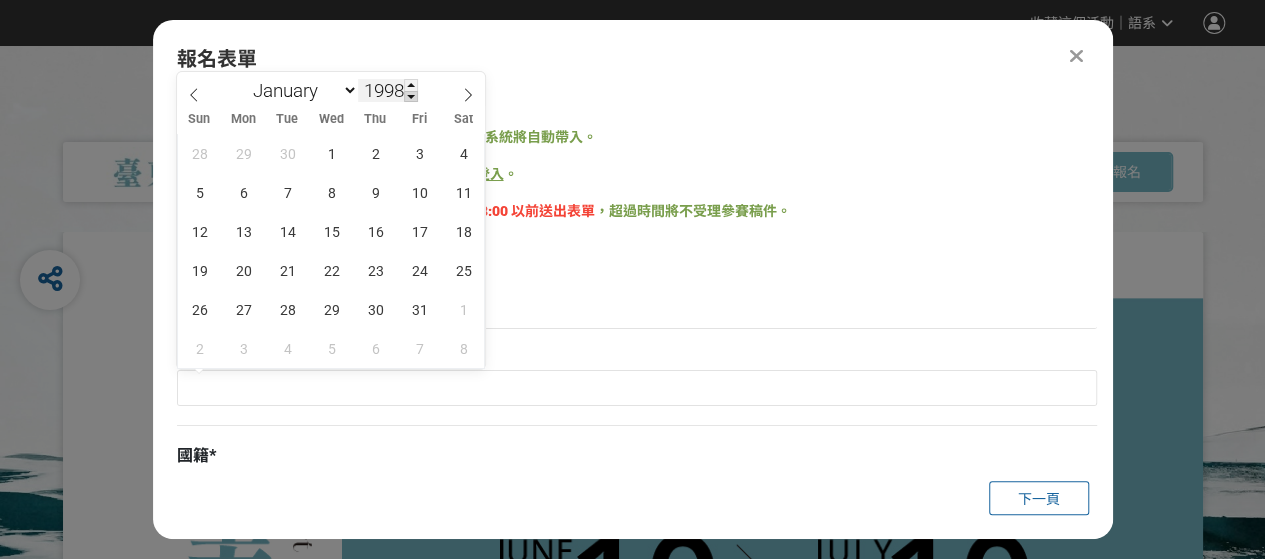 click at bounding box center [411, 97] 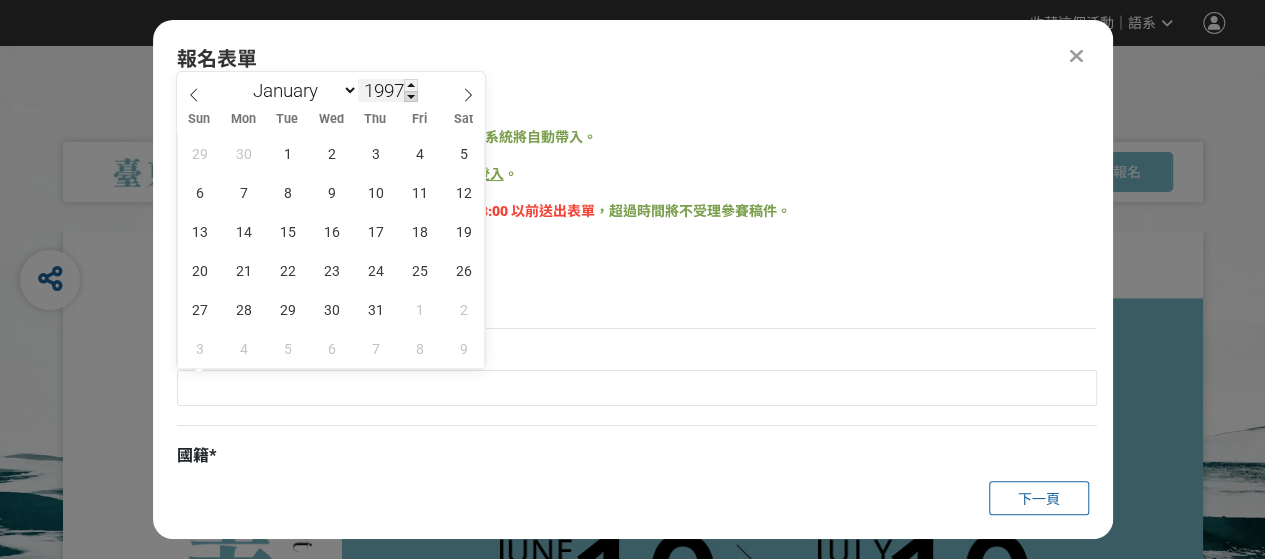 click at bounding box center (411, 97) 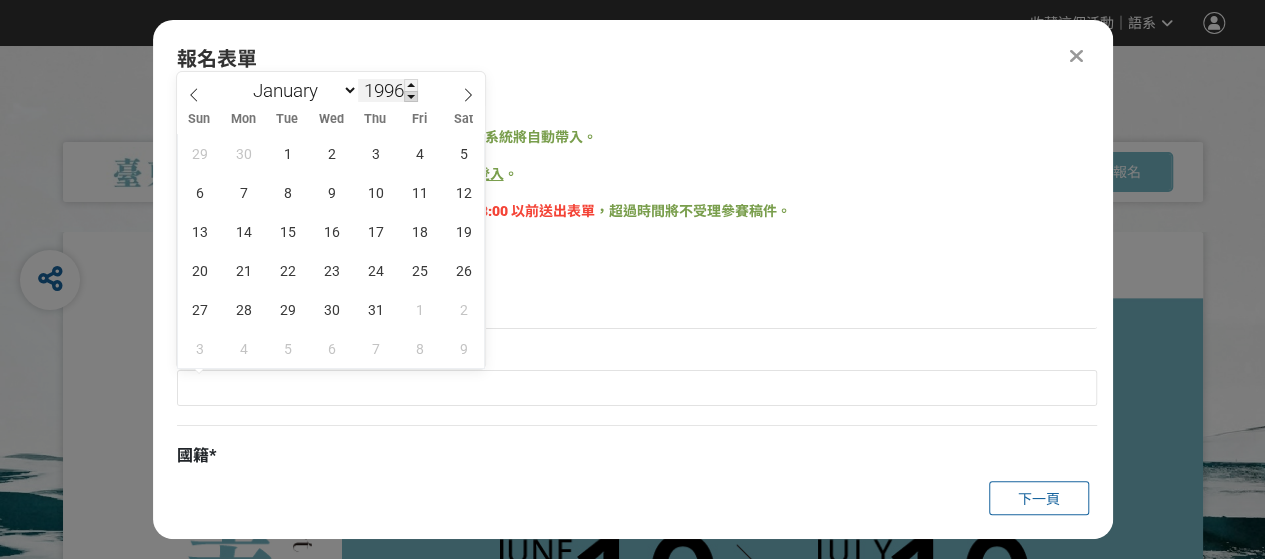 click at bounding box center (411, 97) 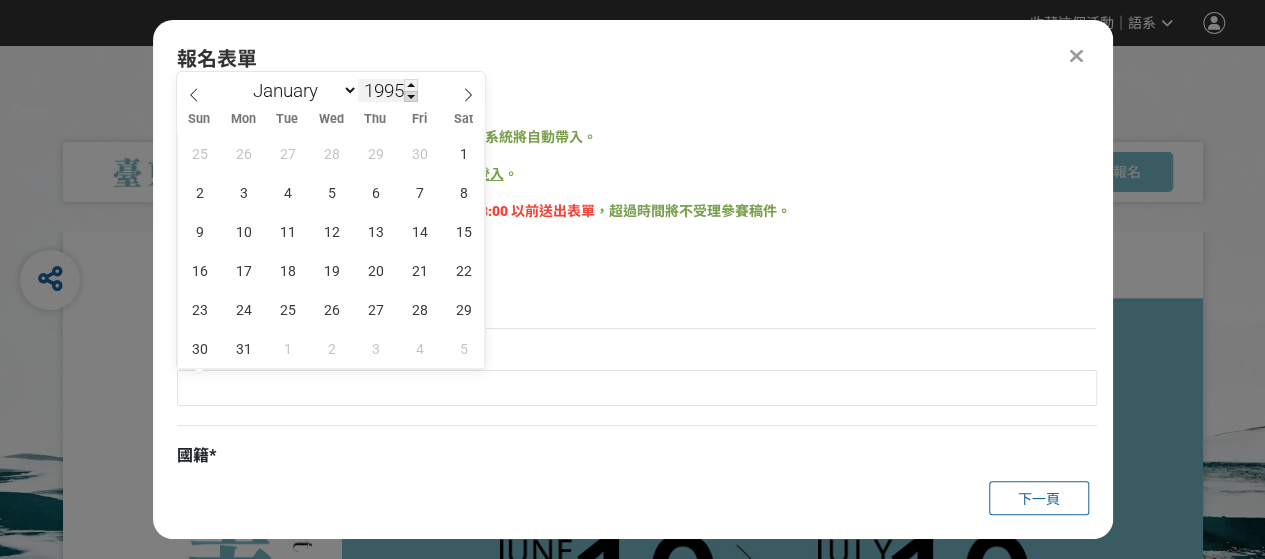 click at bounding box center (411, 97) 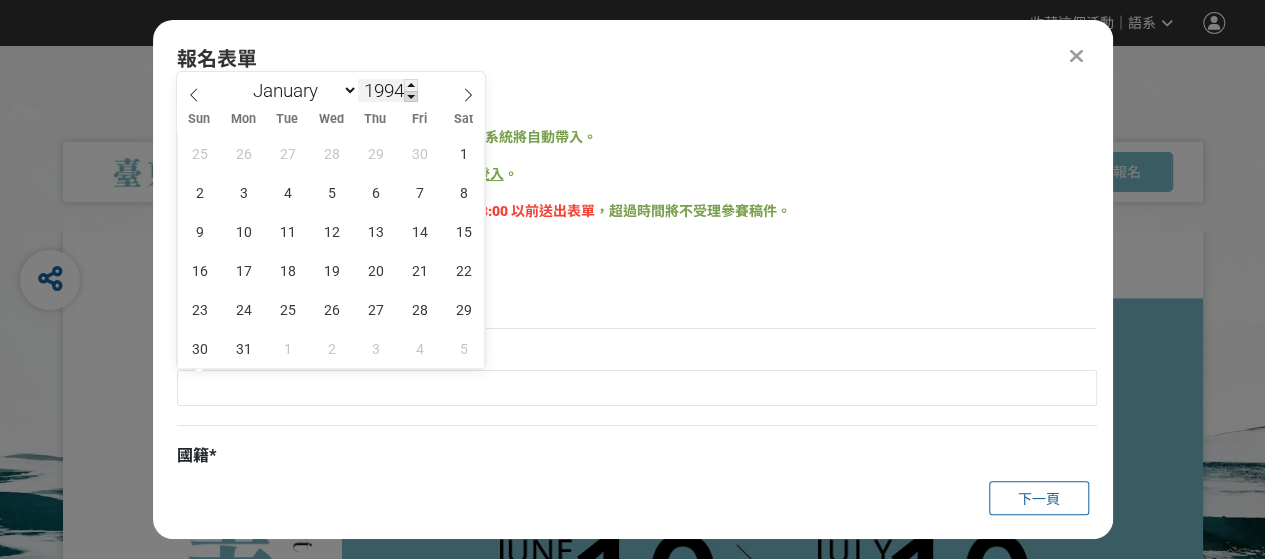 click at bounding box center (411, 97) 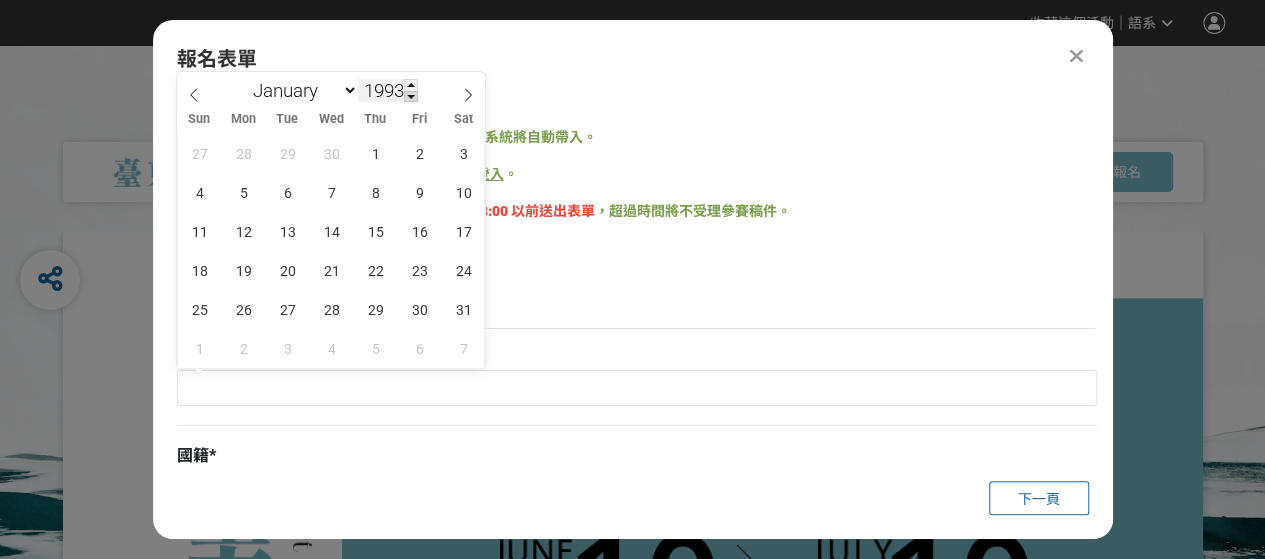 click at bounding box center [411, 97] 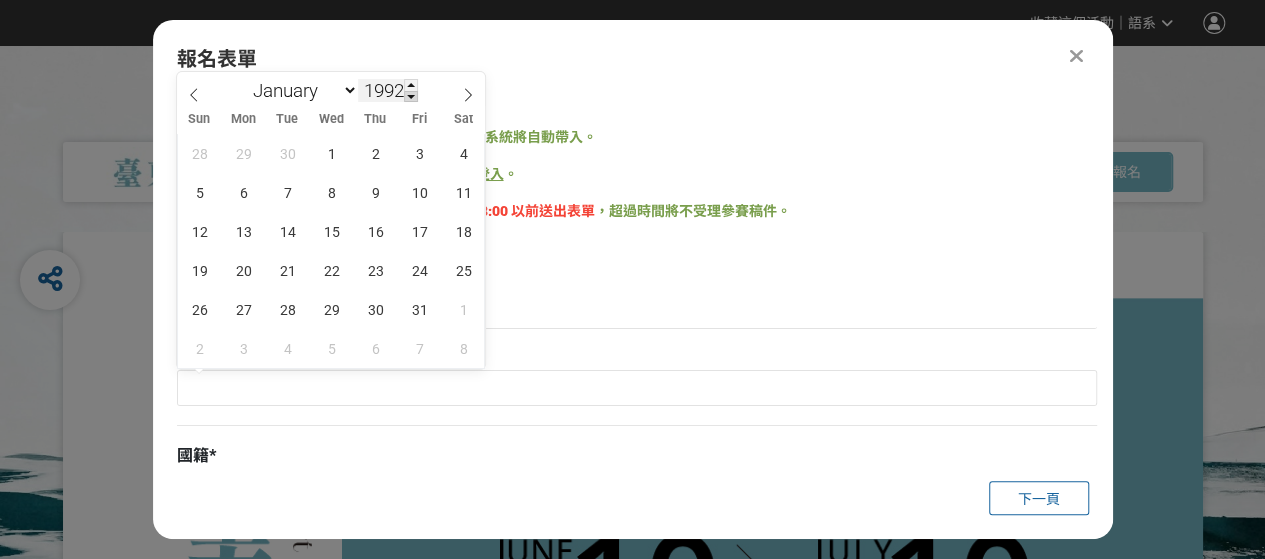 click at bounding box center [411, 97] 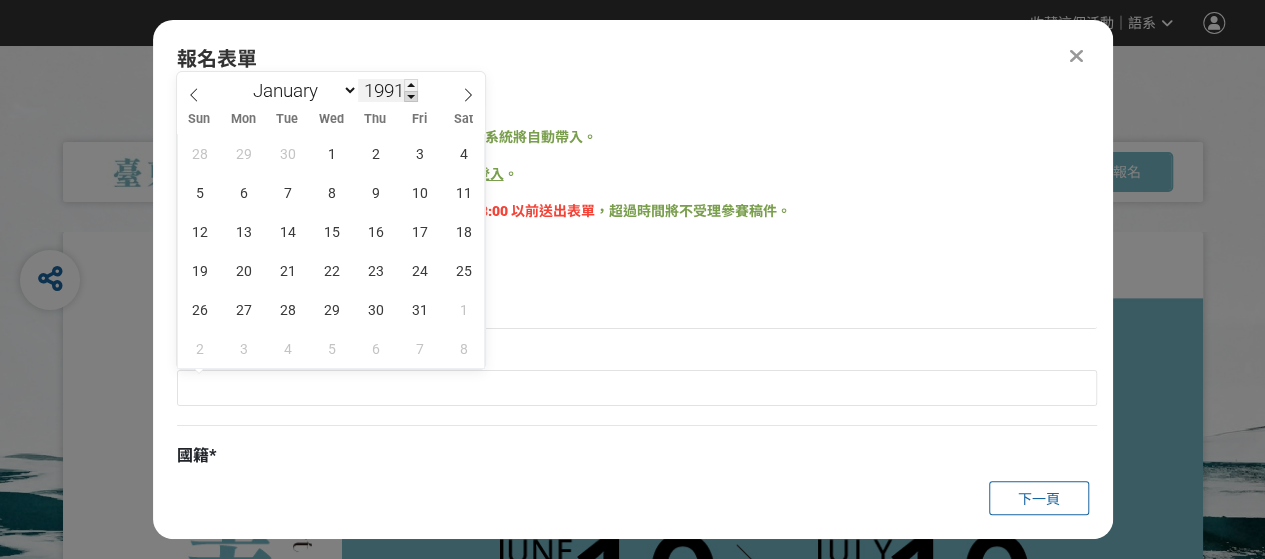 click at bounding box center [411, 97] 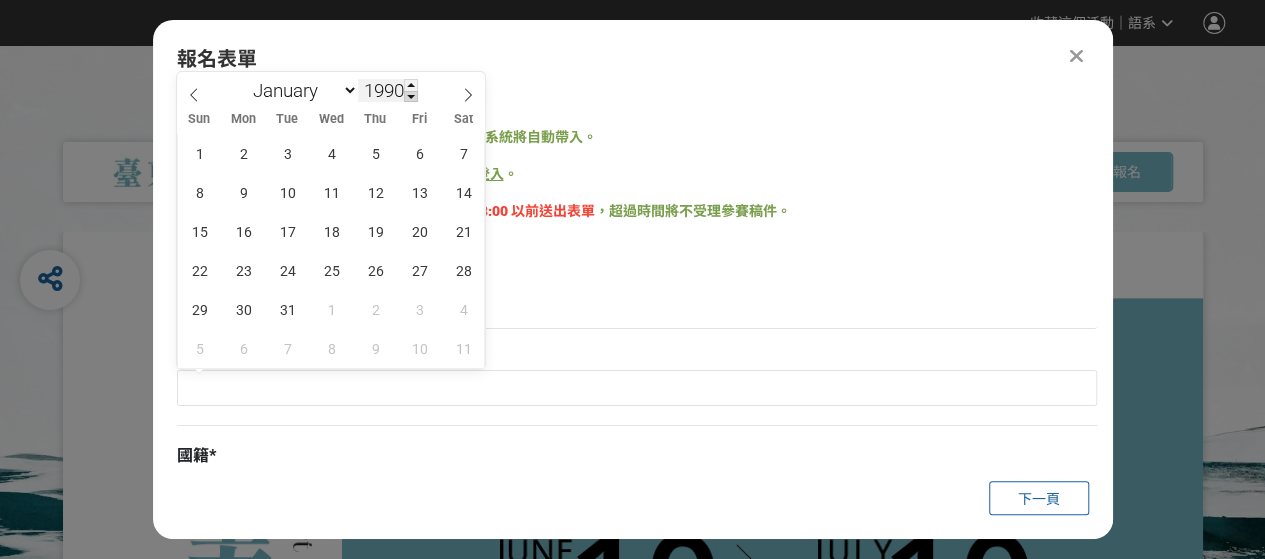 click at bounding box center (411, 97) 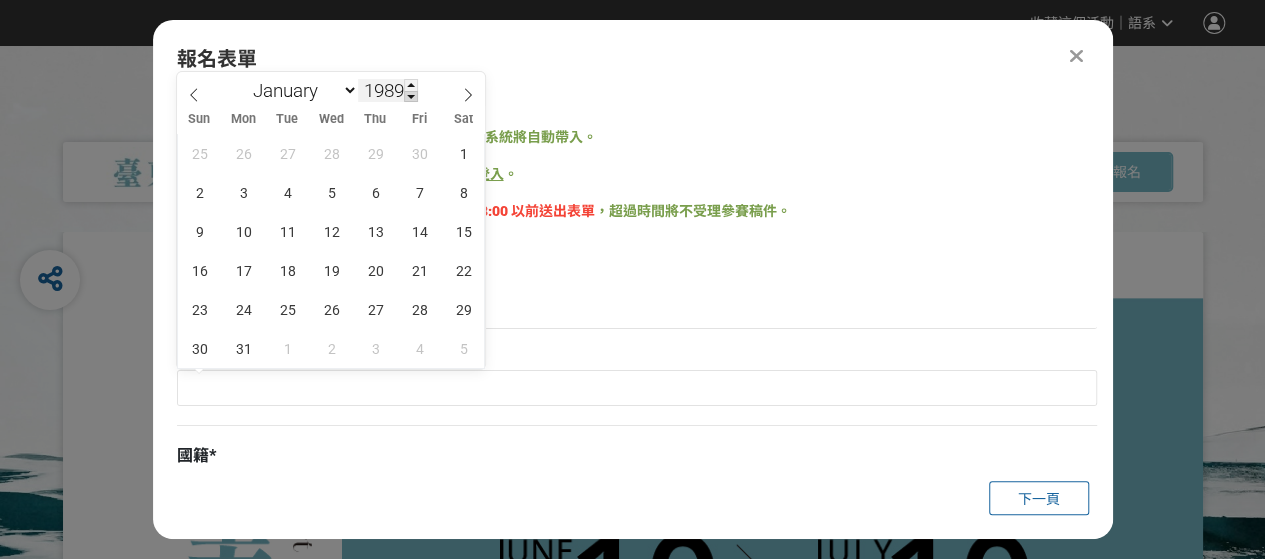 click at bounding box center [411, 97] 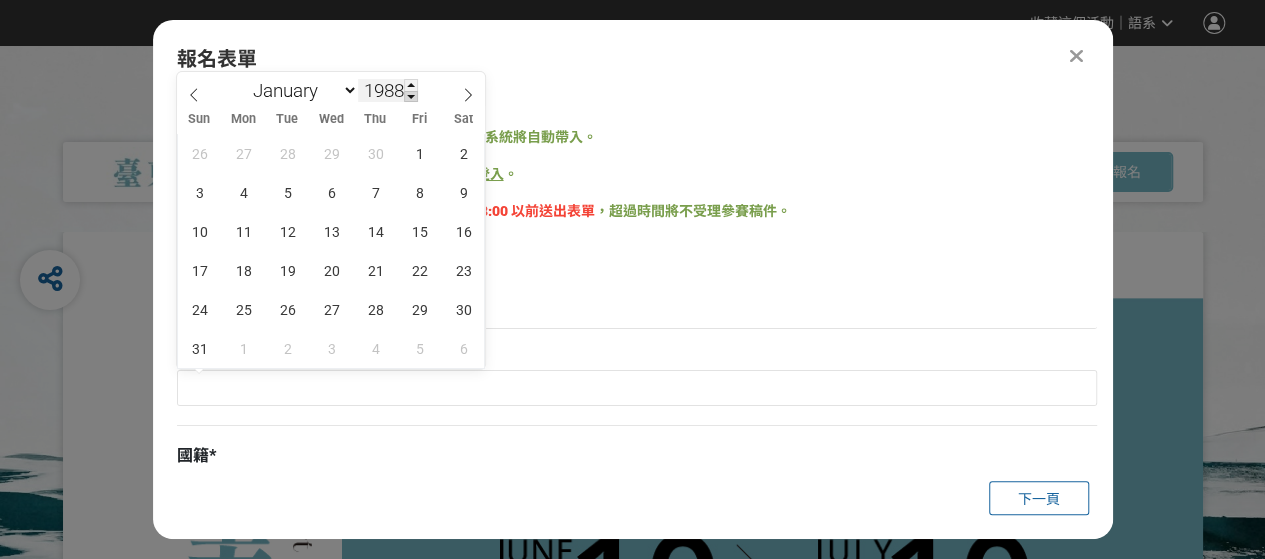 click at bounding box center [411, 97] 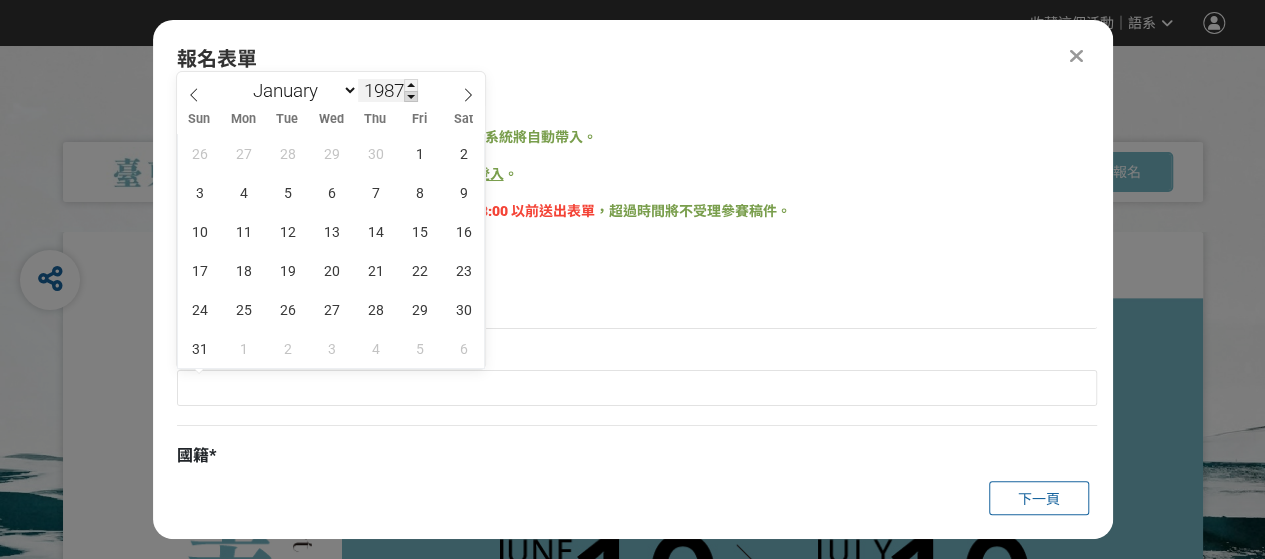 click at bounding box center (411, 97) 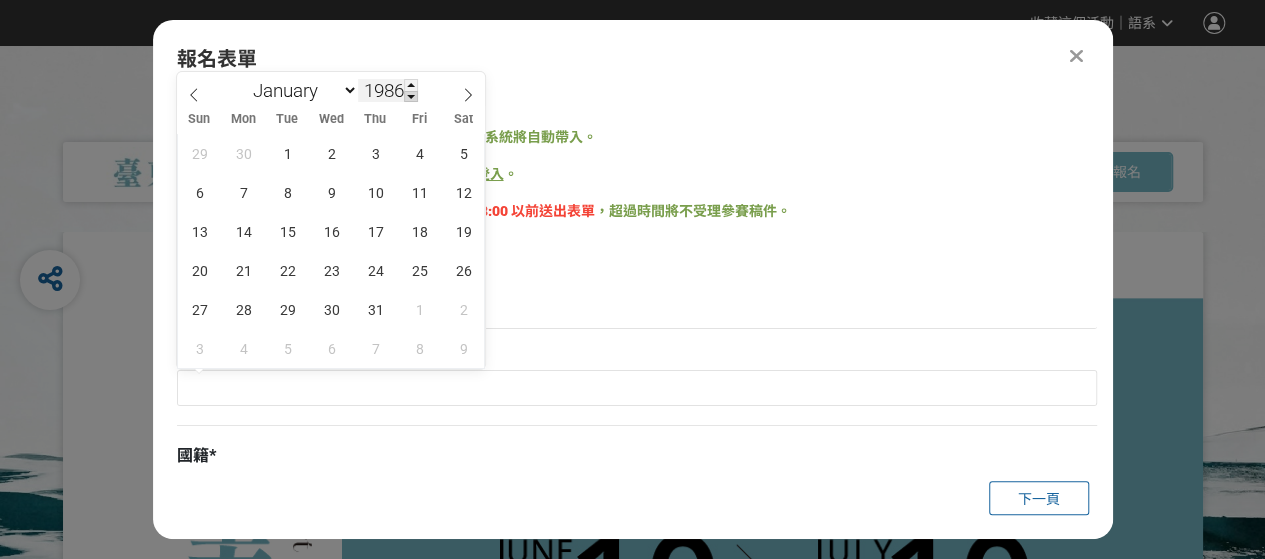 click at bounding box center (411, 97) 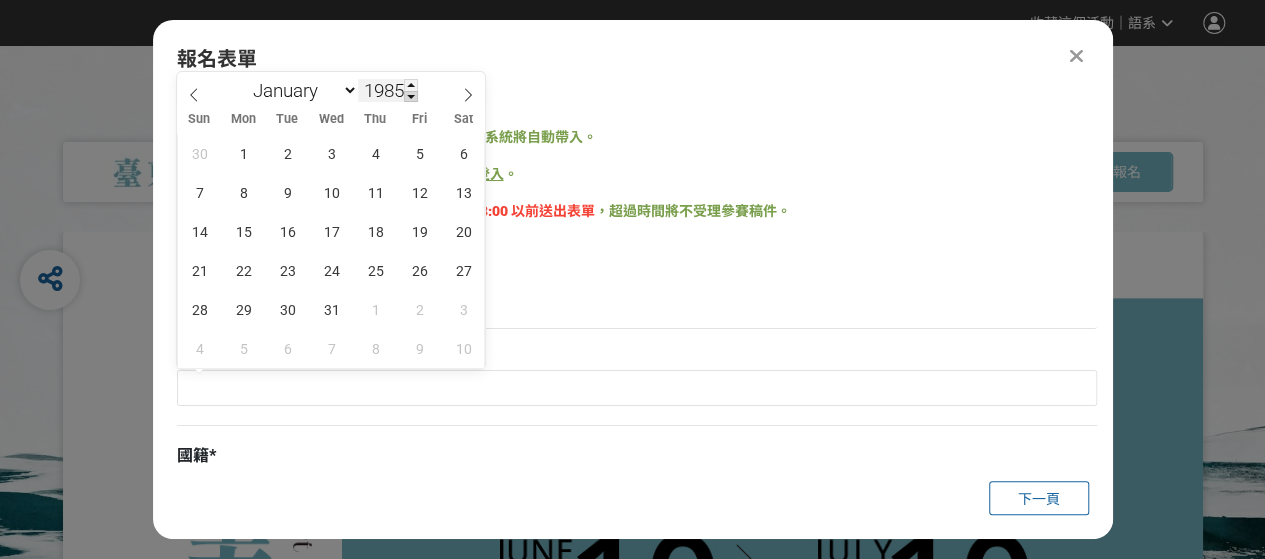 click at bounding box center (411, 97) 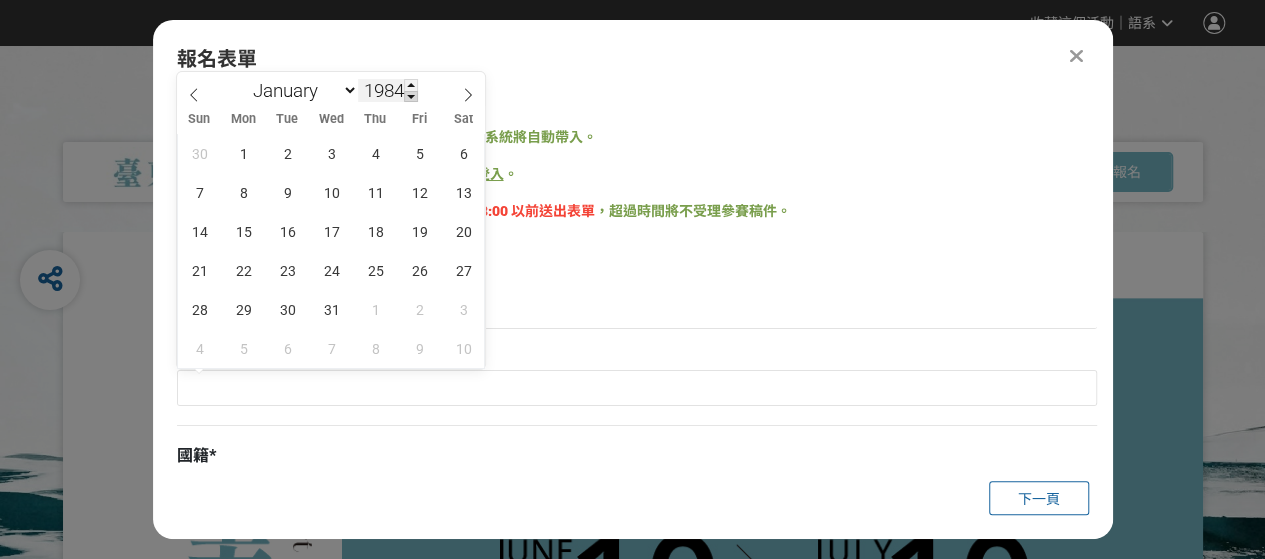 click at bounding box center (411, 97) 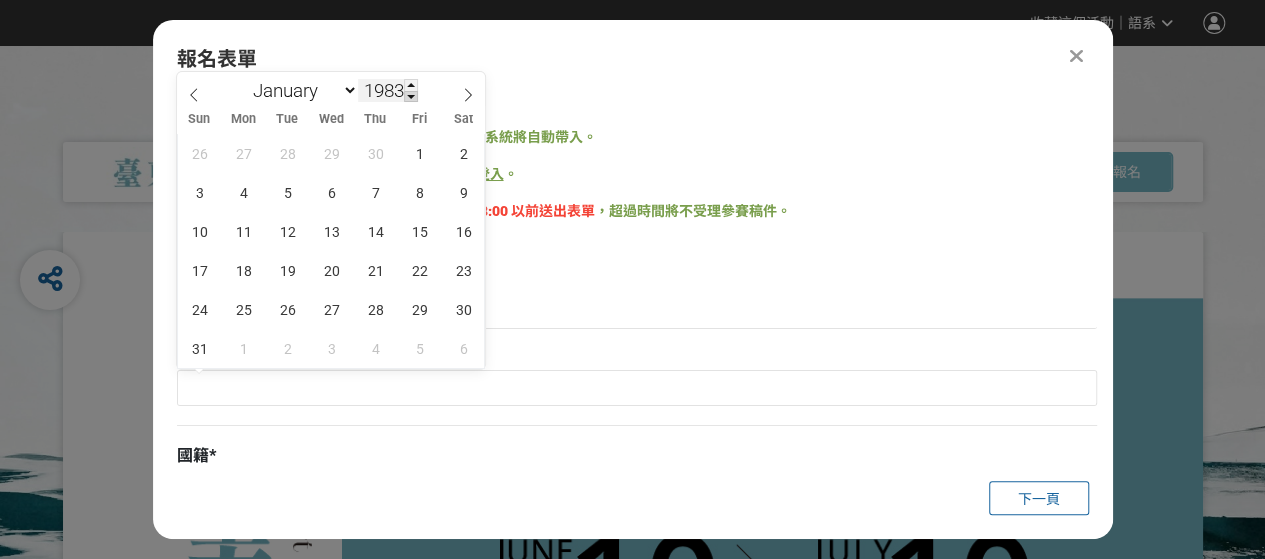 click at bounding box center (411, 97) 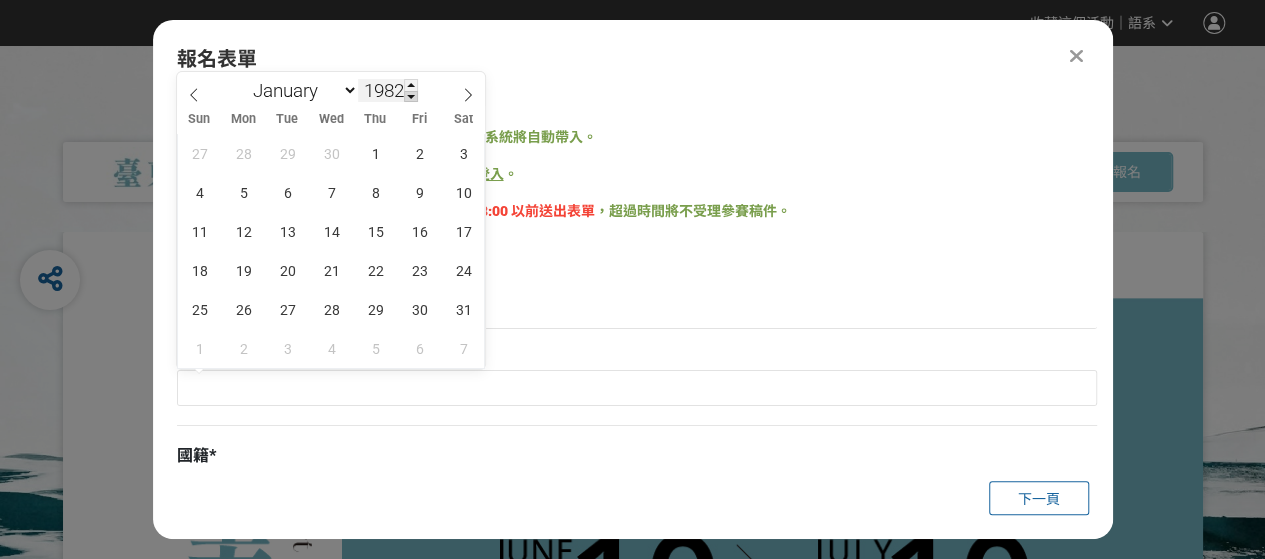 click at bounding box center [411, 97] 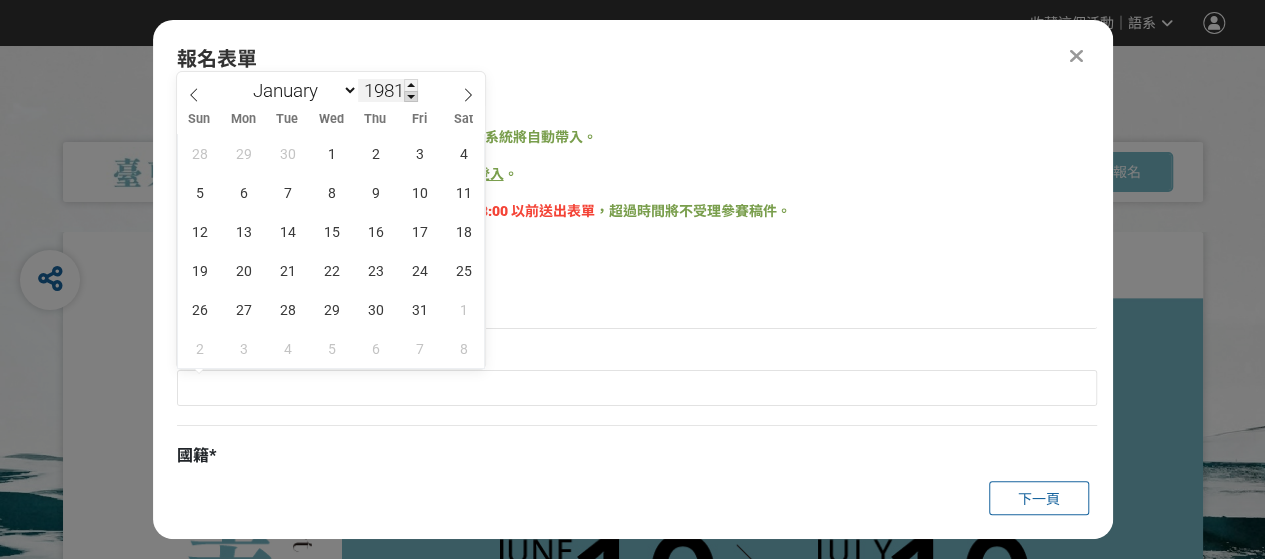 click at bounding box center (411, 97) 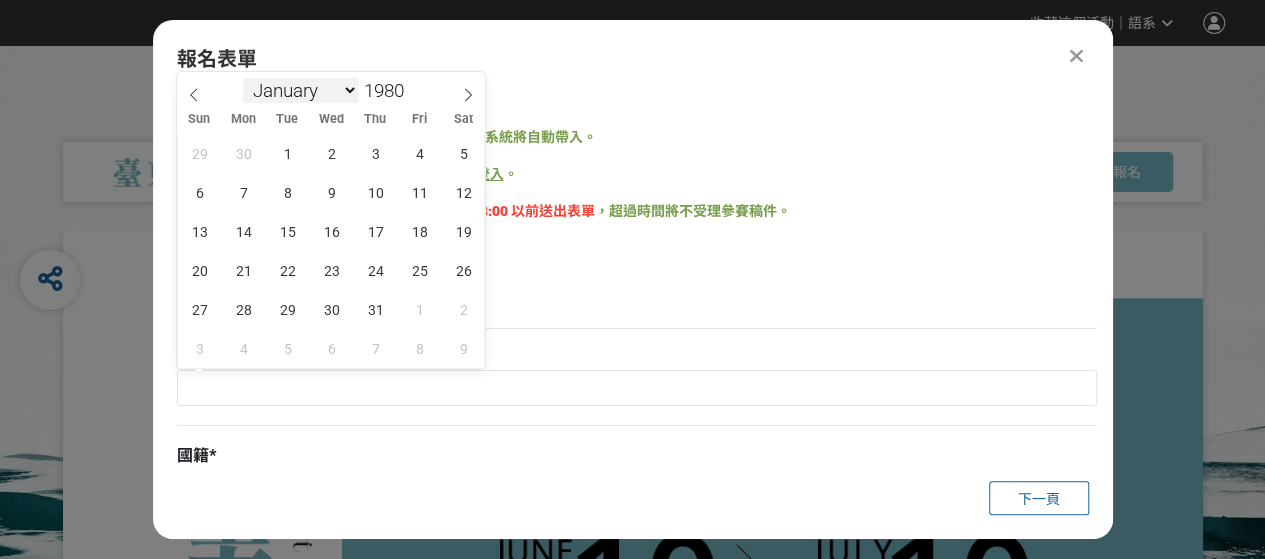 click on "January February March April May June July August September October November December" at bounding box center [300, 90] 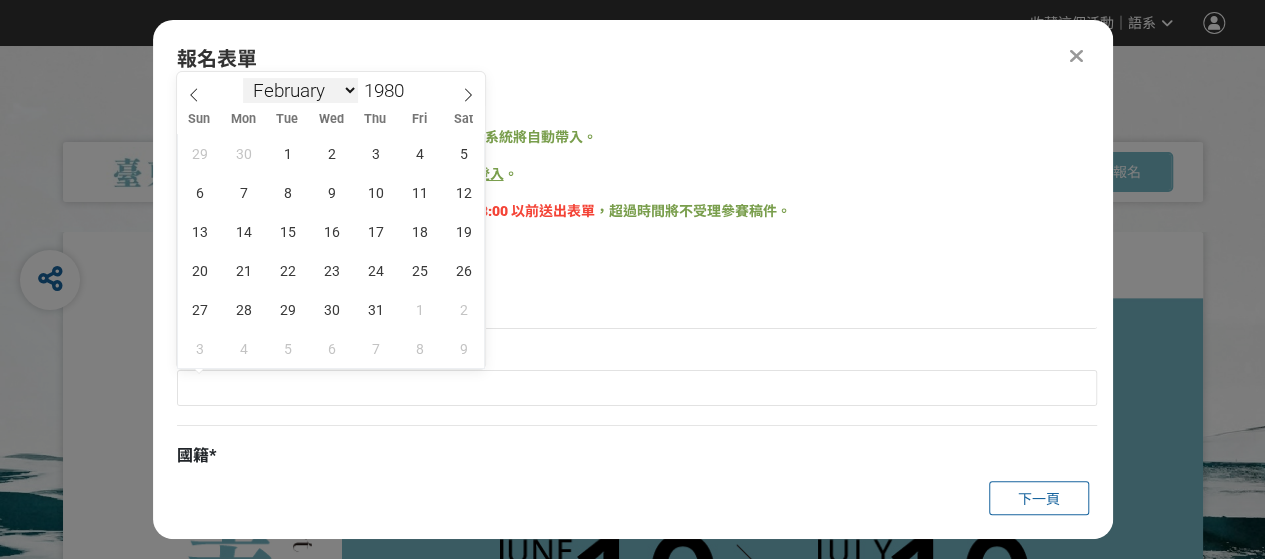 click on "January February March April May June July August September October November December" at bounding box center (300, 90) 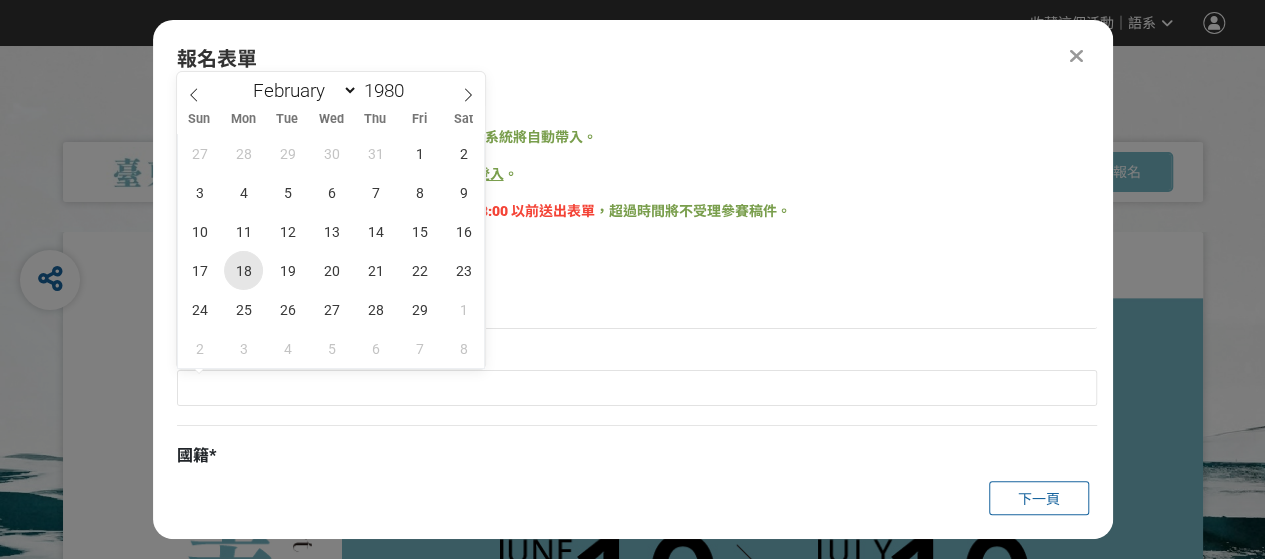 click on "18" at bounding box center (243, 270) 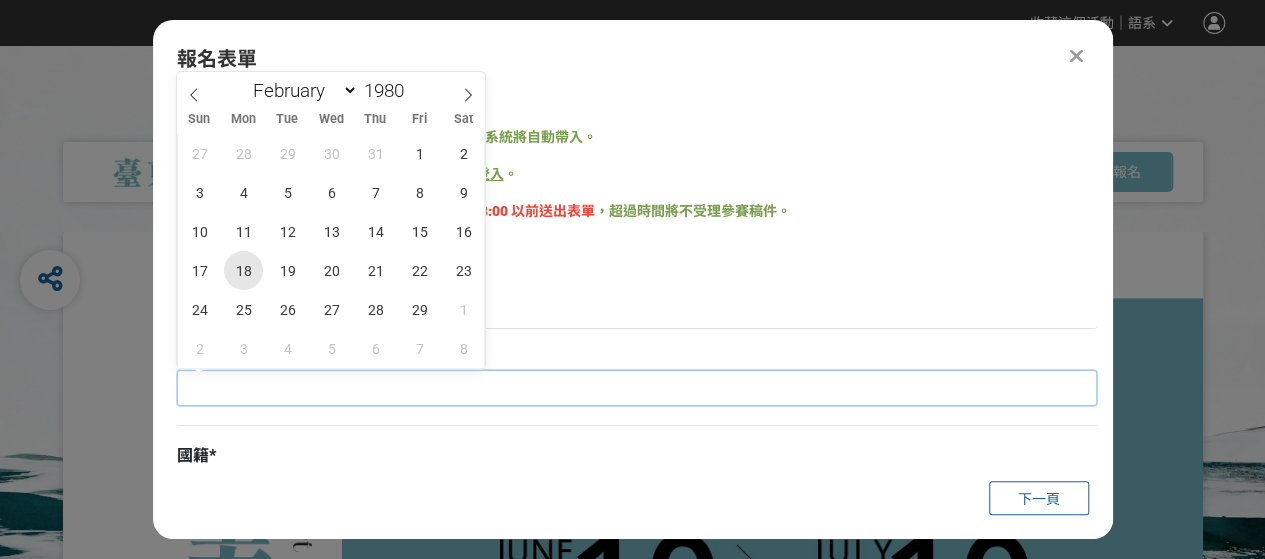 type on "[DATE]" 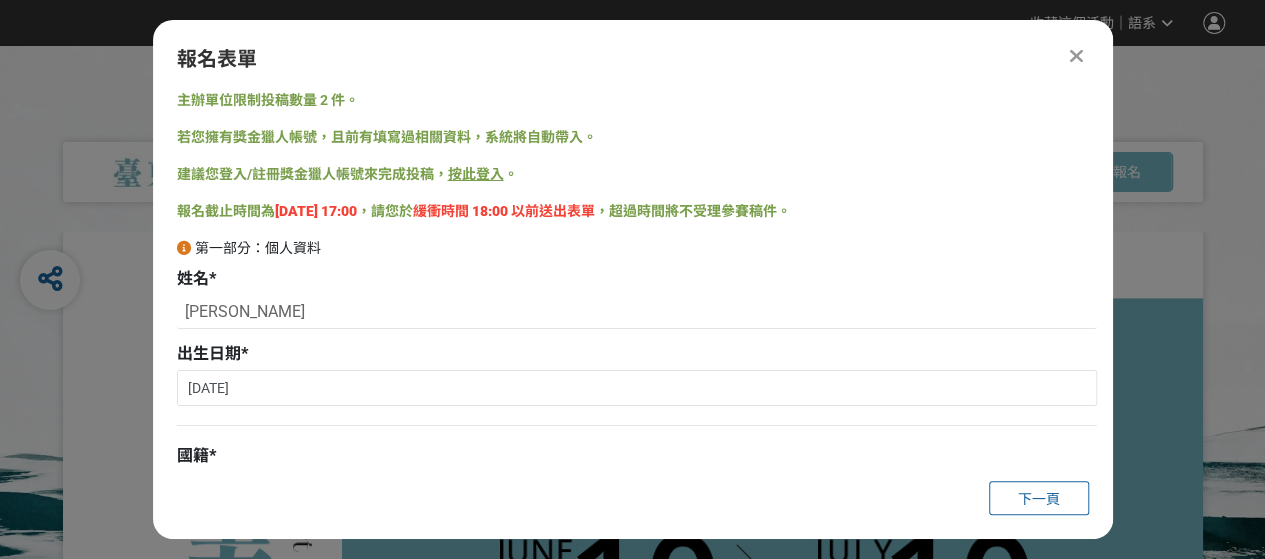 click on "國籍 *" at bounding box center (637, 456) 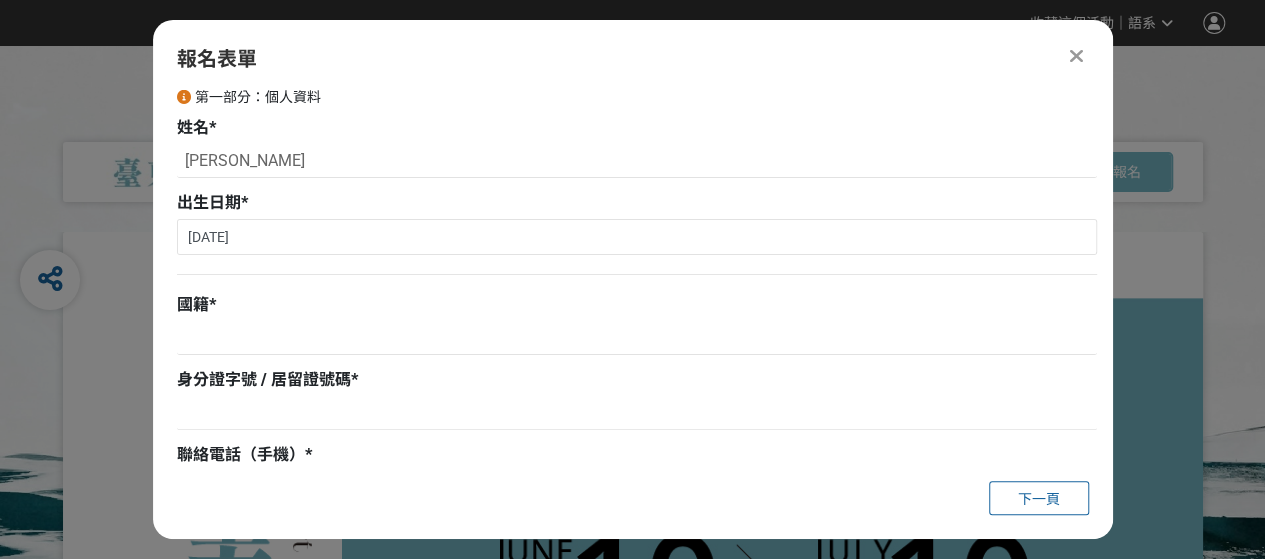 scroll, scrollTop: 178, scrollLeft: 0, axis: vertical 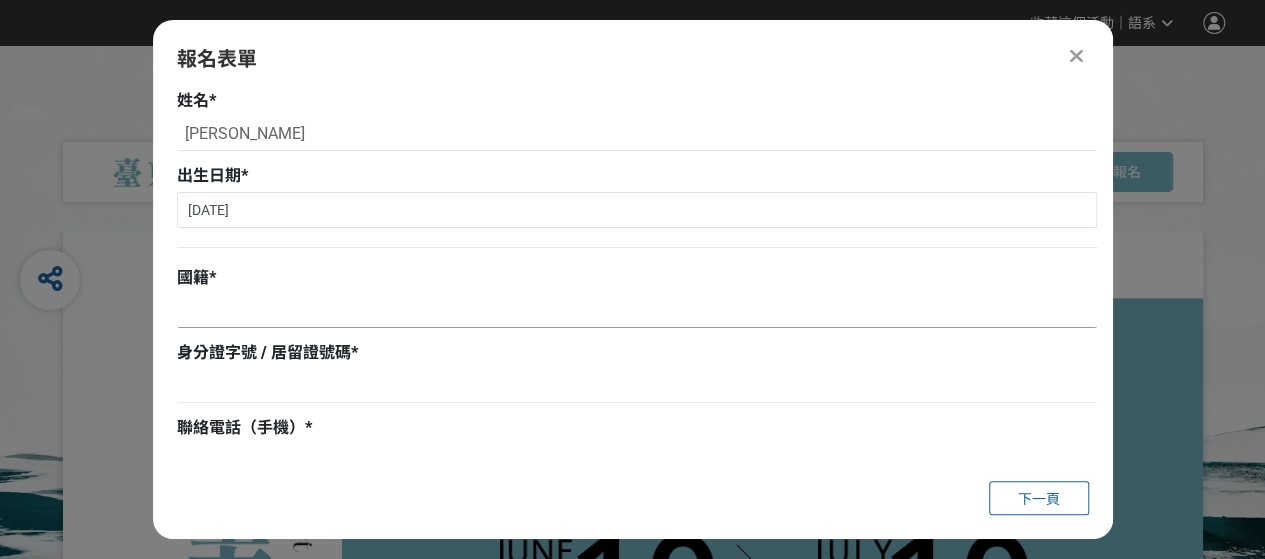 click at bounding box center [637, 311] 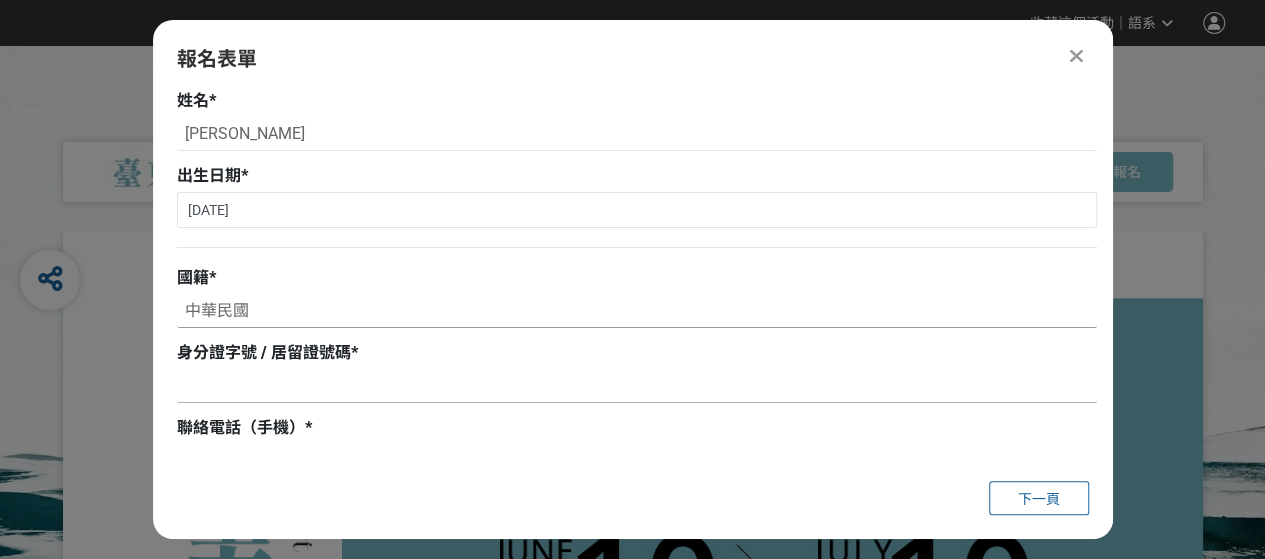 type on "中華民國" 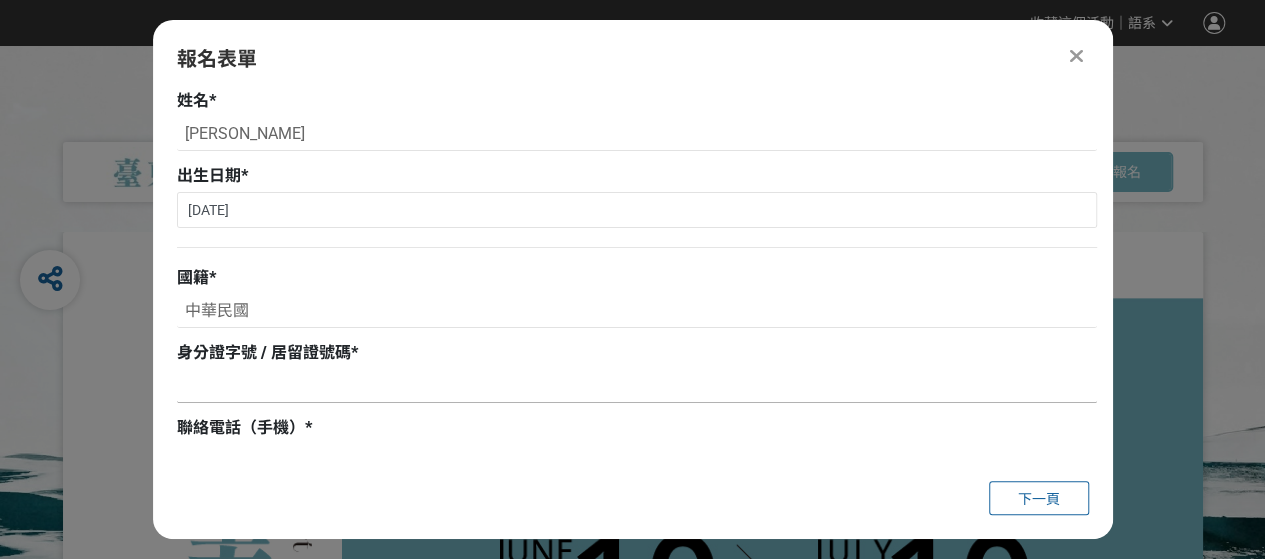 click at bounding box center [637, 386] 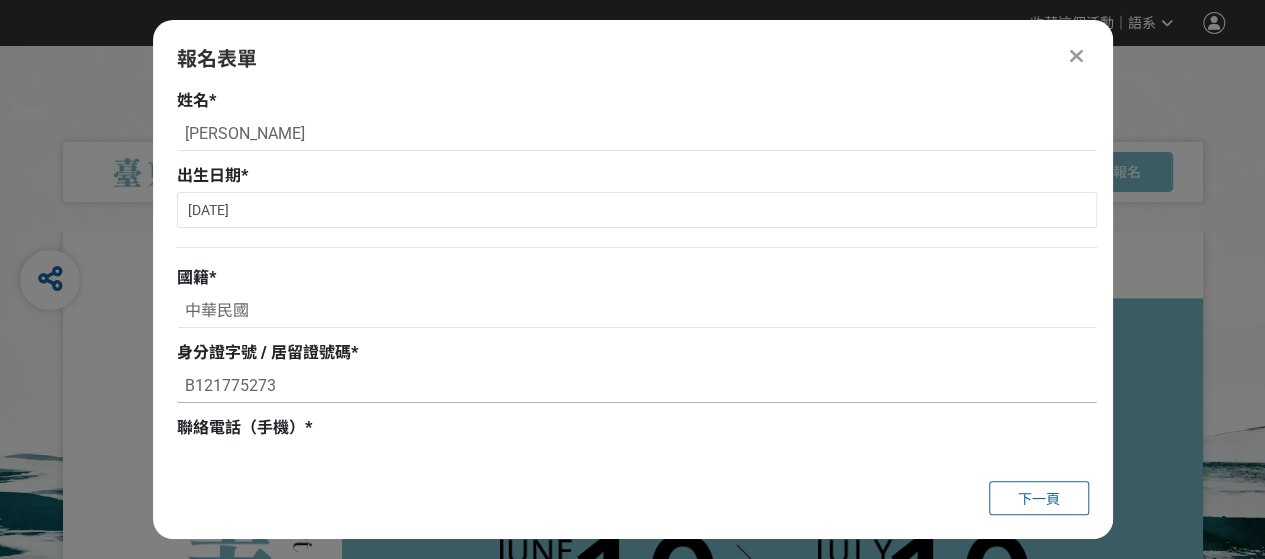 type on "B121775273" 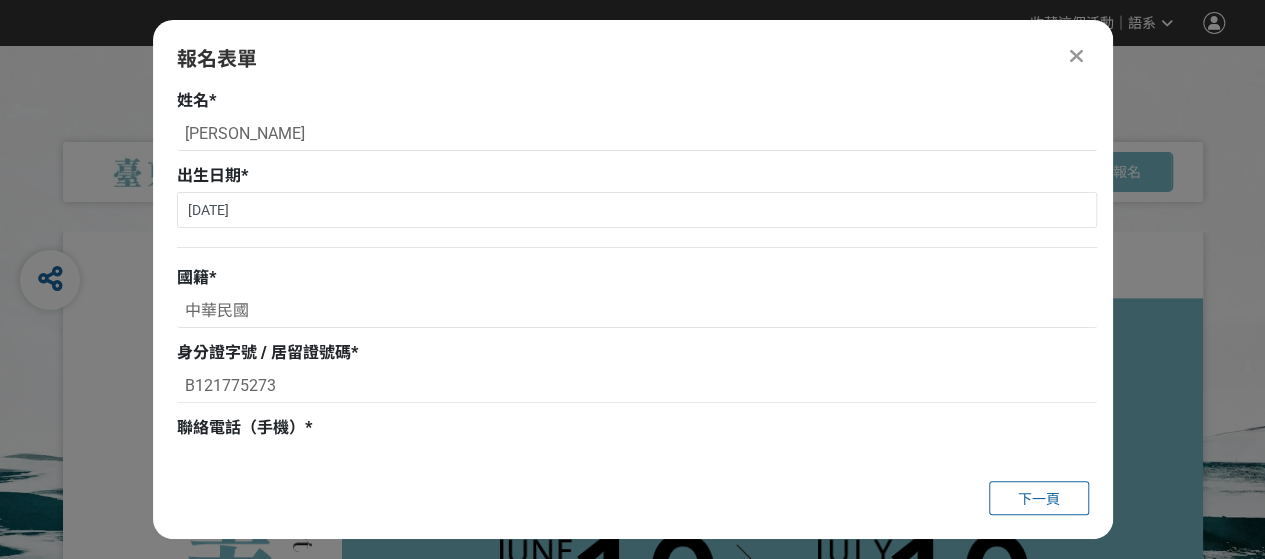drag, startPoint x: 227, startPoint y: 471, endPoint x: 244, endPoint y: 449, distance: 27.802877 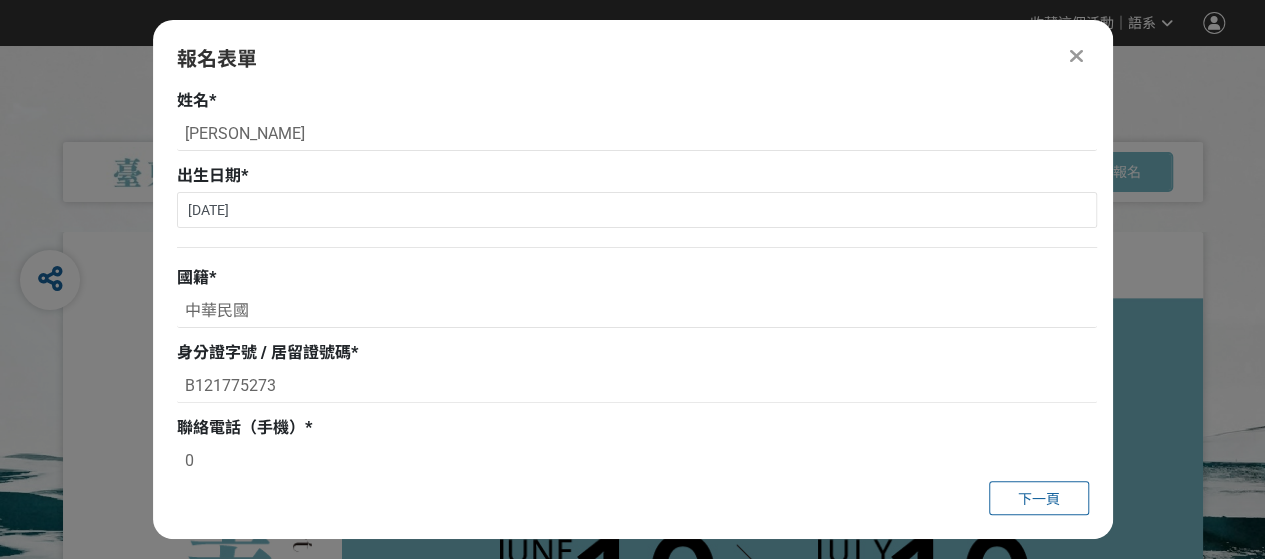 scroll, scrollTop: 182, scrollLeft: 0, axis: vertical 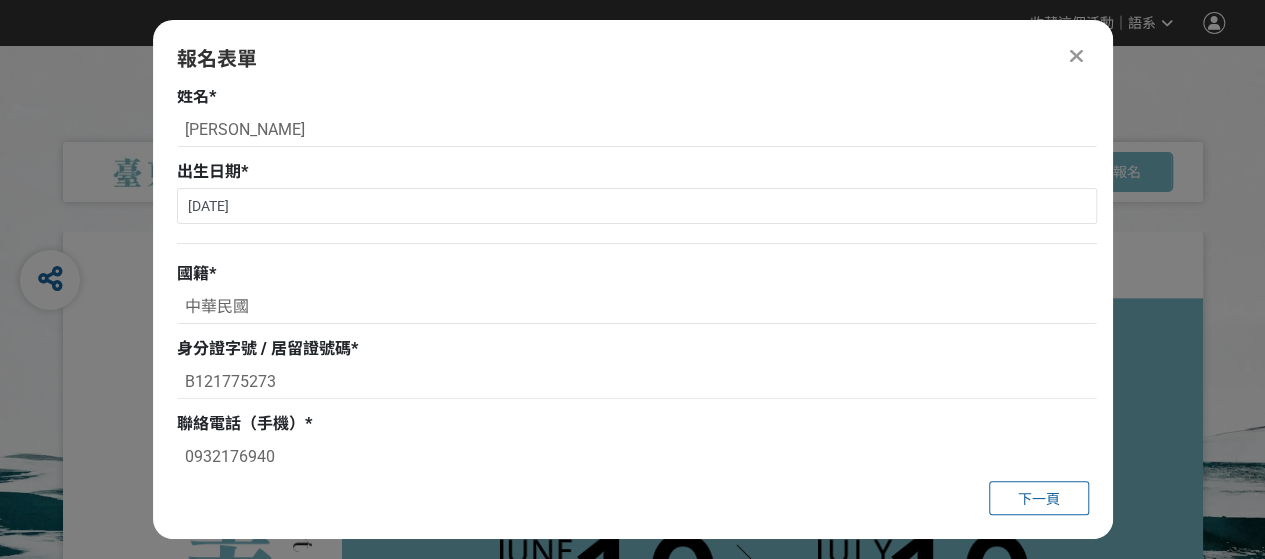 type on "0932176940" 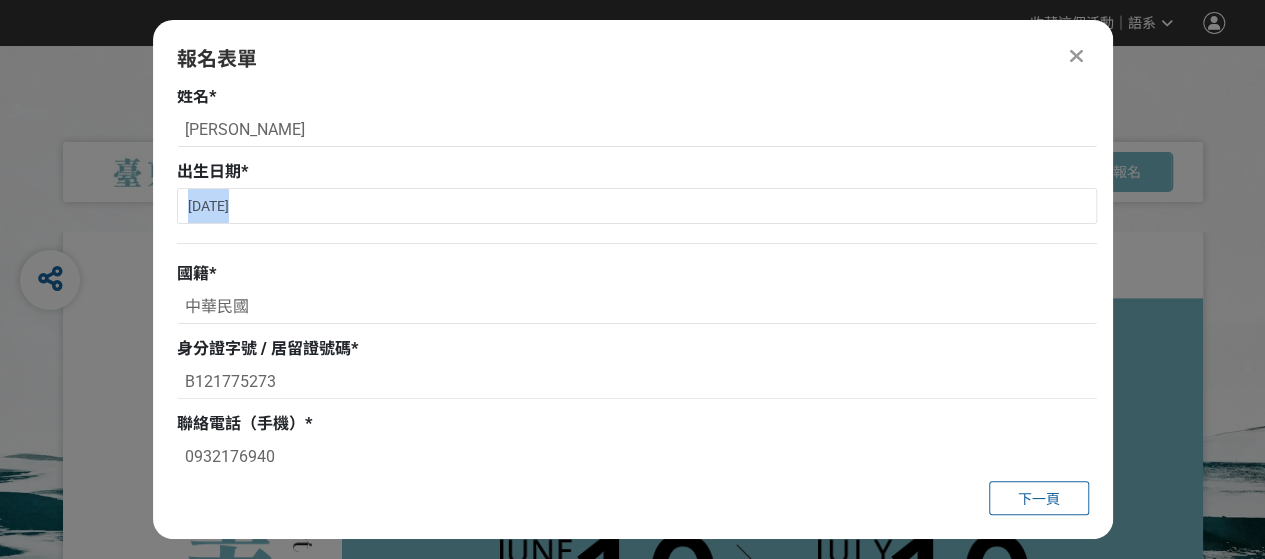 drag, startPoint x: 1112, startPoint y: 221, endPoint x: 1109, endPoint y: 244, distance: 23.194826 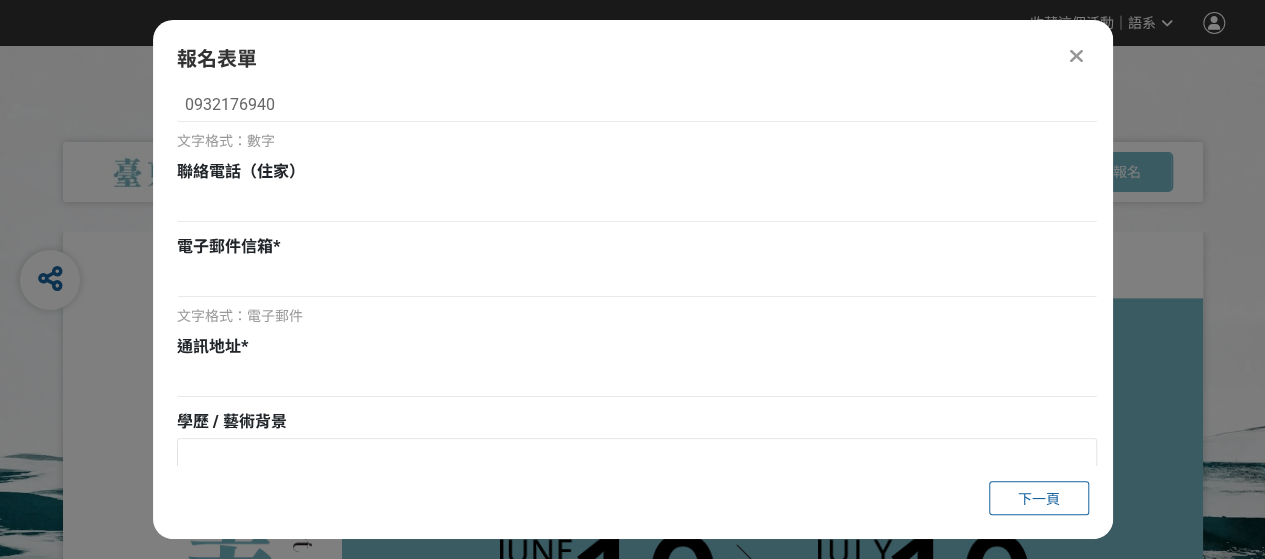 scroll, scrollTop: 548, scrollLeft: 0, axis: vertical 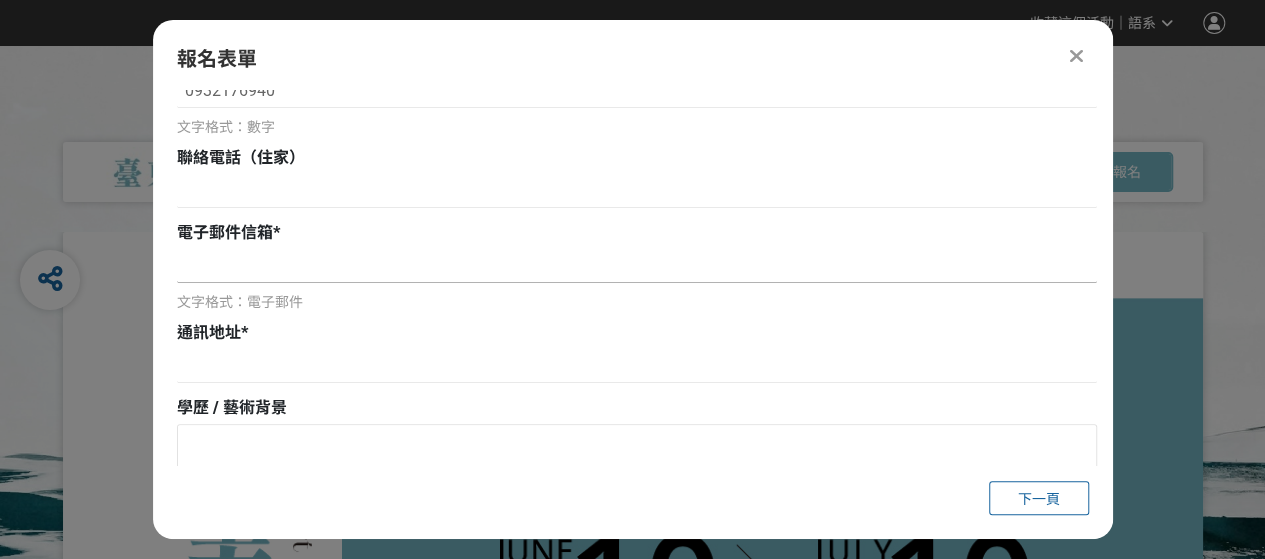 click at bounding box center (637, 266) 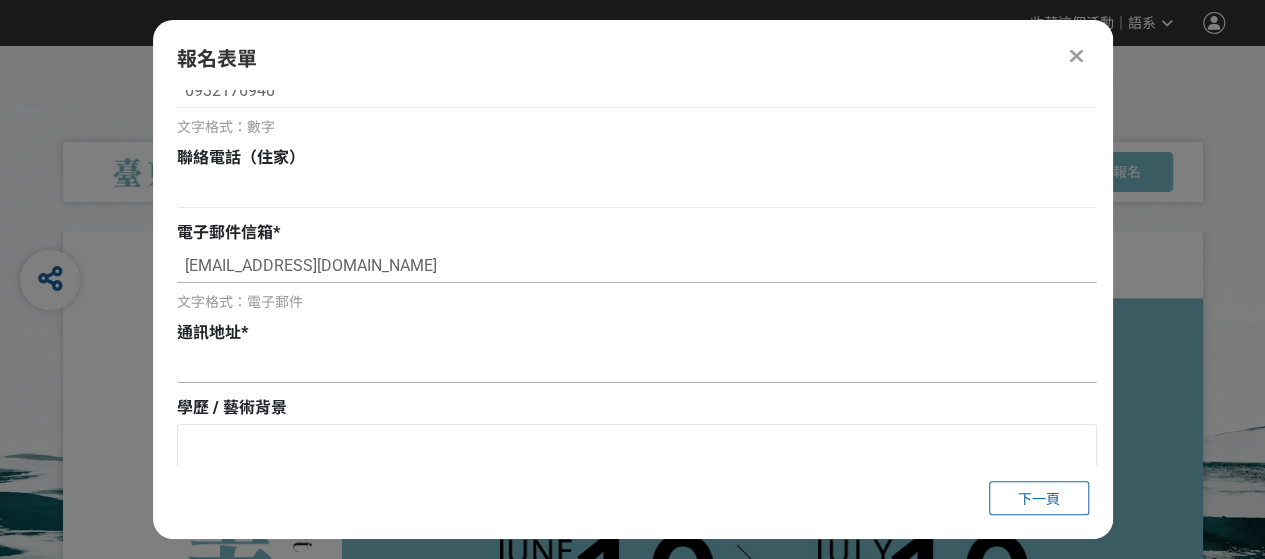 type on "[EMAIL_ADDRESS][DOMAIN_NAME]" 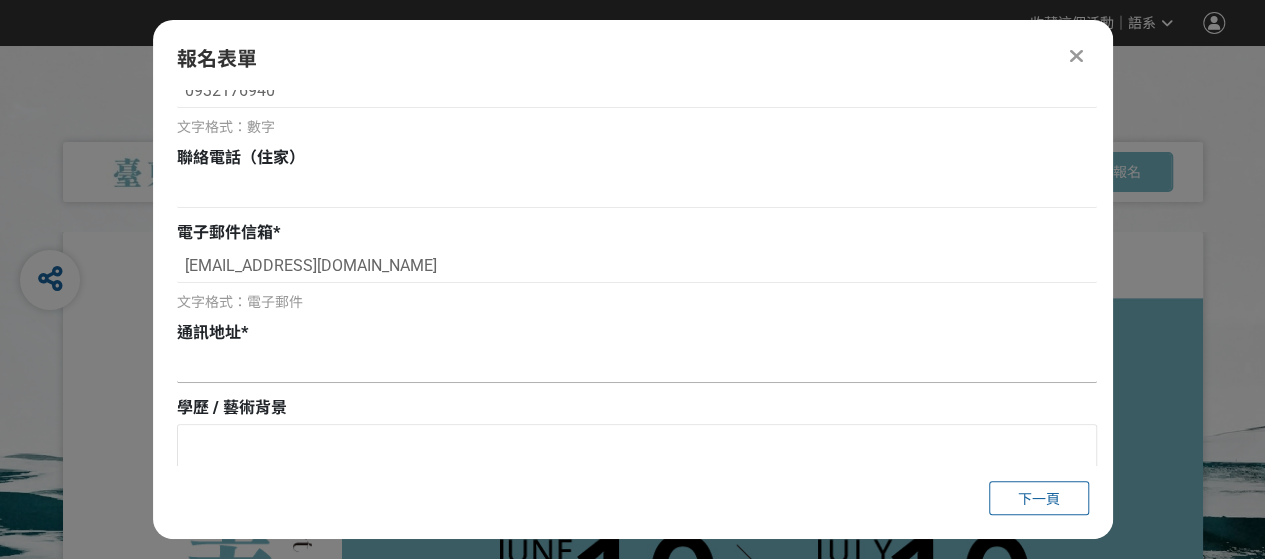 click at bounding box center [637, 366] 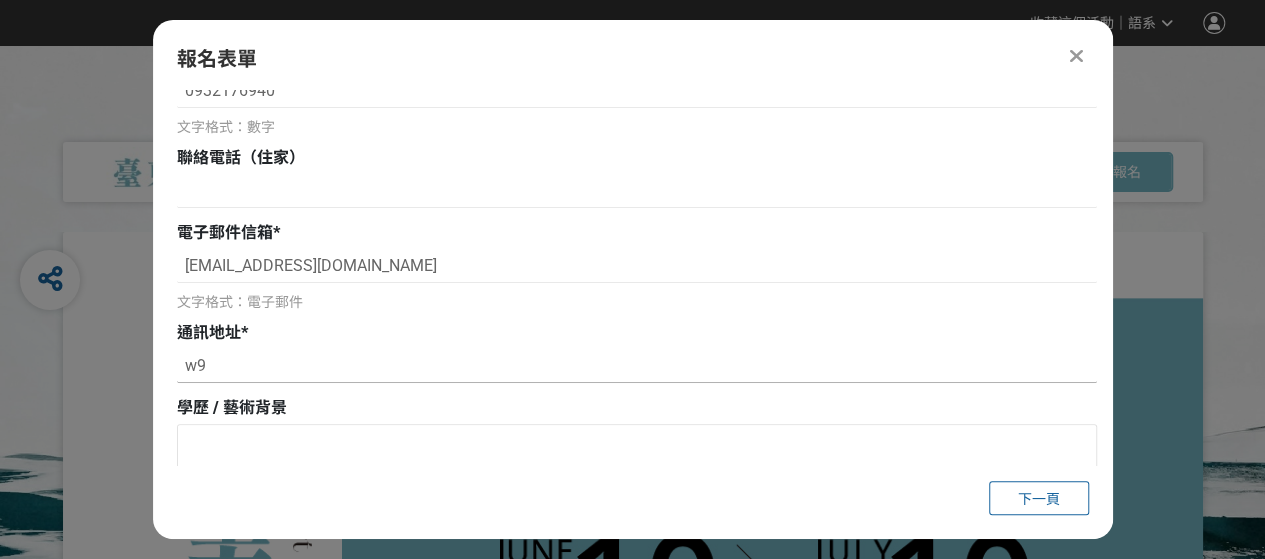type on "w" 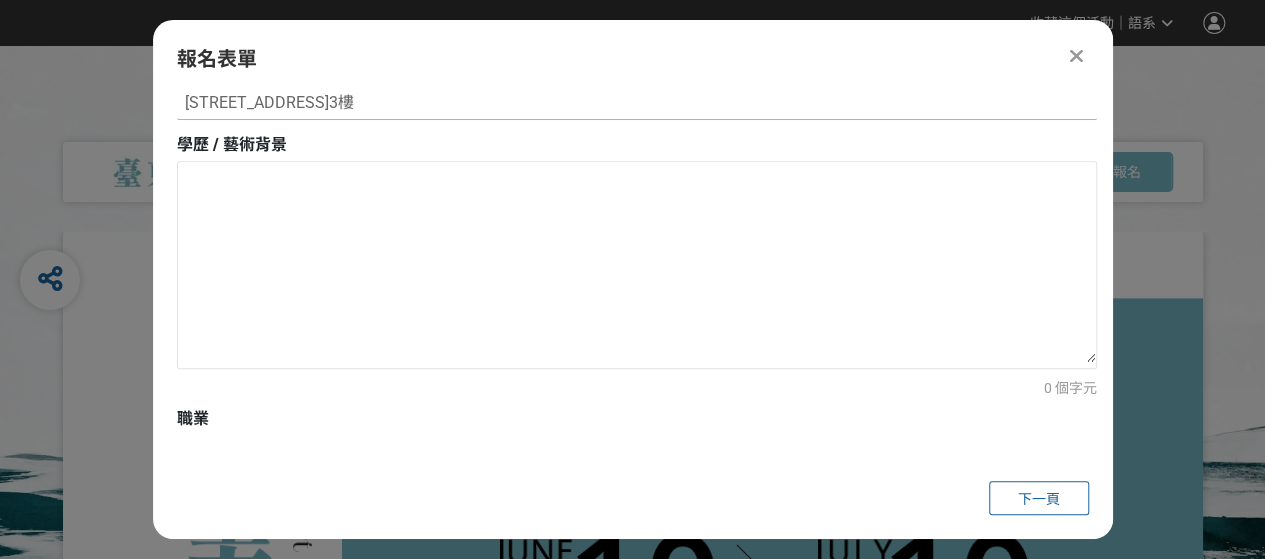 scroll, scrollTop: 892, scrollLeft: 0, axis: vertical 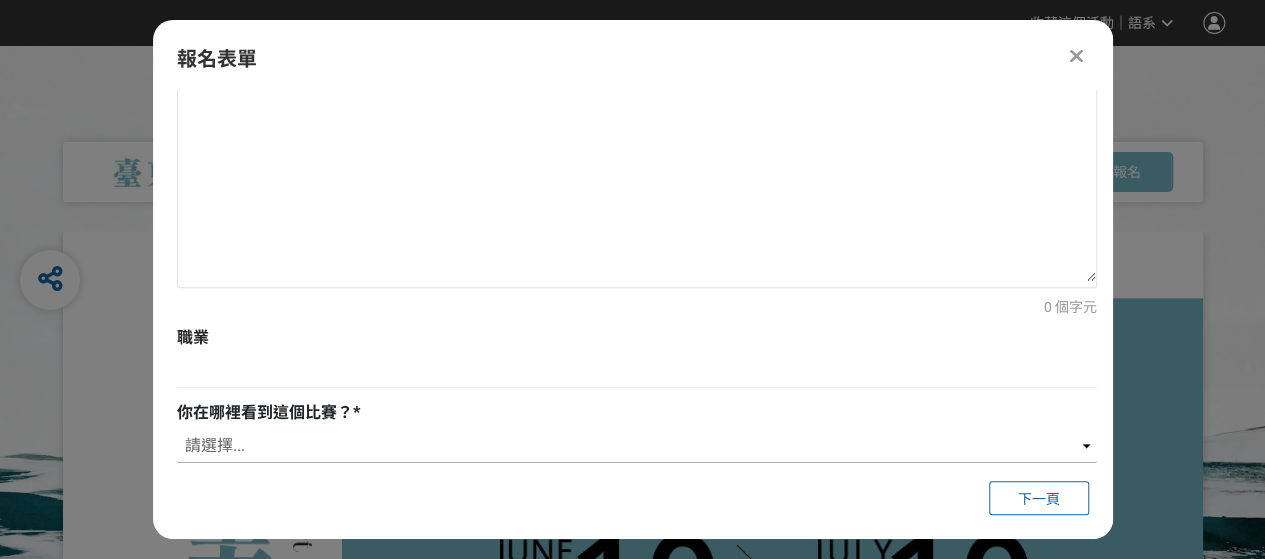 type on "臺北市內湖區環山路1段60巷11號3樓" 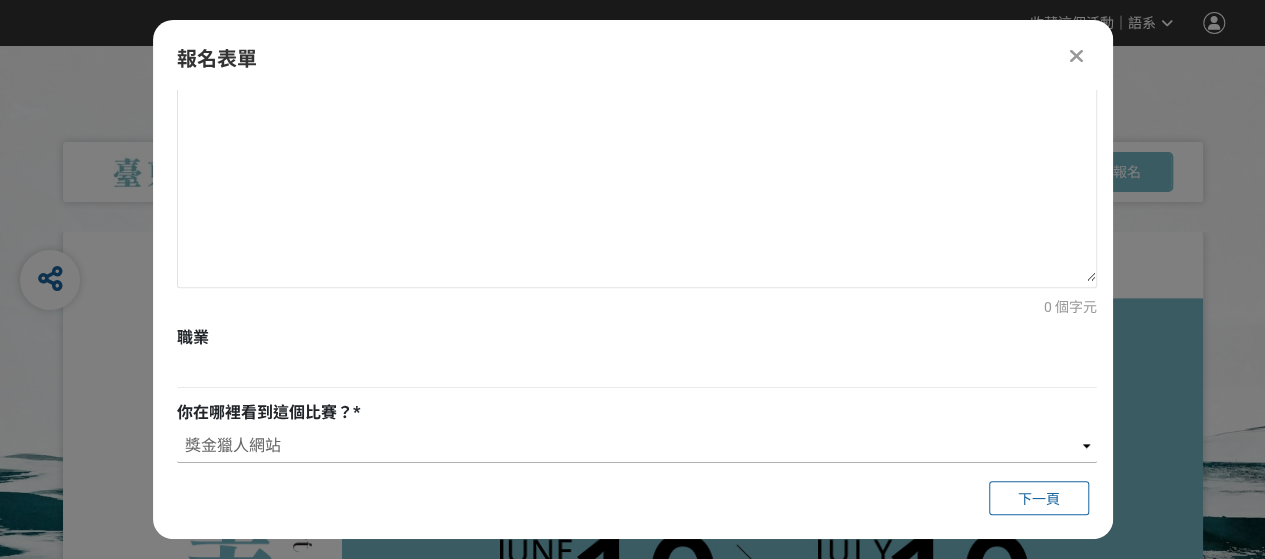 click on "請選擇... 獎金獵人網站 Facebook / Instagram 校園講座 / 老師系上推薦 電子郵件 海報 其他" at bounding box center [637, 446] 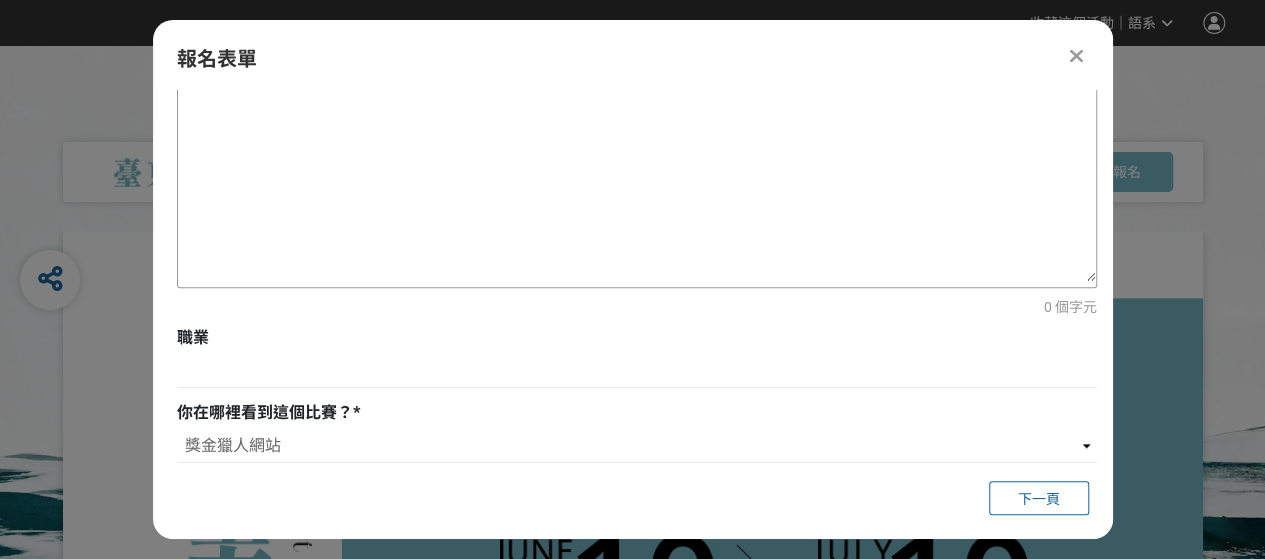 click at bounding box center (637, 181) 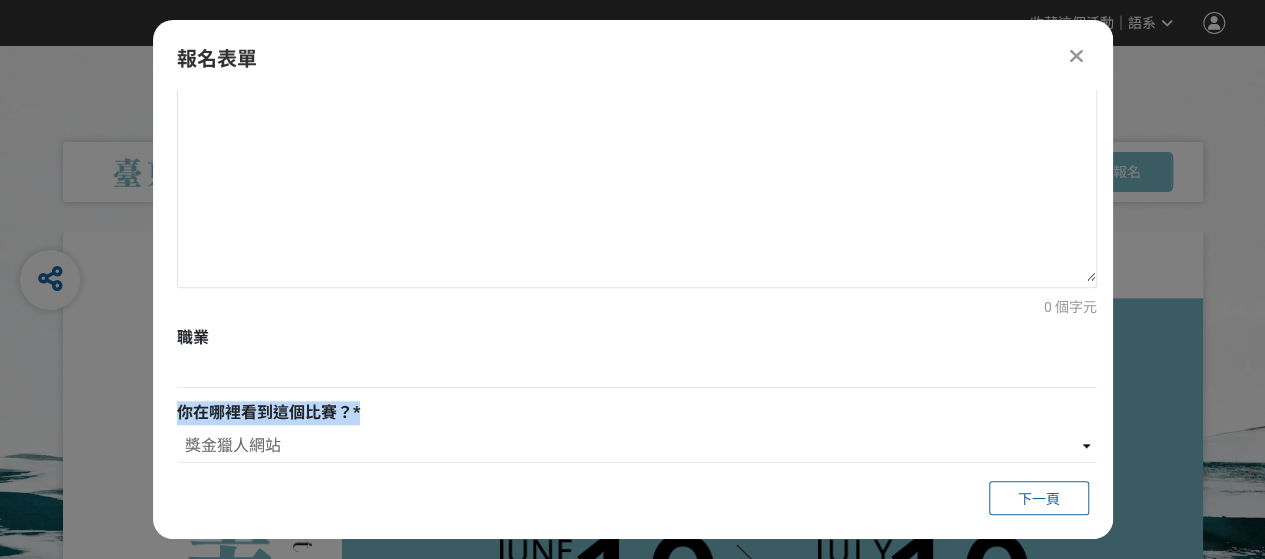 drag, startPoint x: 1106, startPoint y: 403, endPoint x: 1110, endPoint y: 356, distance: 47.169907 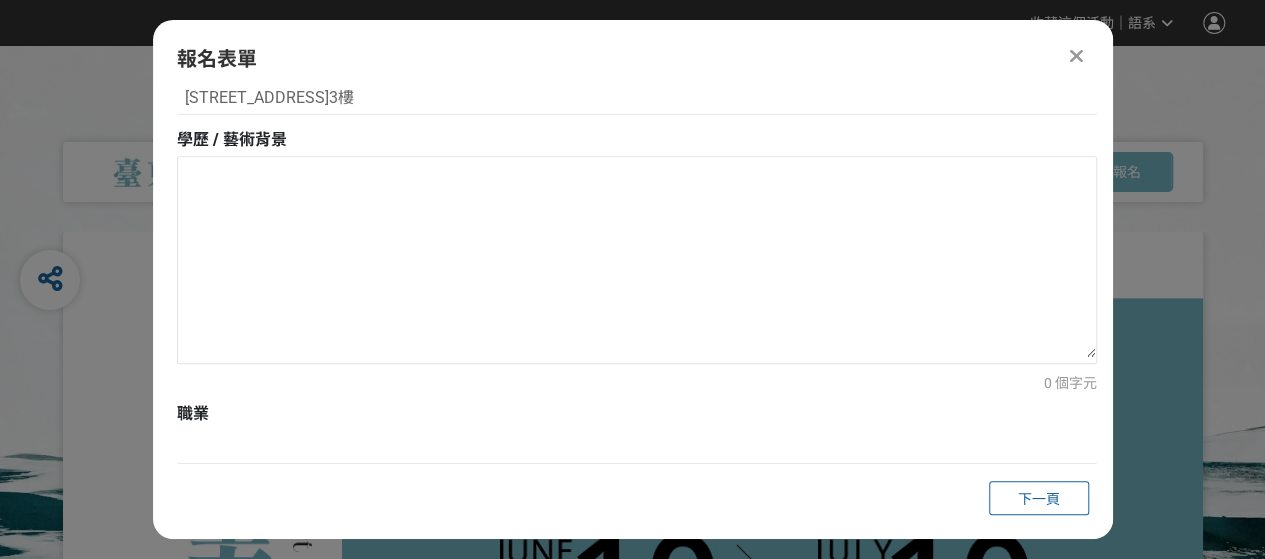 scroll, scrollTop: 784, scrollLeft: 0, axis: vertical 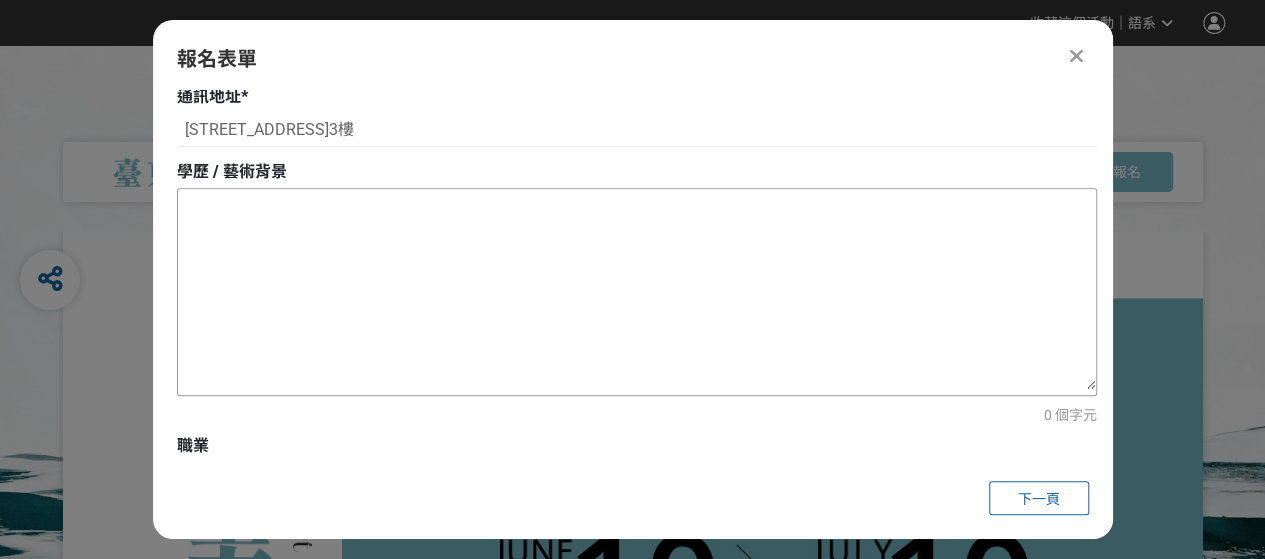 click at bounding box center (637, 289) 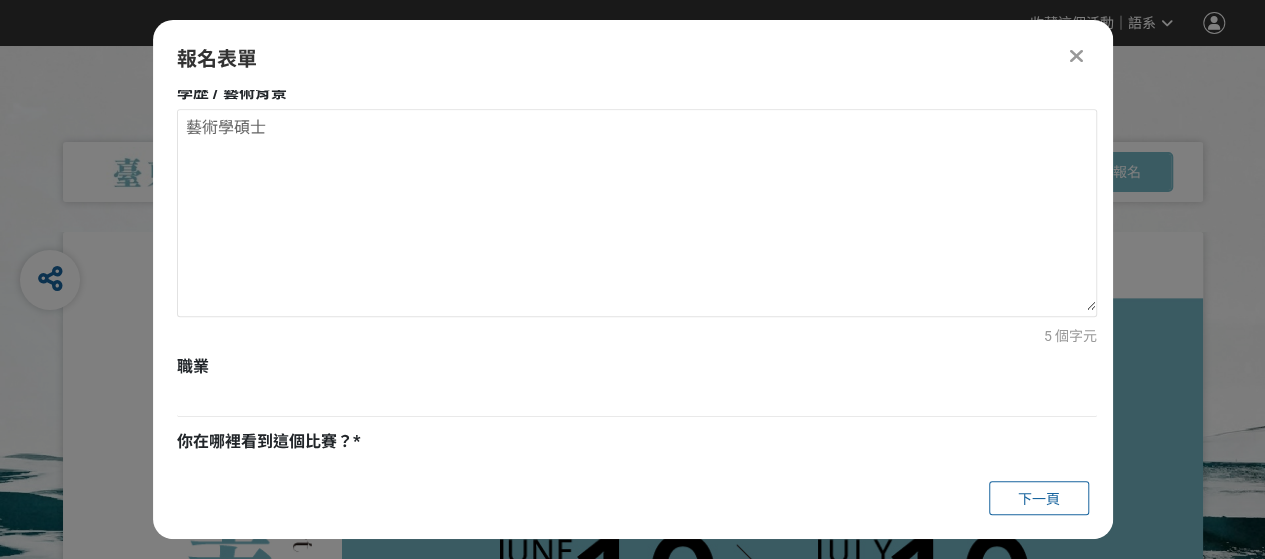 scroll, scrollTop: 892, scrollLeft: 0, axis: vertical 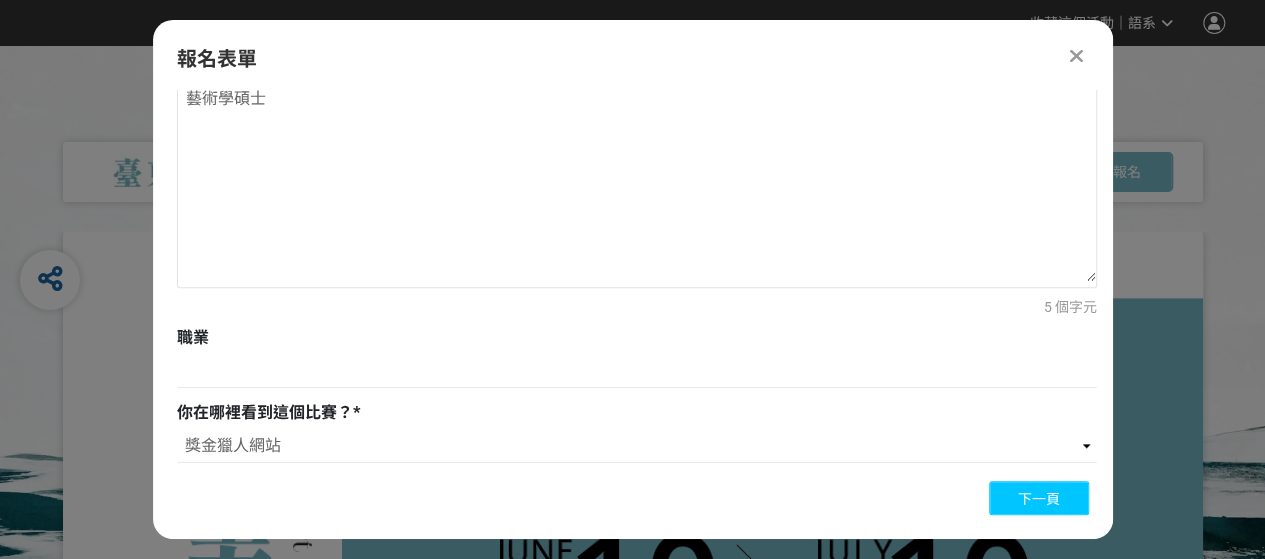 type on "藝術學碩士" 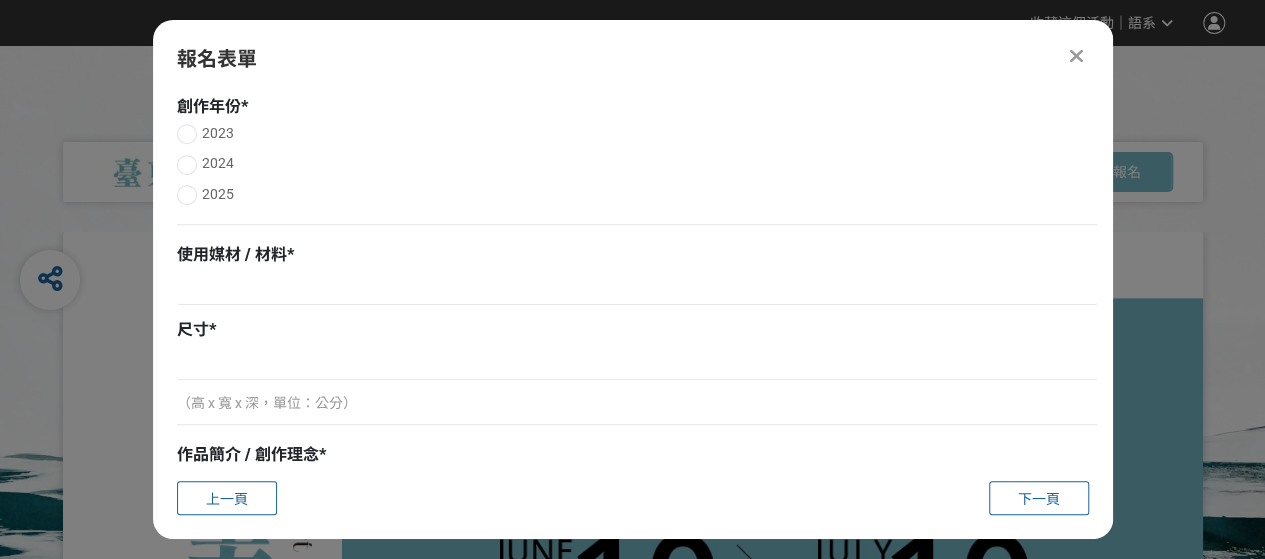 scroll, scrollTop: 432, scrollLeft: 0, axis: vertical 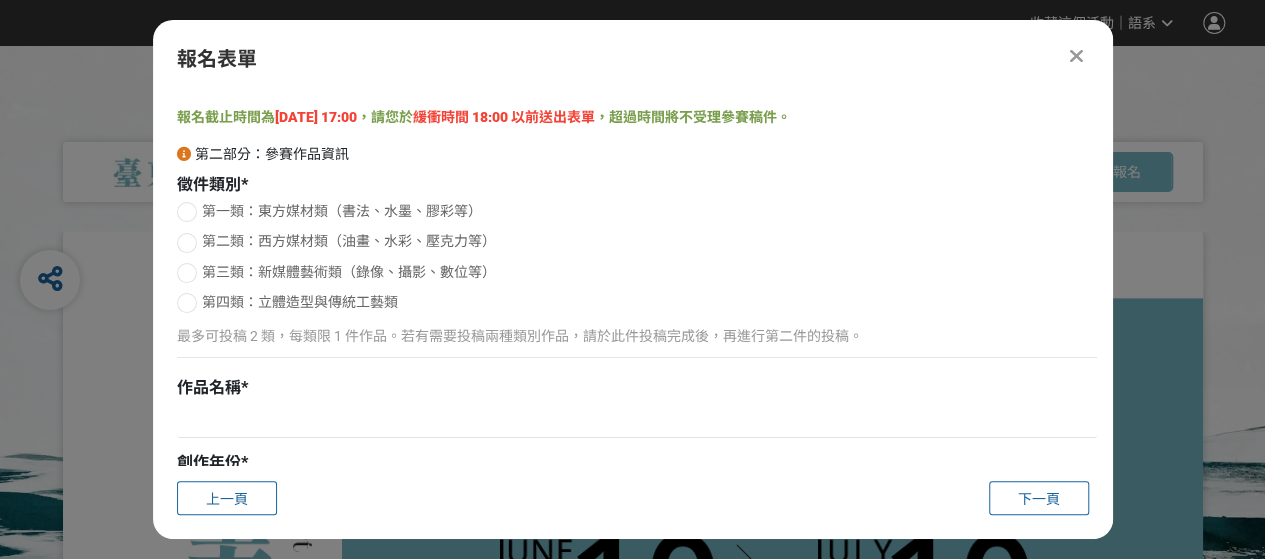 click at bounding box center [187, 243] 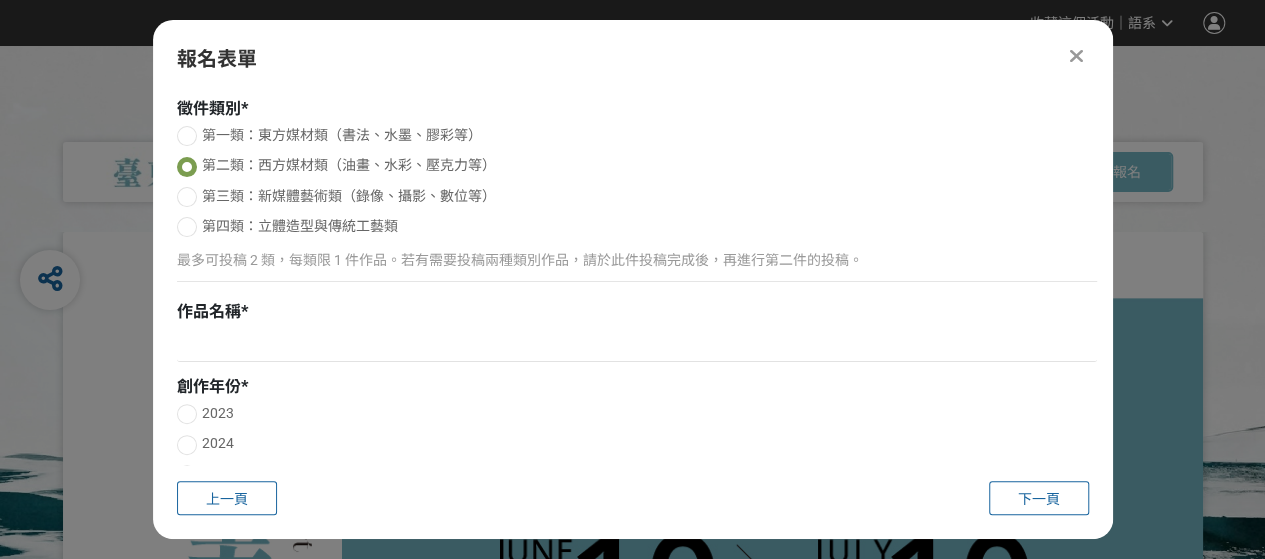 scroll, scrollTop: 173, scrollLeft: 0, axis: vertical 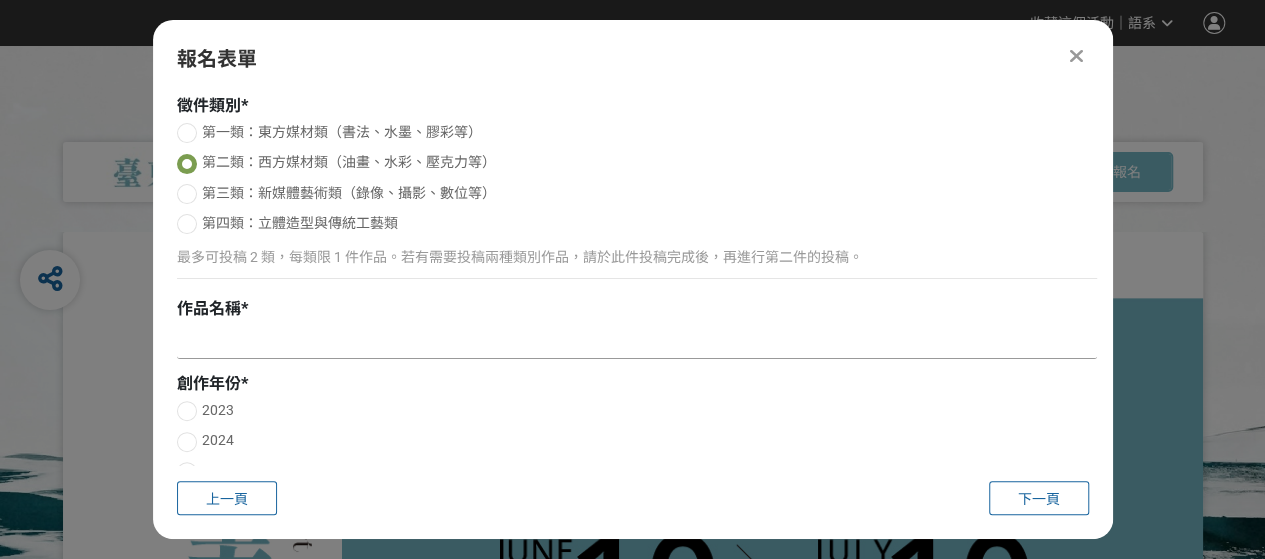 click at bounding box center (637, 342) 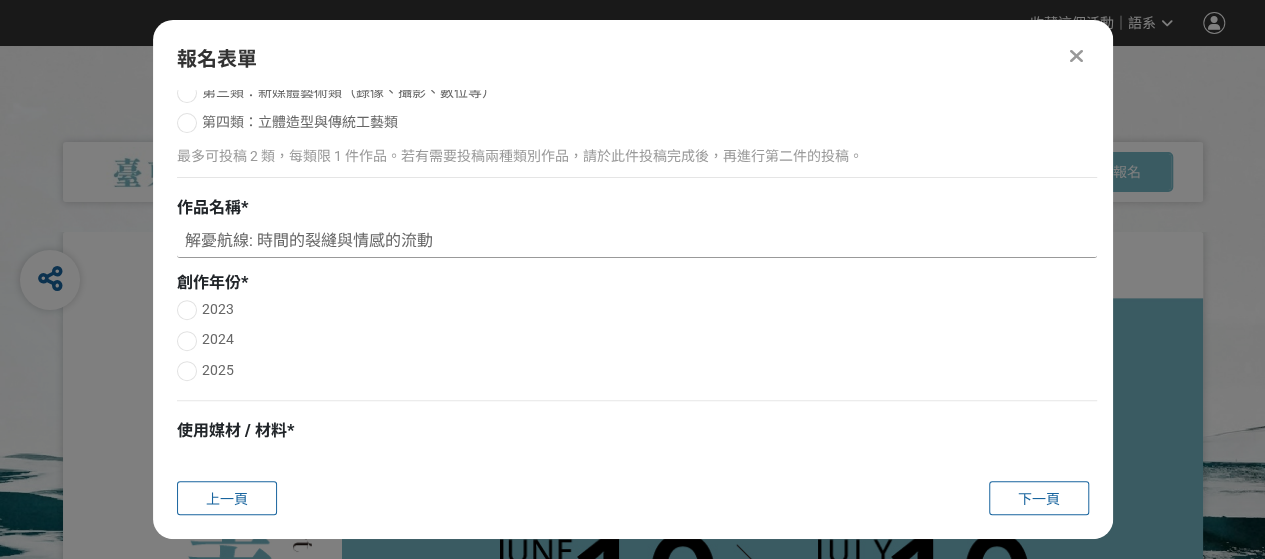 scroll, scrollTop: 277, scrollLeft: 0, axis: vertical 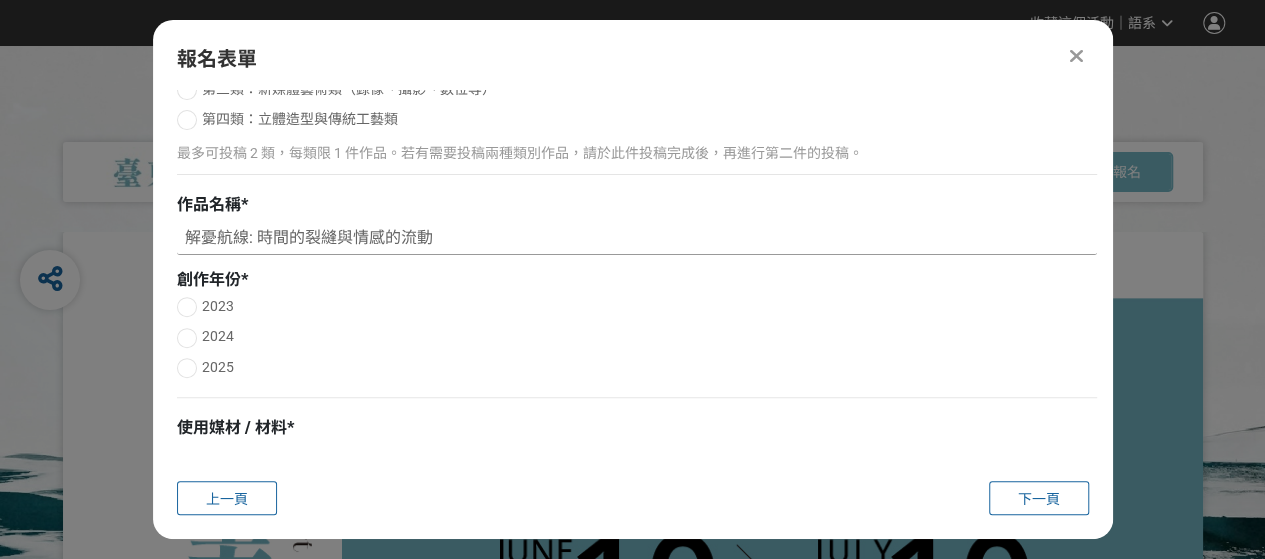 type on "解憂航線: 時間的裂縫與情感的流動" 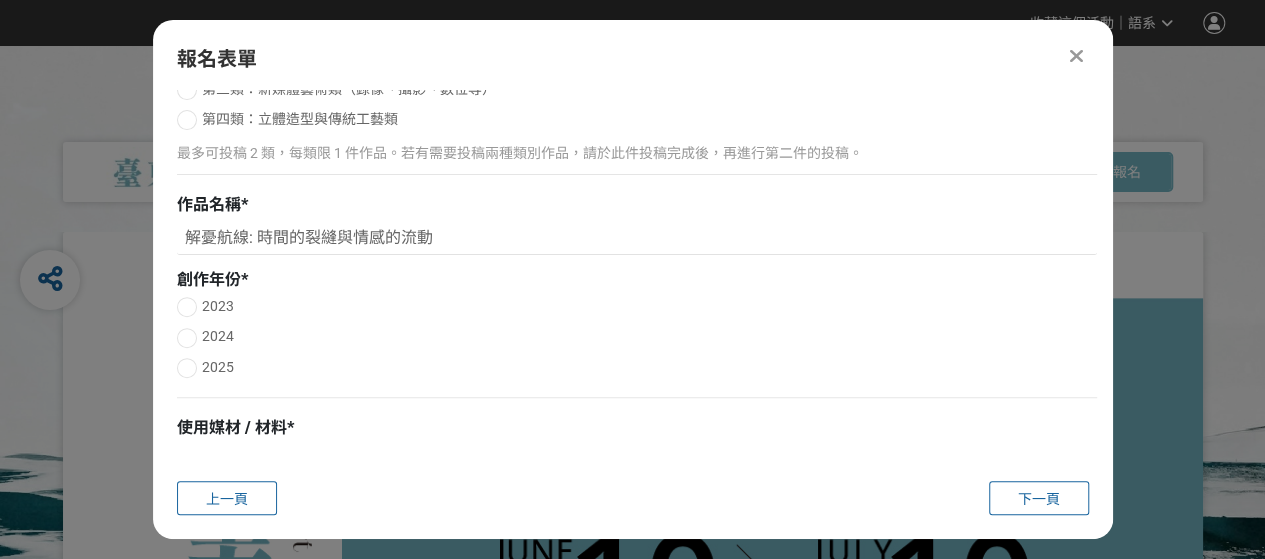 click at bounding box center [187, 368] 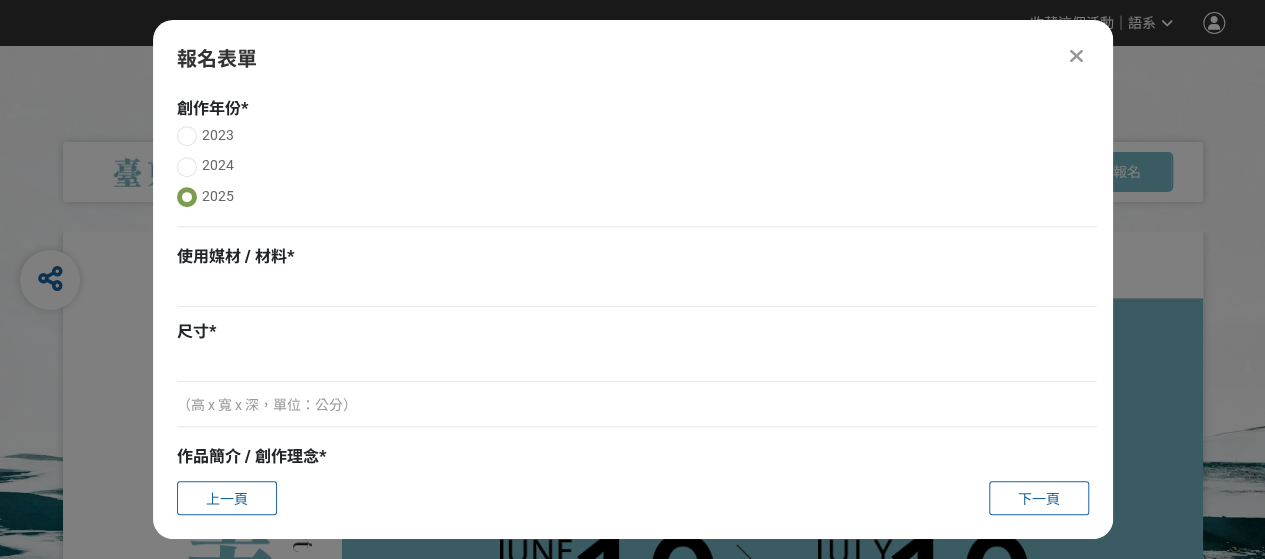scroll, scrollTop: 450, scrollLeft: 0, axis: vertical 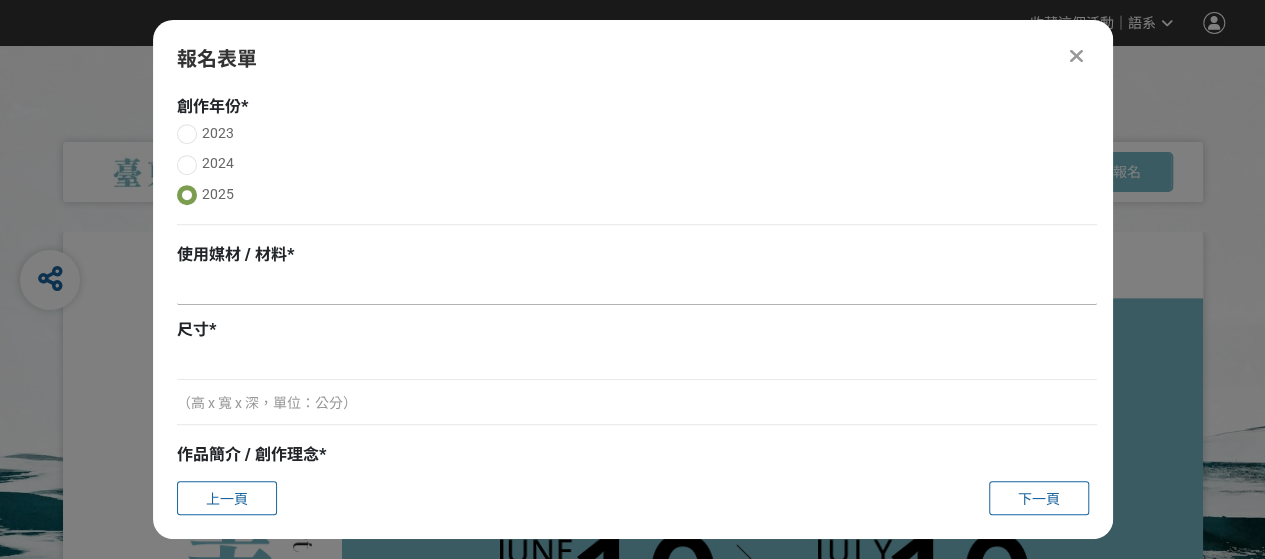 click at bounding box center [637, 288] 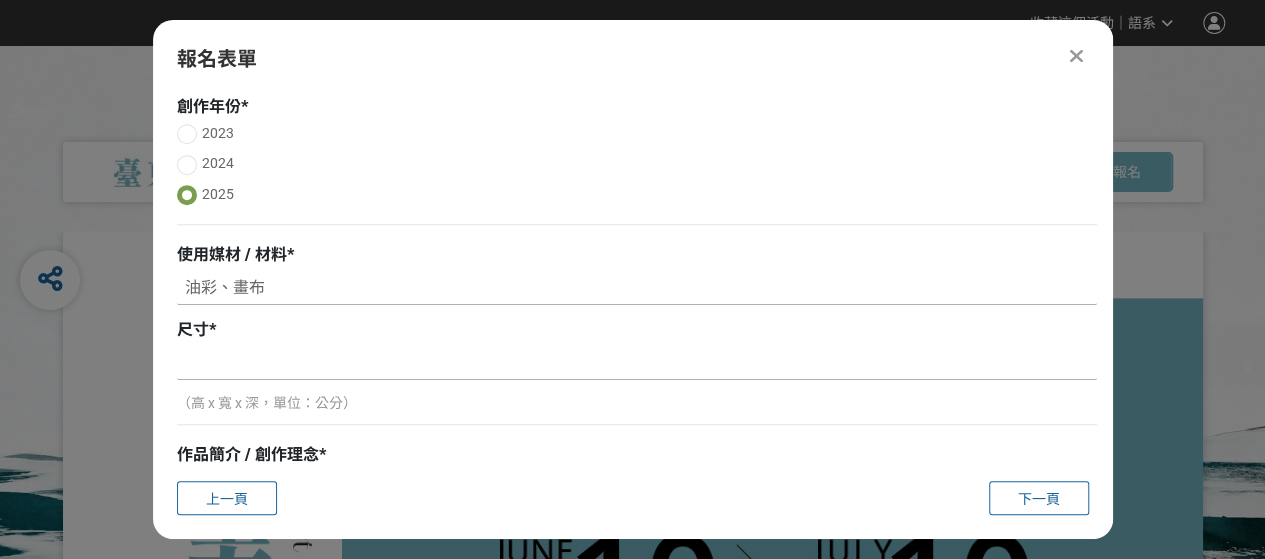 type on "油彩、畫布" 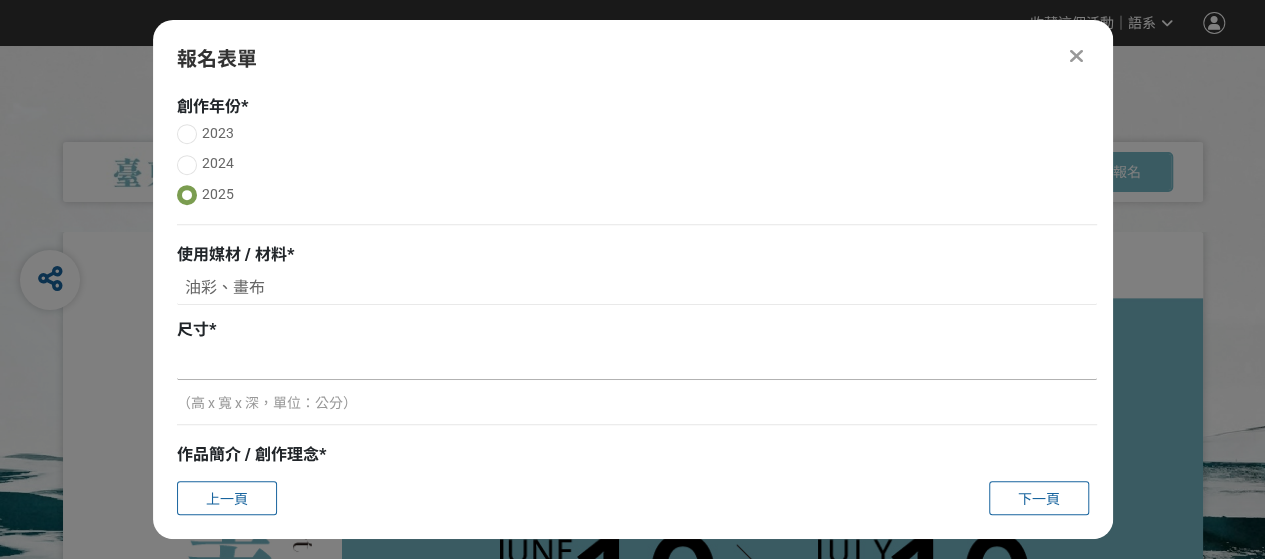 click at bounding box center (637, 363) 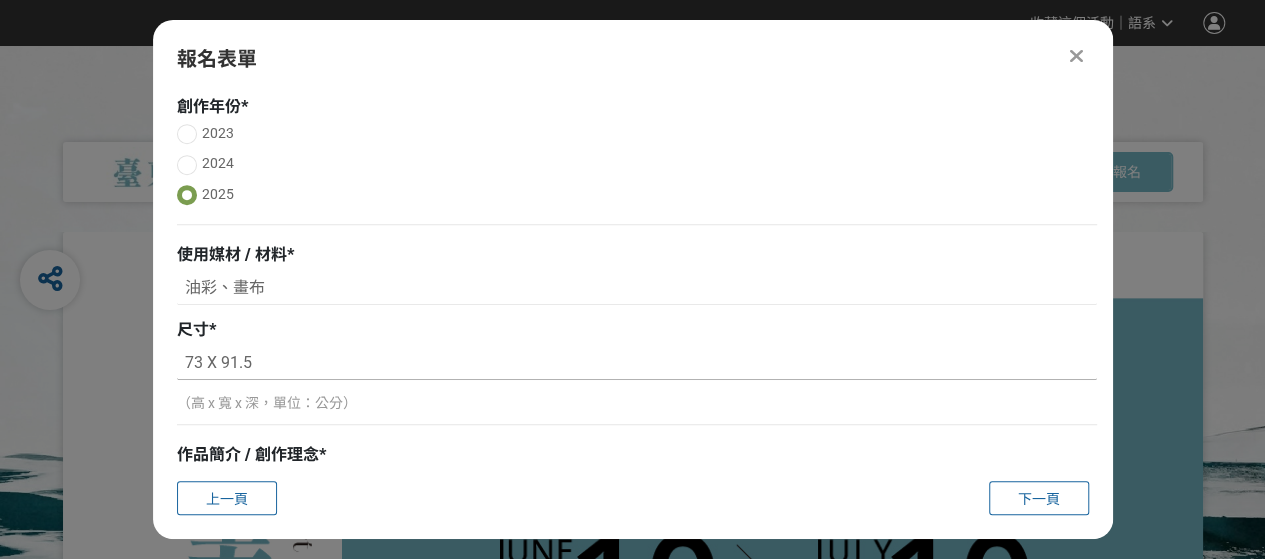 click on "73 X 91.5" at bounding box center (637, 363) 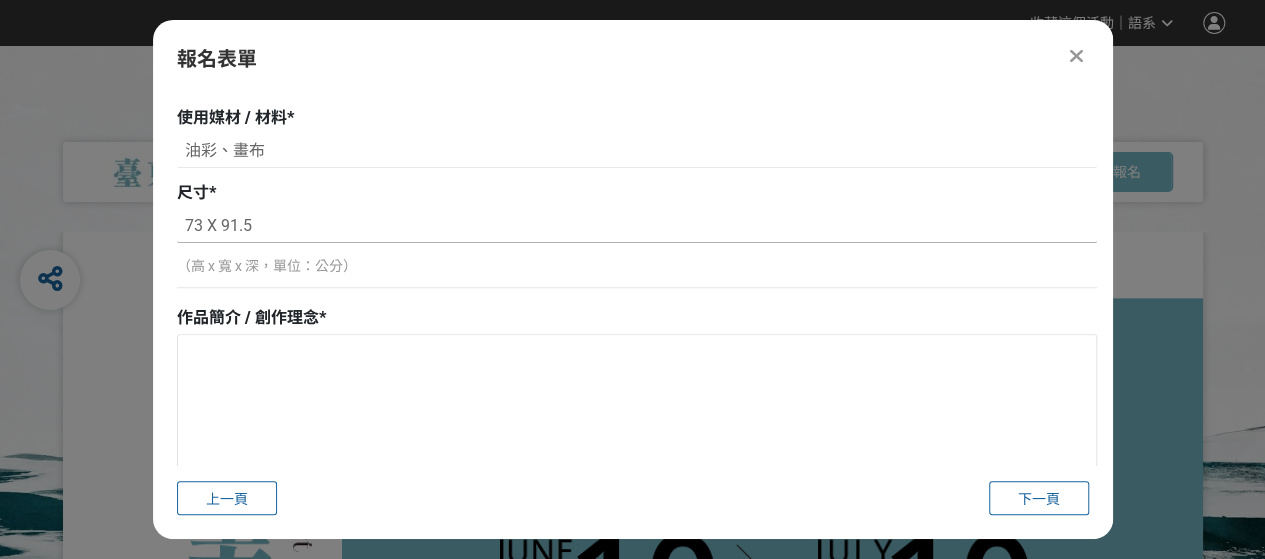 scroll, scrollTop: 590, scrollLeft: 0, axis: vertical 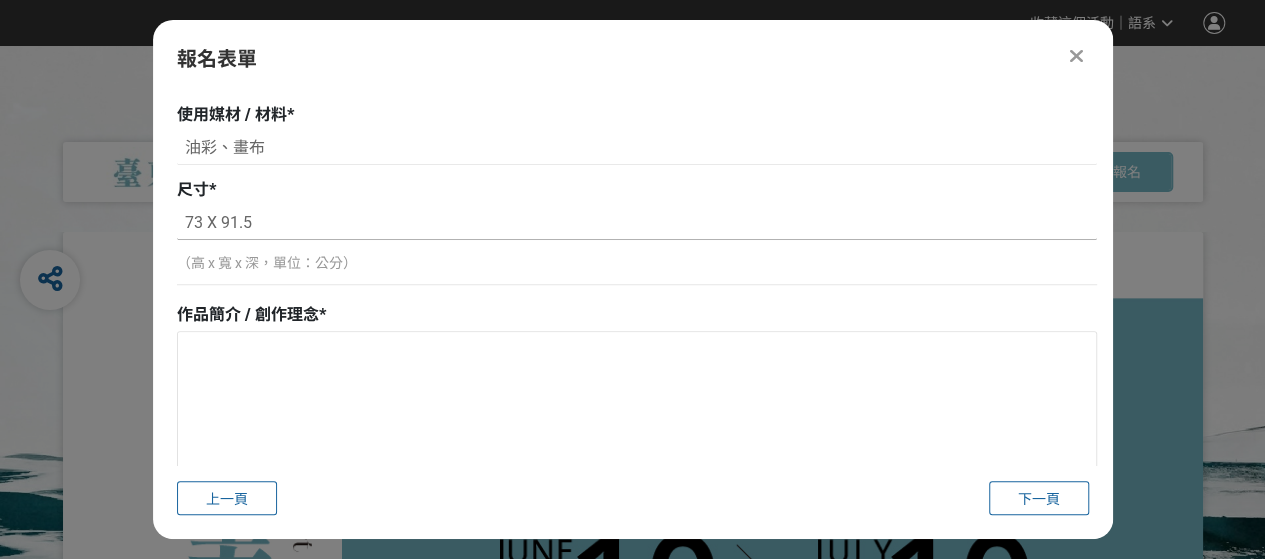 type on "73 X 91.5" 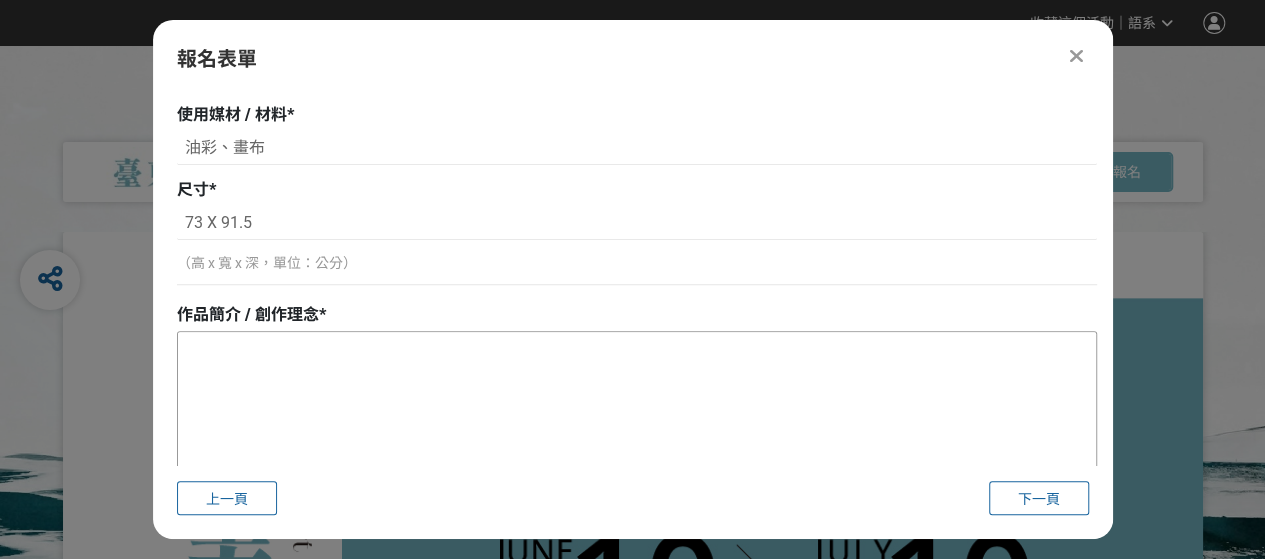 click at bounding box center (637, 432) 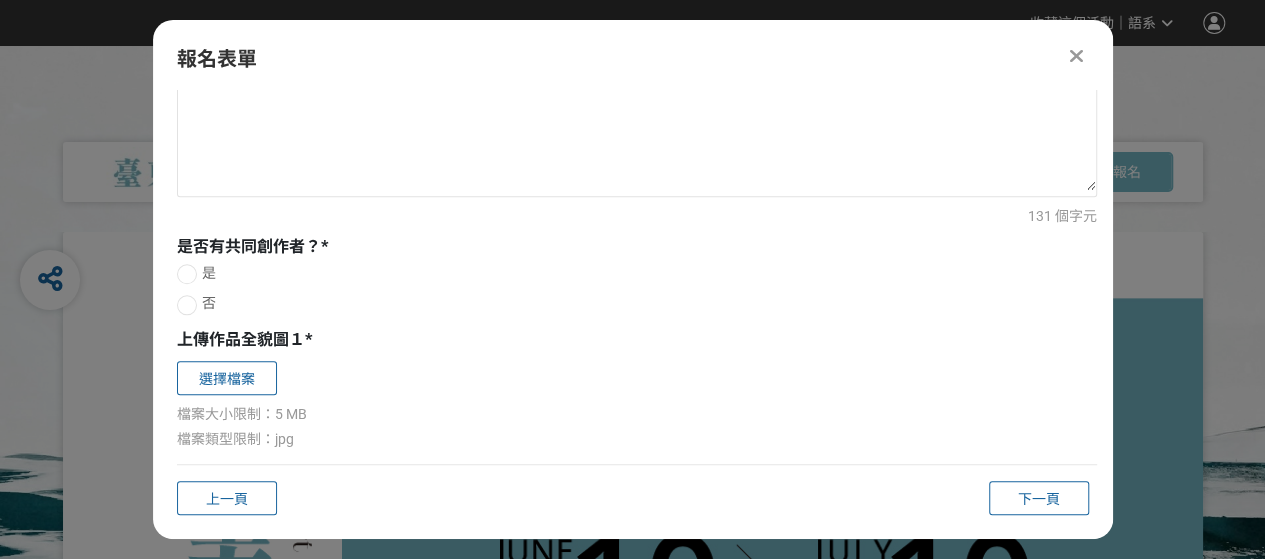 scroll, scrollTop: 962, scrollLeft: 0, axis: vertical 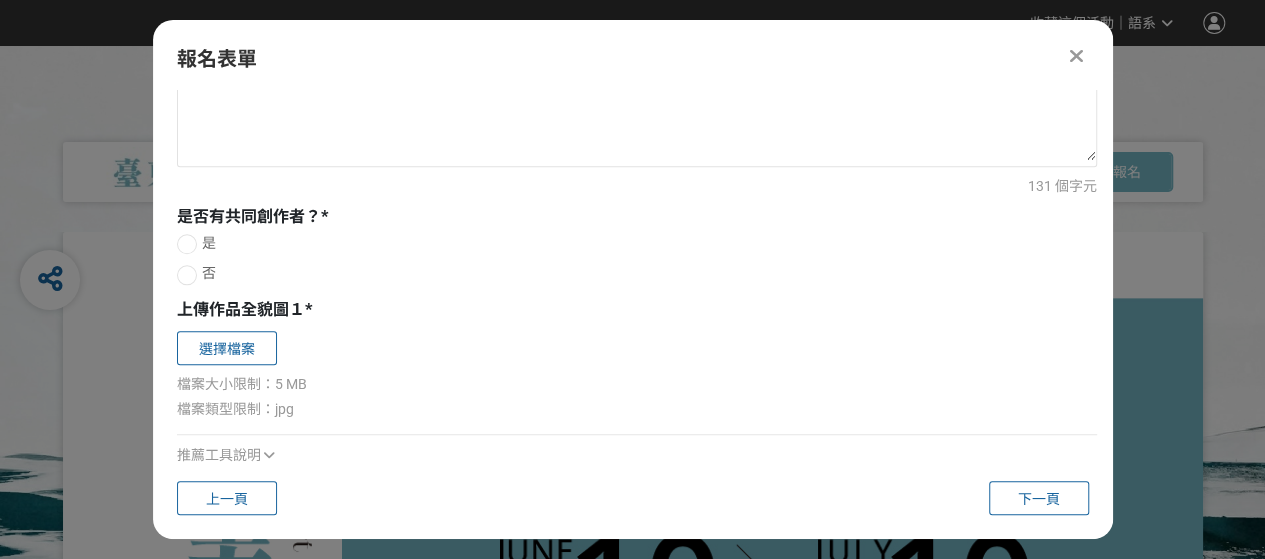 type on "在藍色的療癒海洋上，一列柴油列車緩緩駛過，帶領人們離開俗世的煩憂，進入寧靜無憂的世界。左右車窗分別呈現南國與北國的風景，是地理的象徵、記憶的片段，也是情感的鏡像。沉睡的狗兒如同潛意識的守護者，在夢境中編織這場超現實的會面旅程，穿越的不只是海，更是心靈深處的渴望。" 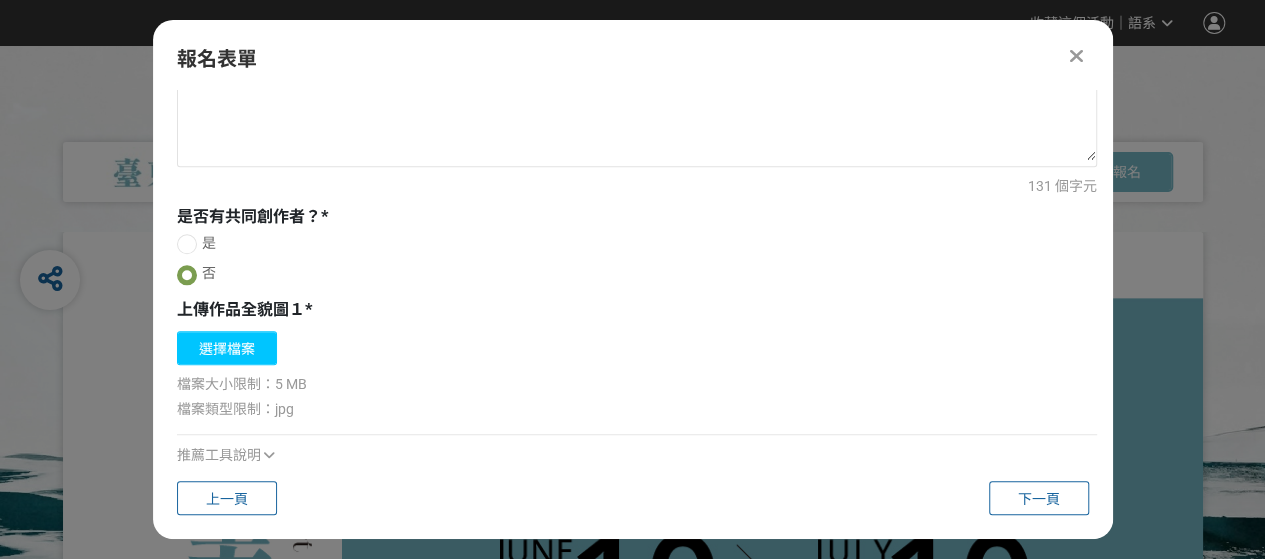 click on "選擇檔案" at bounding box center [227, 348] 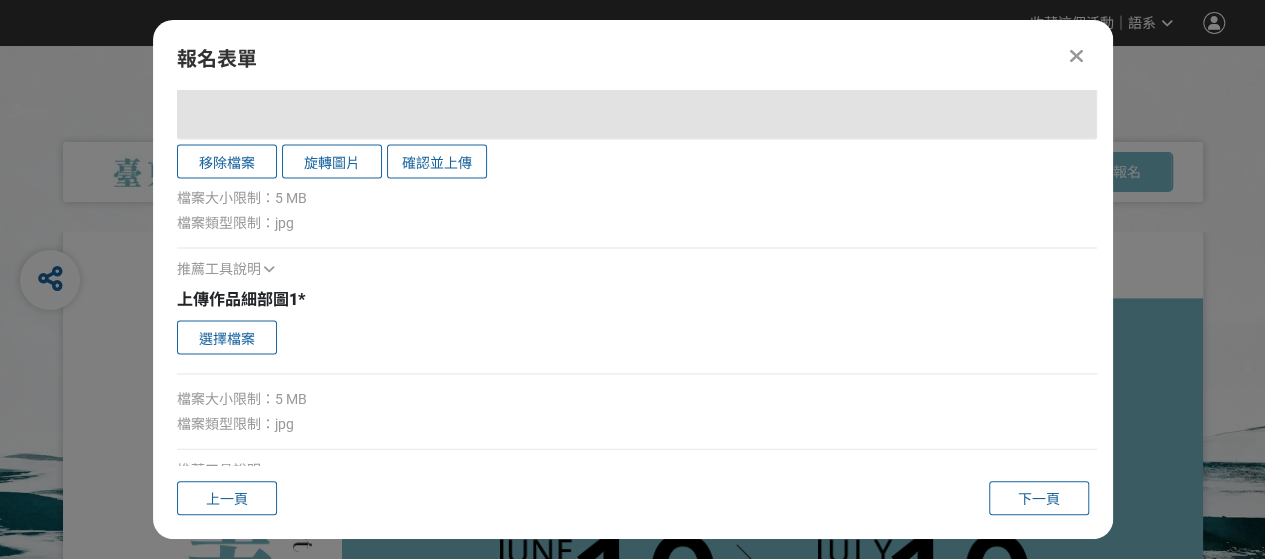 scroll, scrollTop: 1914, scrollLeft: 0, axis: vertical 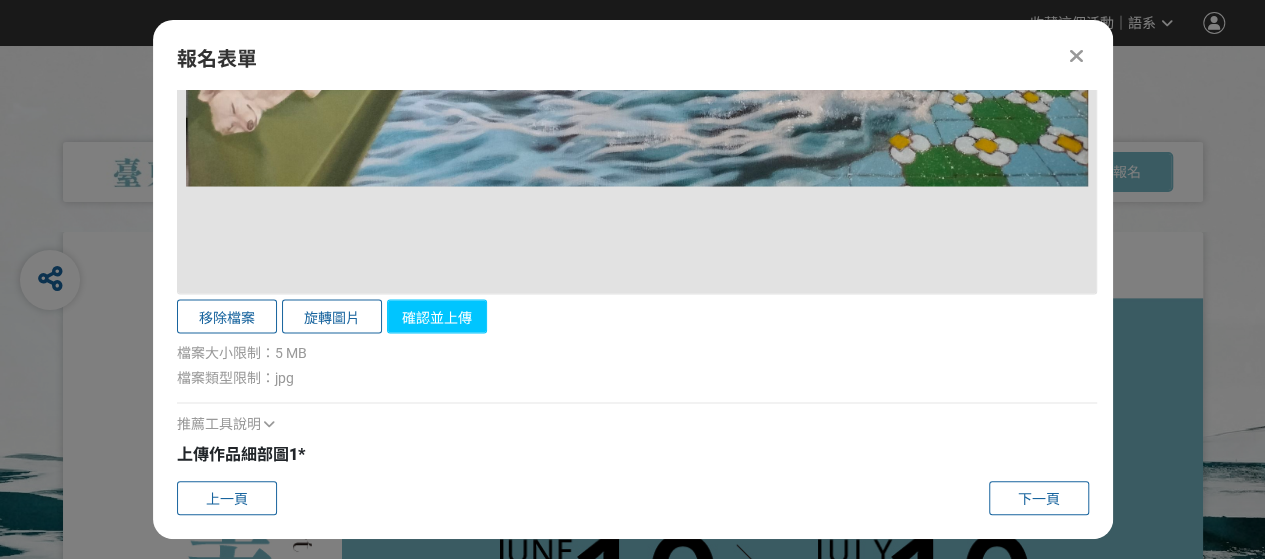 click on "確認並上傳" at bounding box center [437, 316] 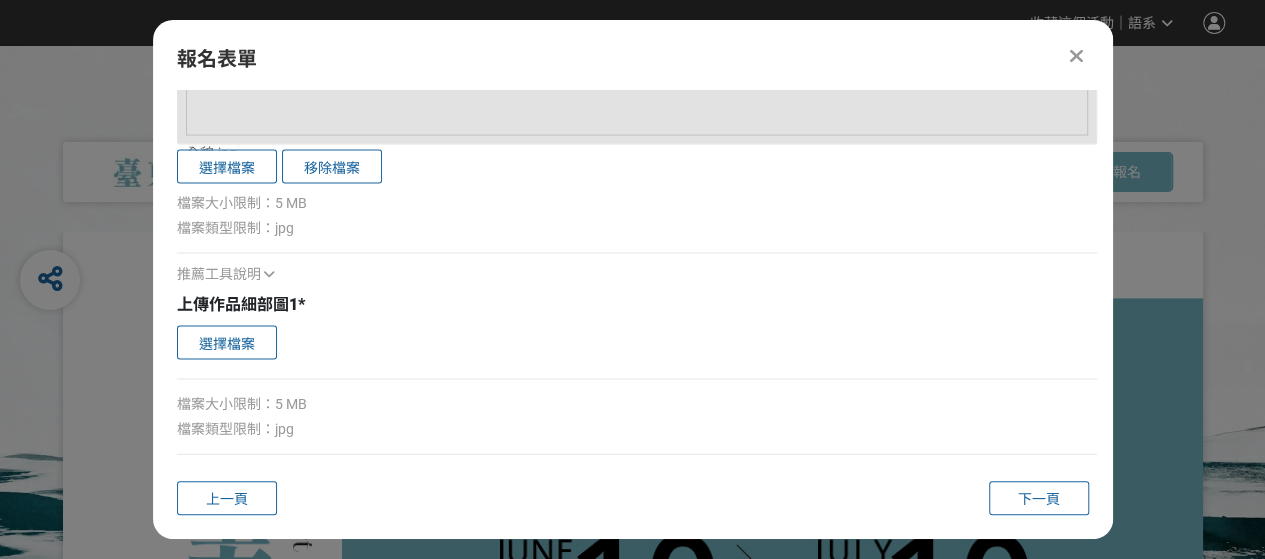 scroll, scrollTop: 2058, scrollLeft: 0, axis: vertical 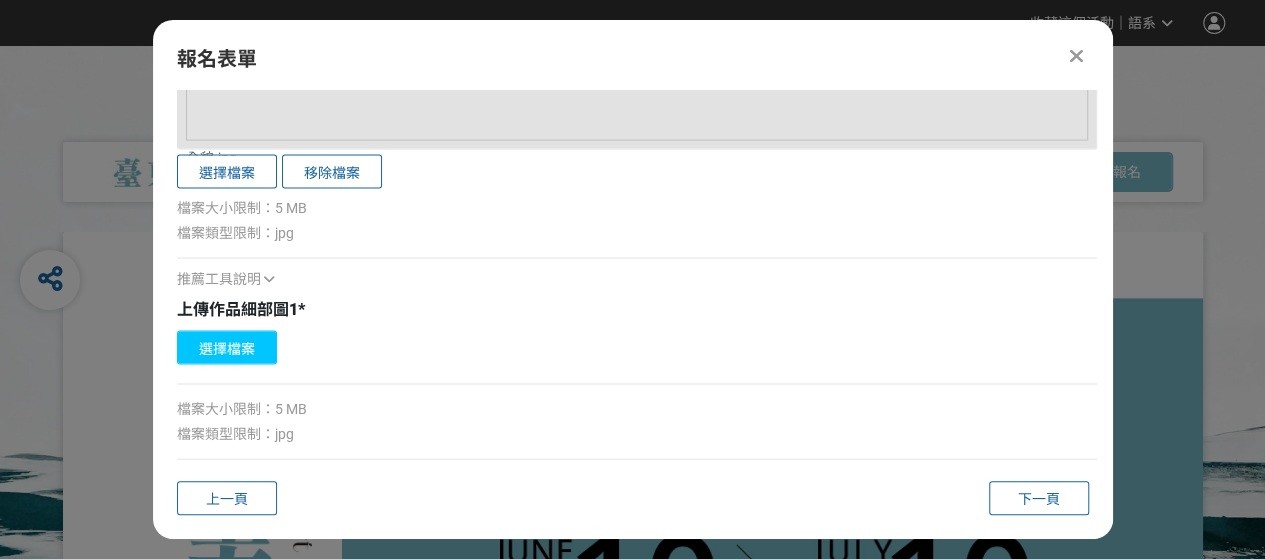 click on "選擇檔案" at bounding box center [227, 348] 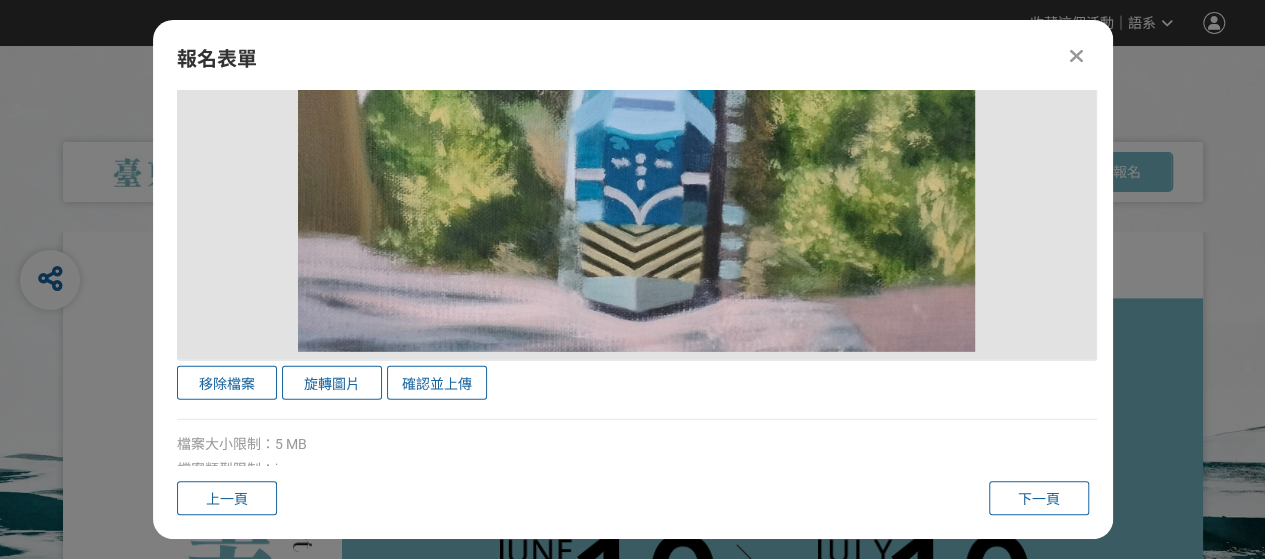 scroll, scrollTop: 2949, scrollLeft: 0, axis: vertical 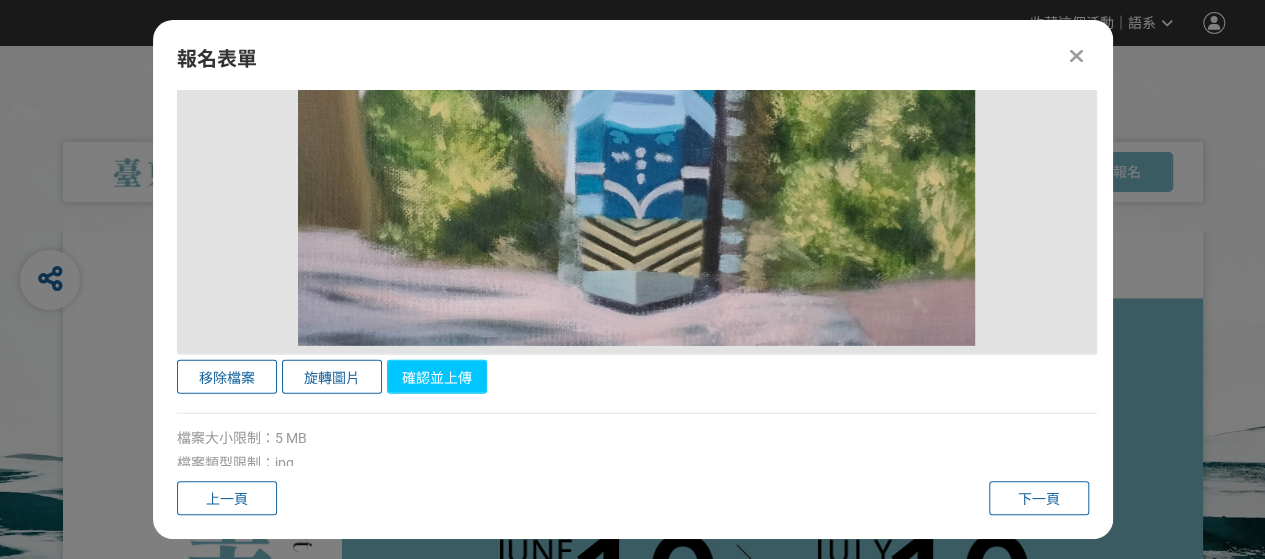 click on "確認並上傳" at bounding box center (437, 377) 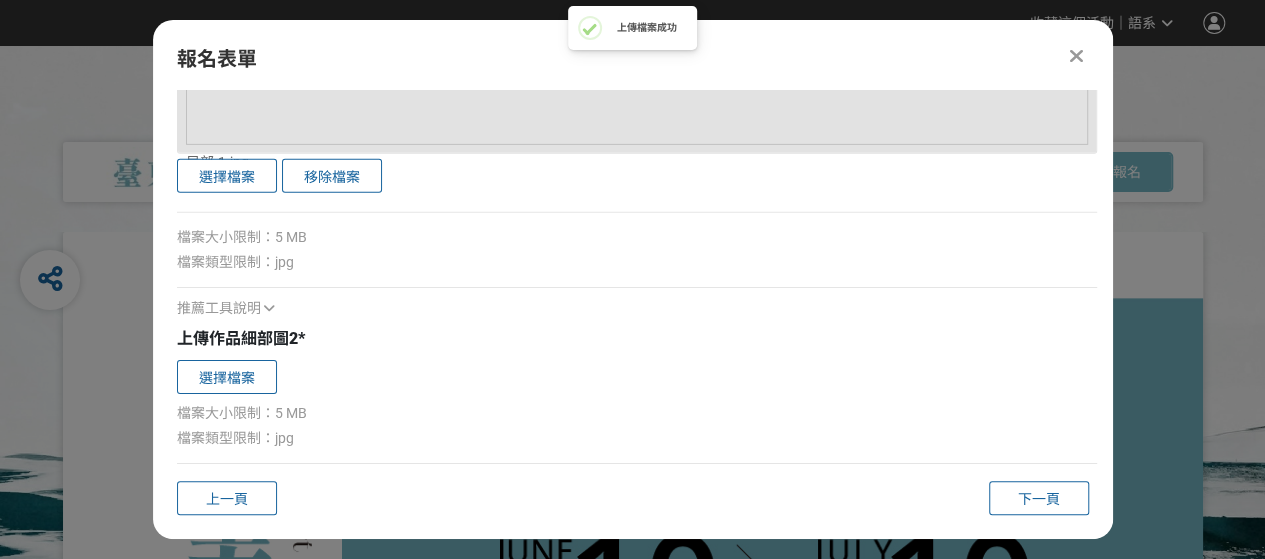 scroll, scrollTop: 3170, scrollLeft: 0, axis: vertical 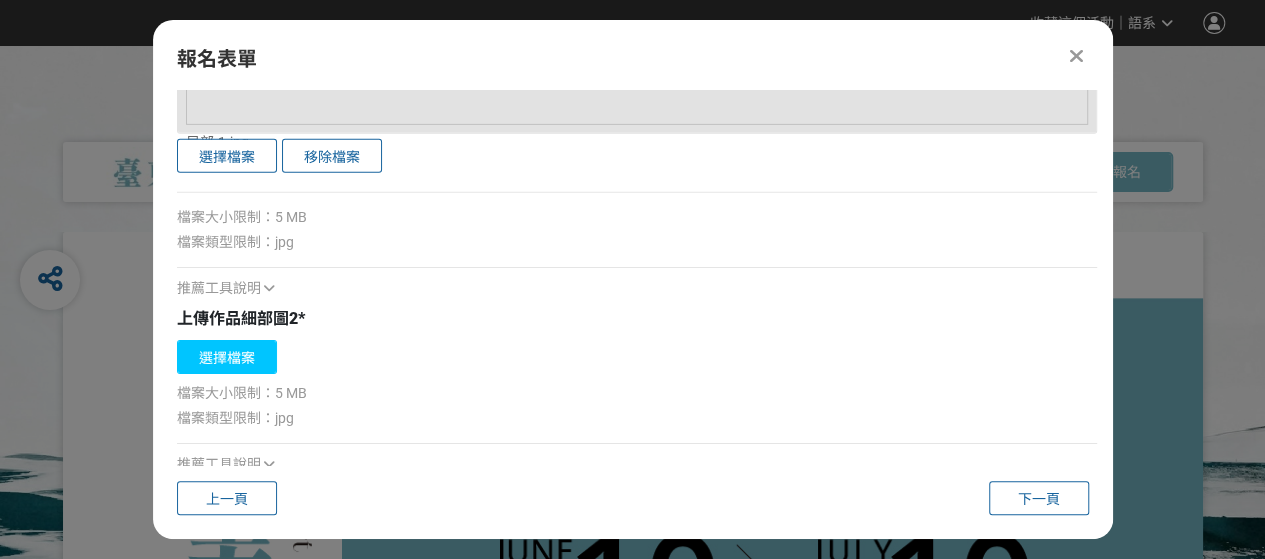 click on "選擇檔案" at bounding box center (227, 357) 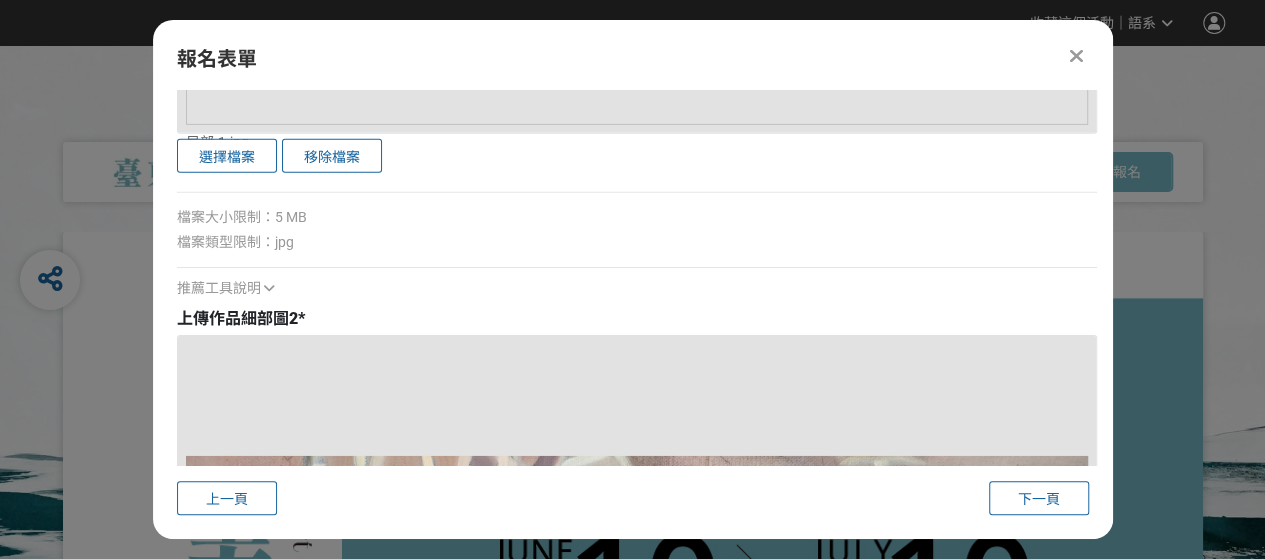 click on "主辦單位限制投稿數量 2 件。 若您擁有獎金獵人帳號，且前有填寫過相關資料，系統將自動帶入。 建議您登入/註冊獎金獵人帳號來完成投稿， 按此登入 。 報名截止時間為  2025-07-10 17:00 ，請您於 緩衝時間 18:00 以前送出表單 ，超過時間將不受理參賽稿件。 第二部分：參賽作品資訊 徵件類別 * 第一類：東方媒材類（書法、水墨、膠彩等） 第二類：西方媒材類（油畫、水彩、壓克力等） 第三類：新媒體藝術類（錄像、攝影、數位等） 第四類：立體造型與傳統工藝類 最多可投稿 2 類，每類限 1 件作品。若有需要投稿兩種類別作品，請於此件投稿完成後，再進行第二件的投稿。 作品名稱 * 解憂航線: 時間的裂縫與情感的流動 創作年份 * 2023 2024 2025 使用媒材 / 材料 * 油彩、畫布 尺寸 * 73 X 91.5 （高 x 寬 x 深，單位：公分） 作品簡介 / 創作理念 * 131 個字元 * 是 否 * 取消" at bounding box center (633, 277) 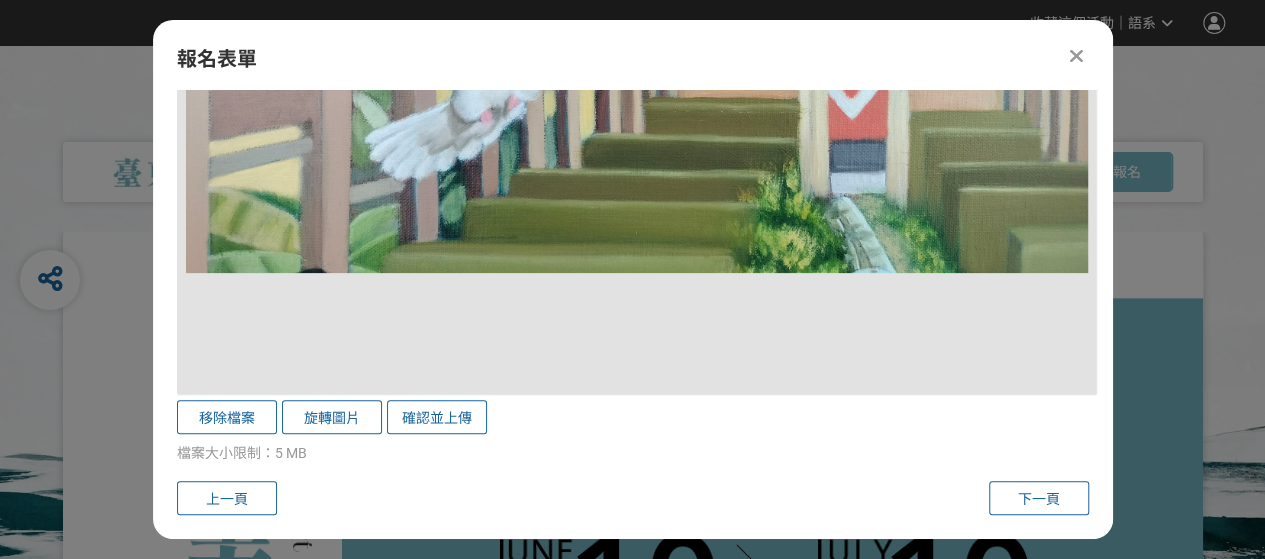 scroll, scrollTop: 4085, scrollLeft: 0, axis: vertical 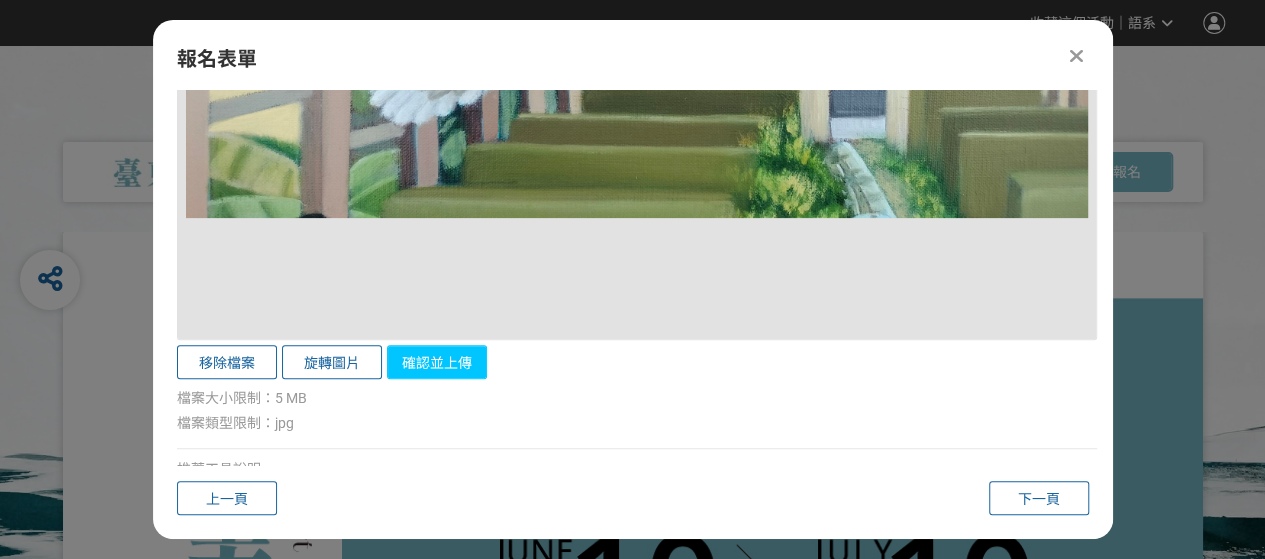 click on "確認並上傳" at bounding box center (437, 362) 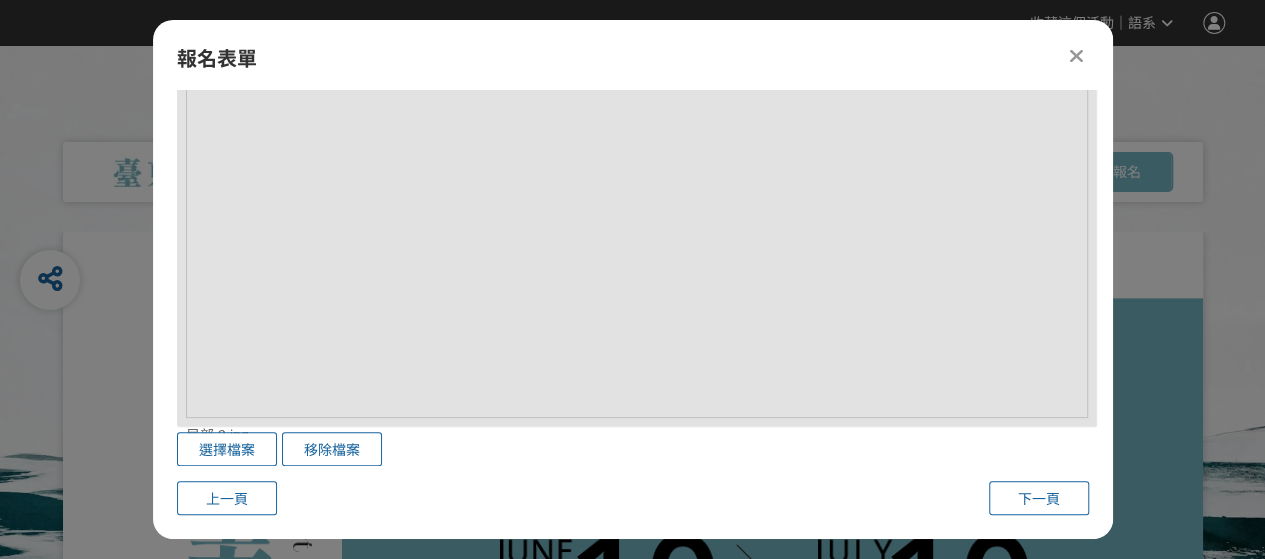 scroll, scrollTop: 4085, scrollLeft: 0, axis: vertical 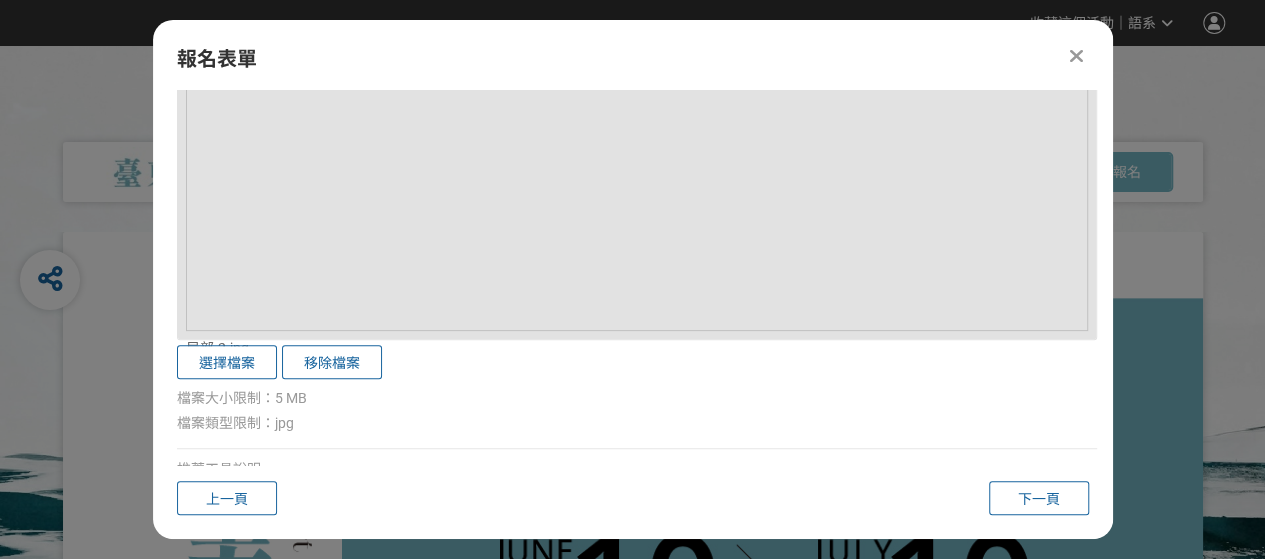 click at bounding box center [269, 469] 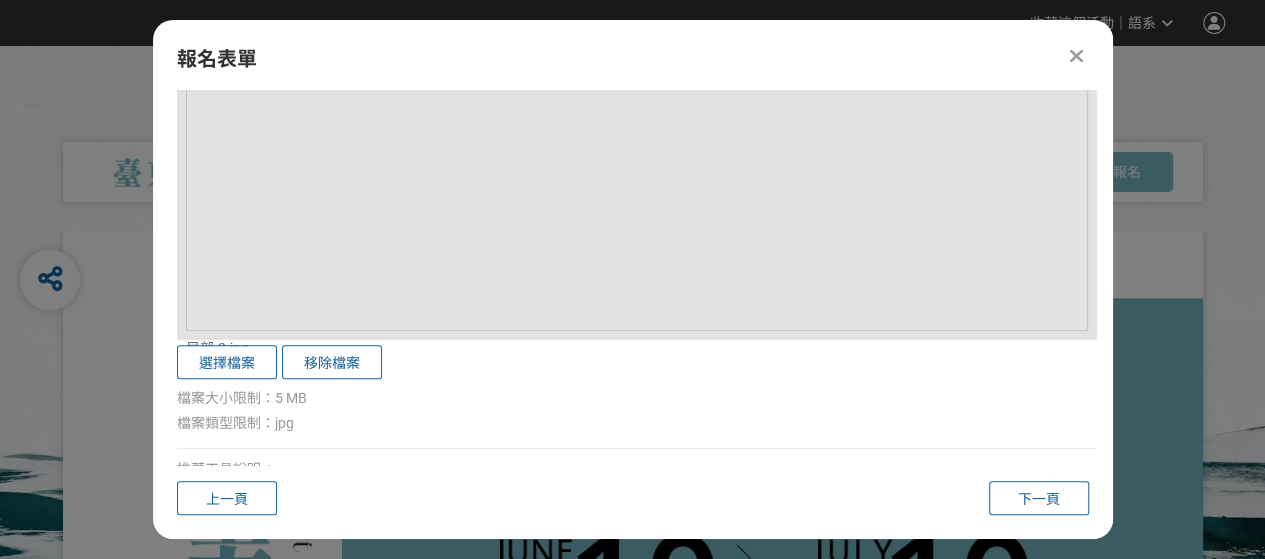 click at bounding box center [269, 469] 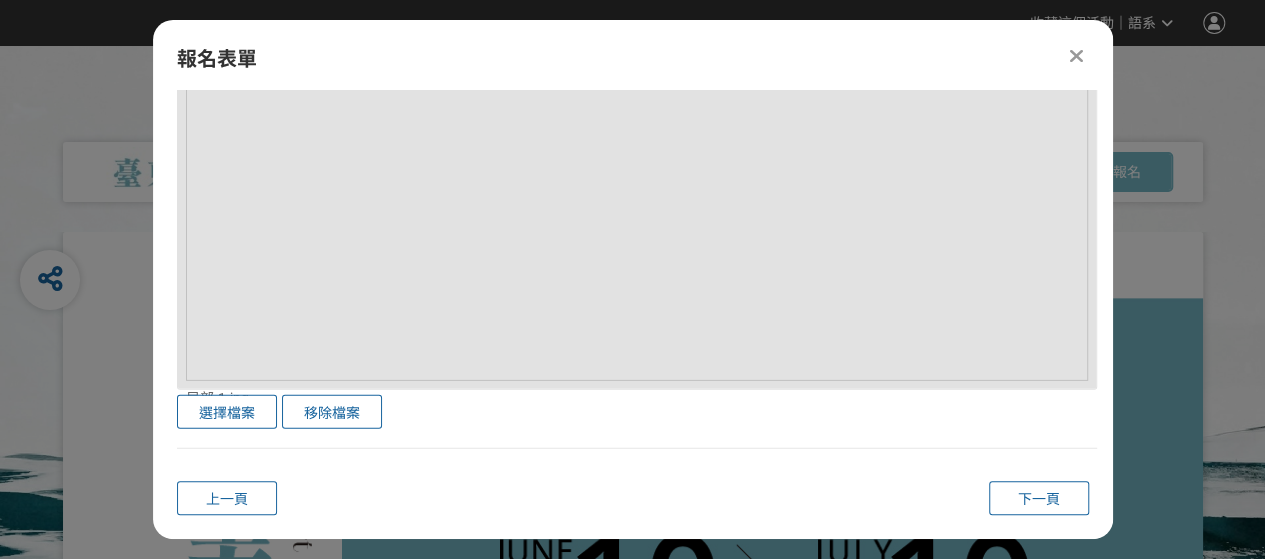 scroll, scrollTop: 4085, scrollLeft: 0, axis: vertical 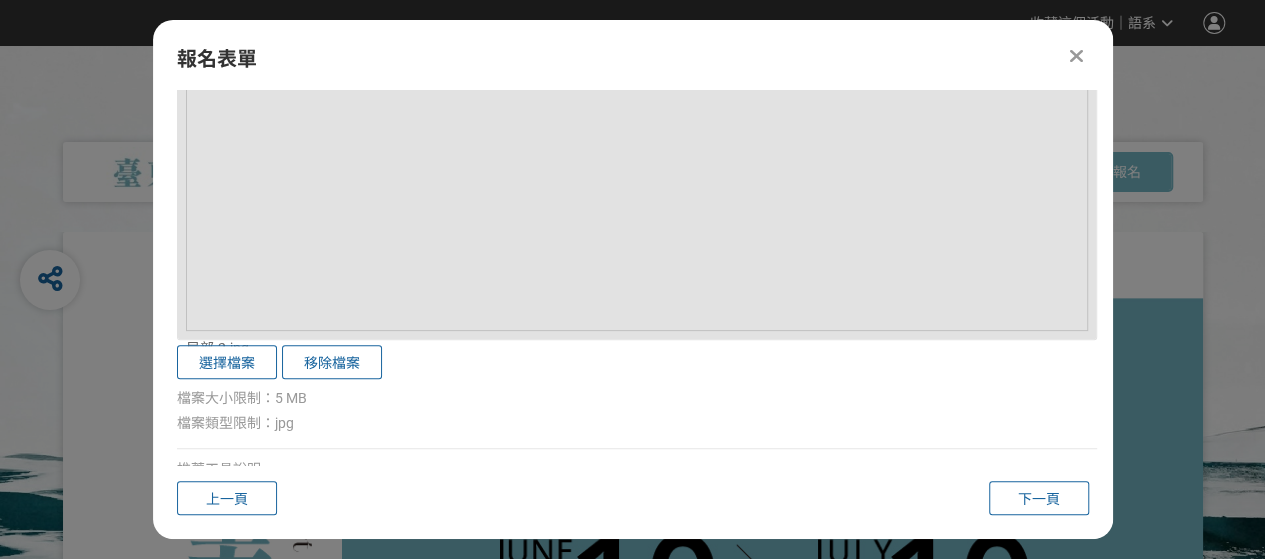 click at bounding box center (269, 469) 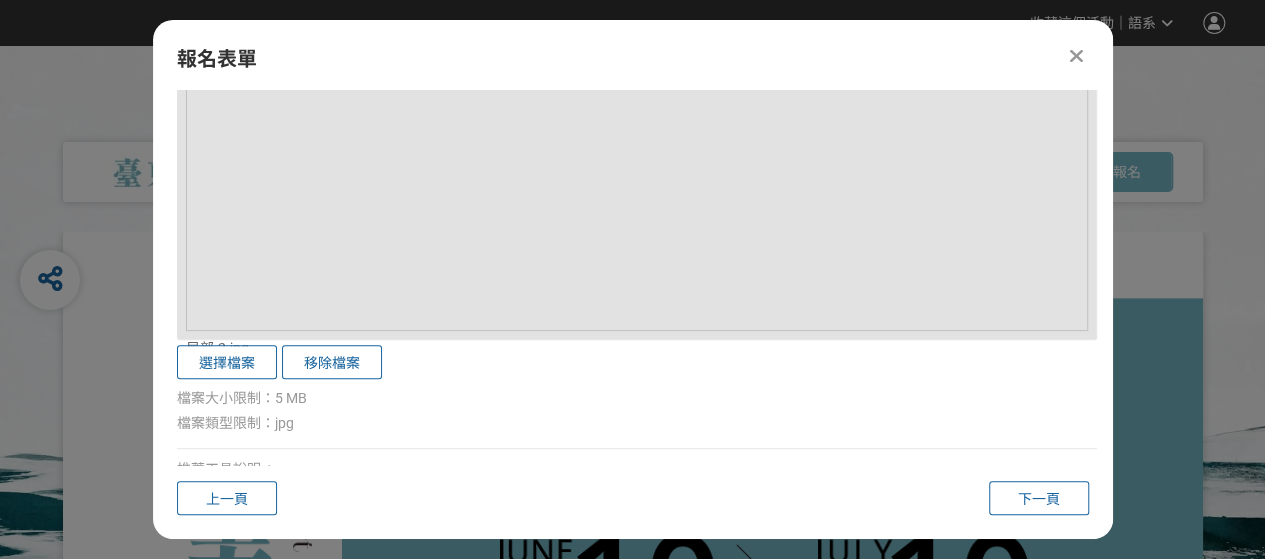 click on "推薦工具說明" at bounding box center [219, 469] 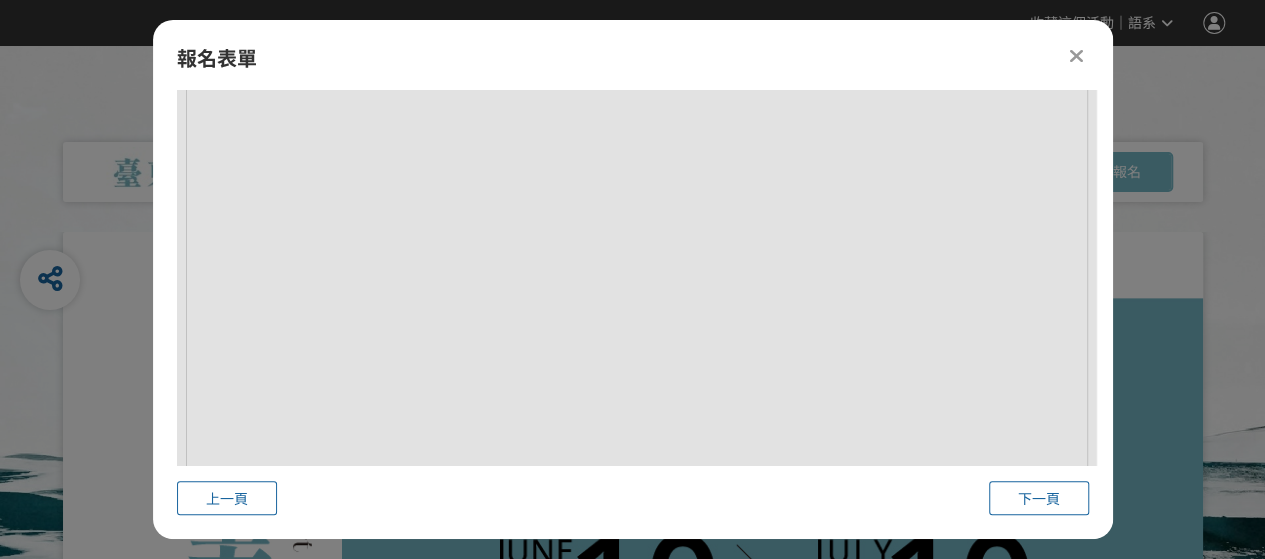 scroll, scrollTop: 4085, scrollLeft: 0, axis: vertical 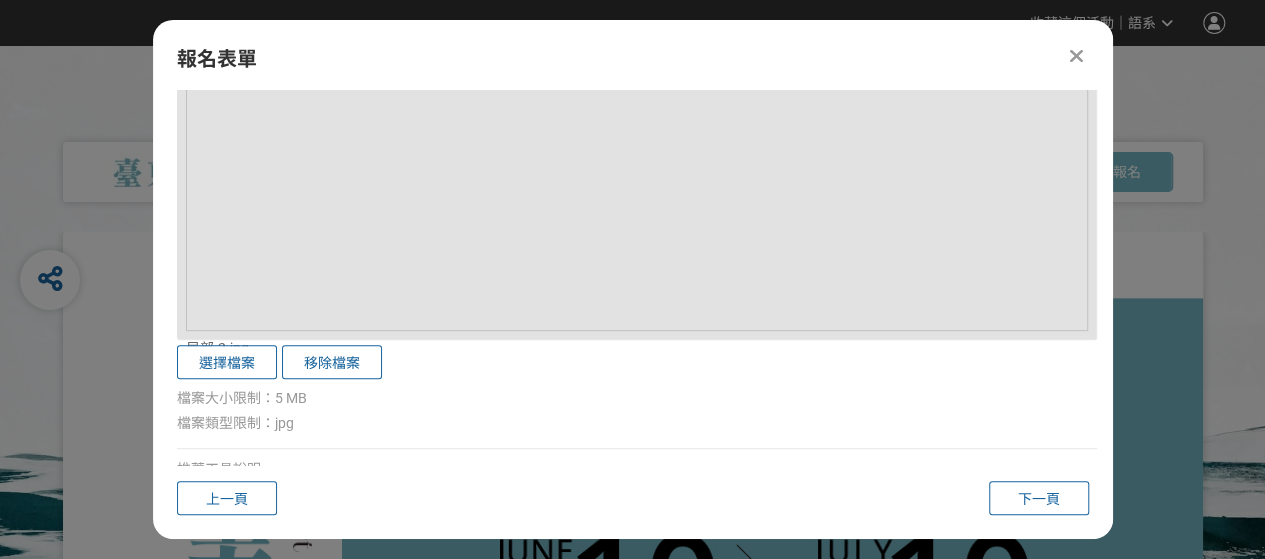 click at bounding box center [262, 469] 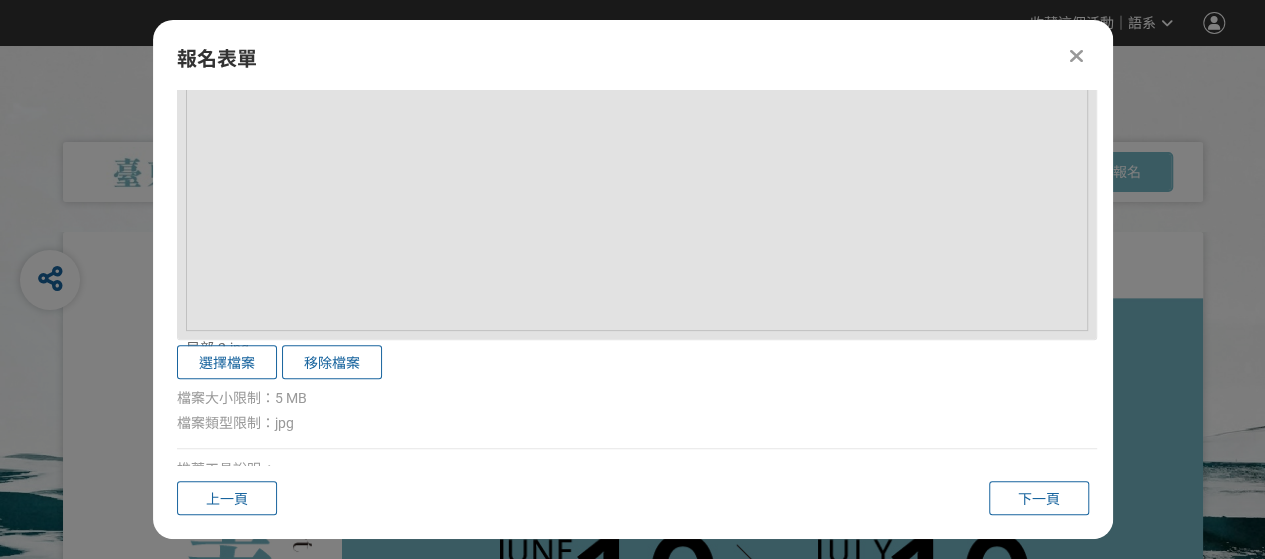 click at bounding box center [269, 469] 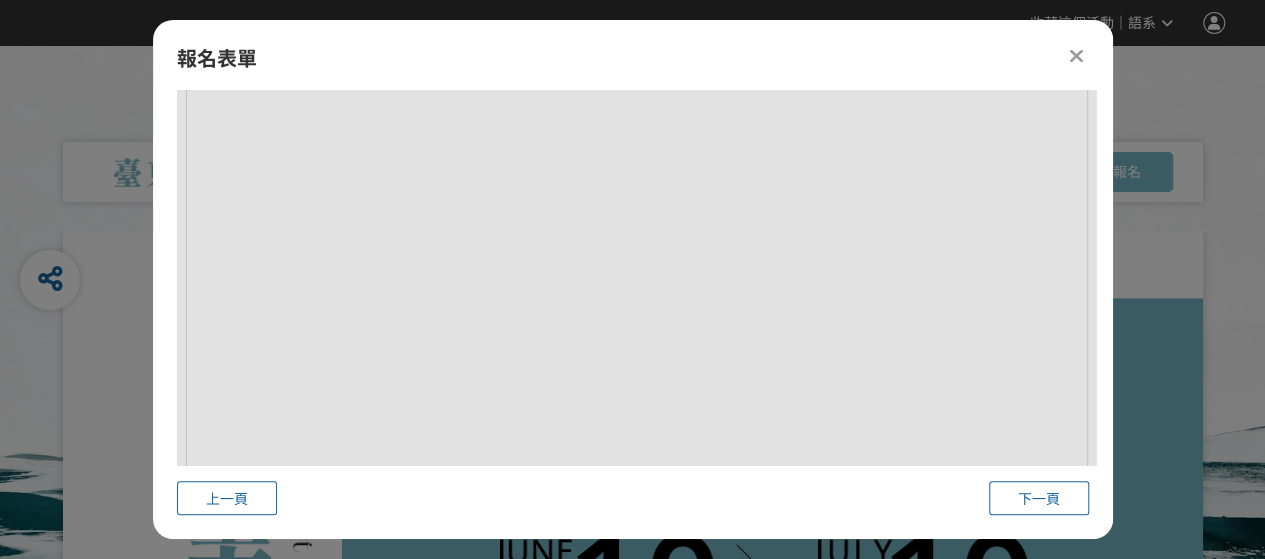 scroll, scrollTop: 2885, scrollLeft: 0, axis: vertical 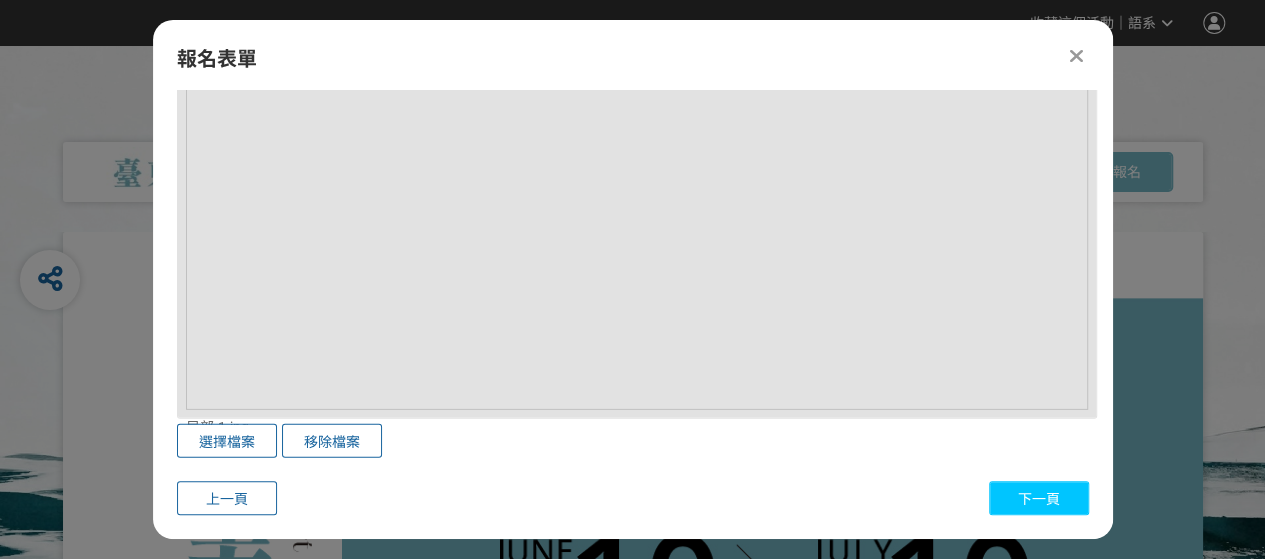 click on "下一頁" at bounding box center (1039, 499) 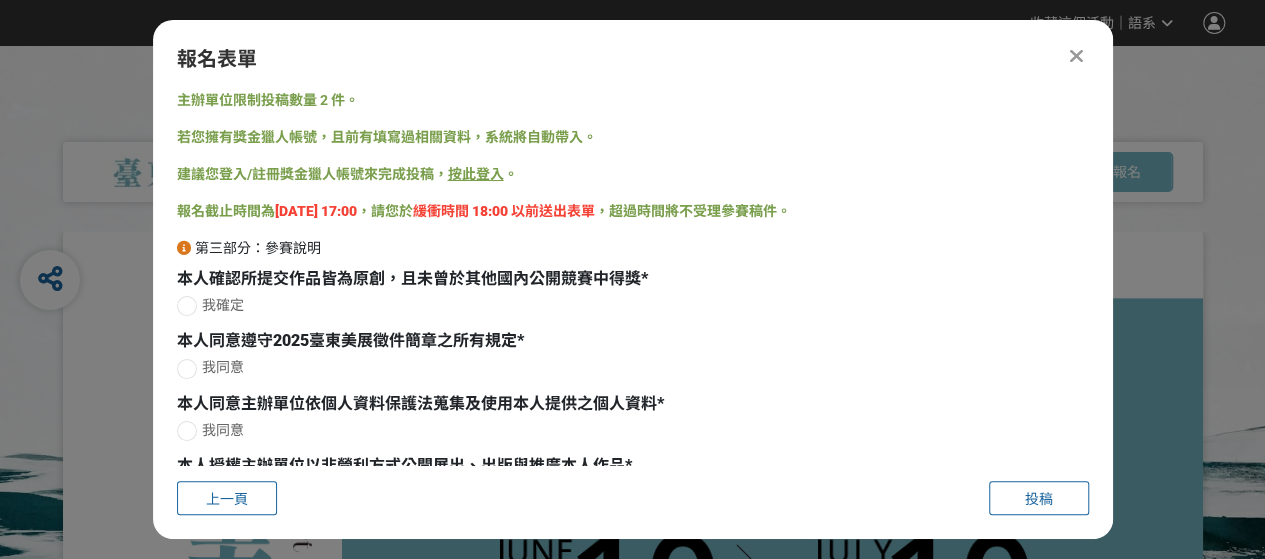 scroll, scrollTop: 100, scrollLeft: 0, axis: vertical 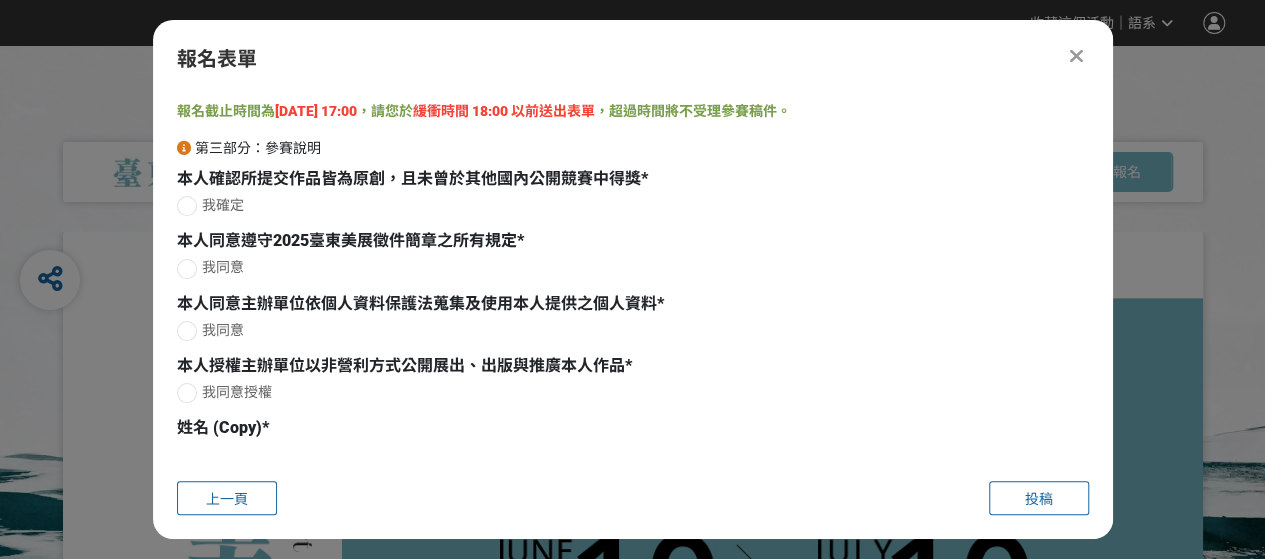 click at bounding box center [187, 206] 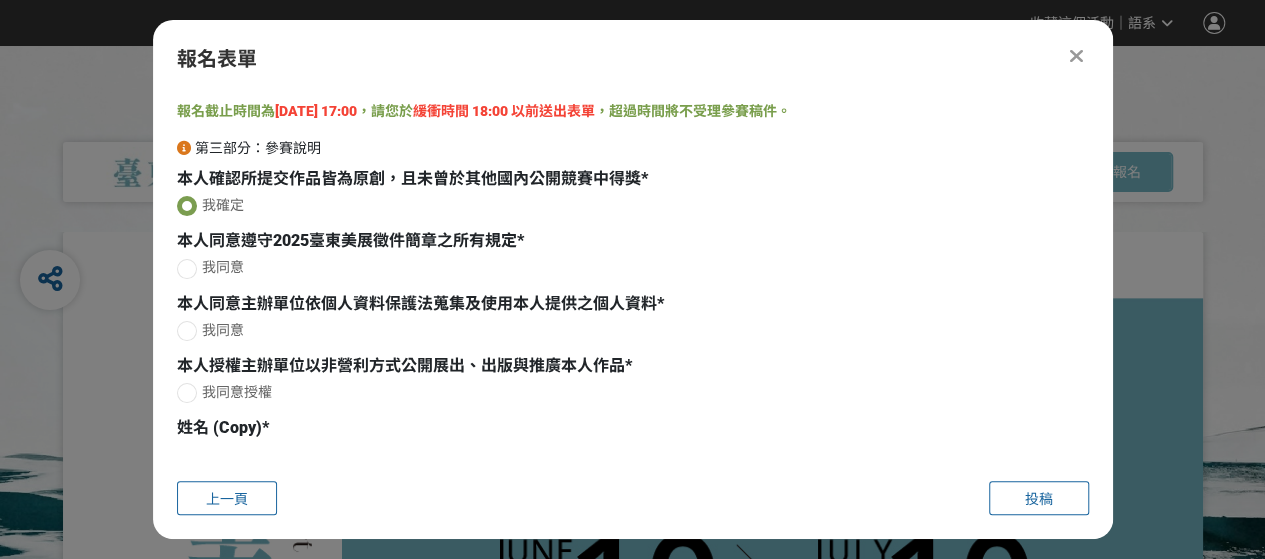 click at bounding box center (187, 269) 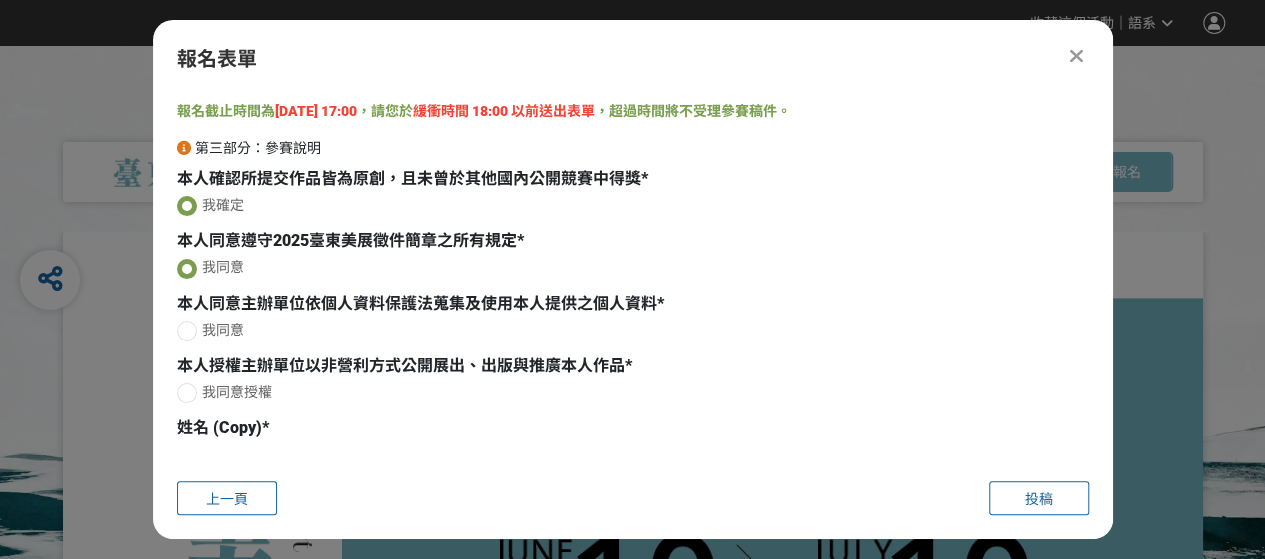 radio on "true" 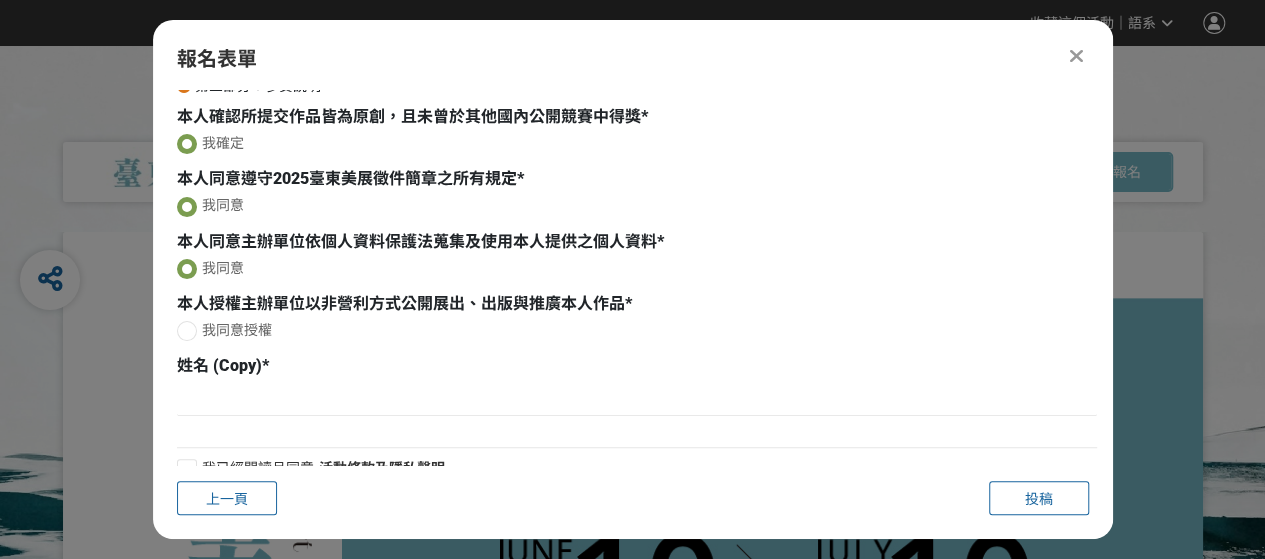 scroll, scrollTop: 192, scrollLeft: 0, axis: vertical 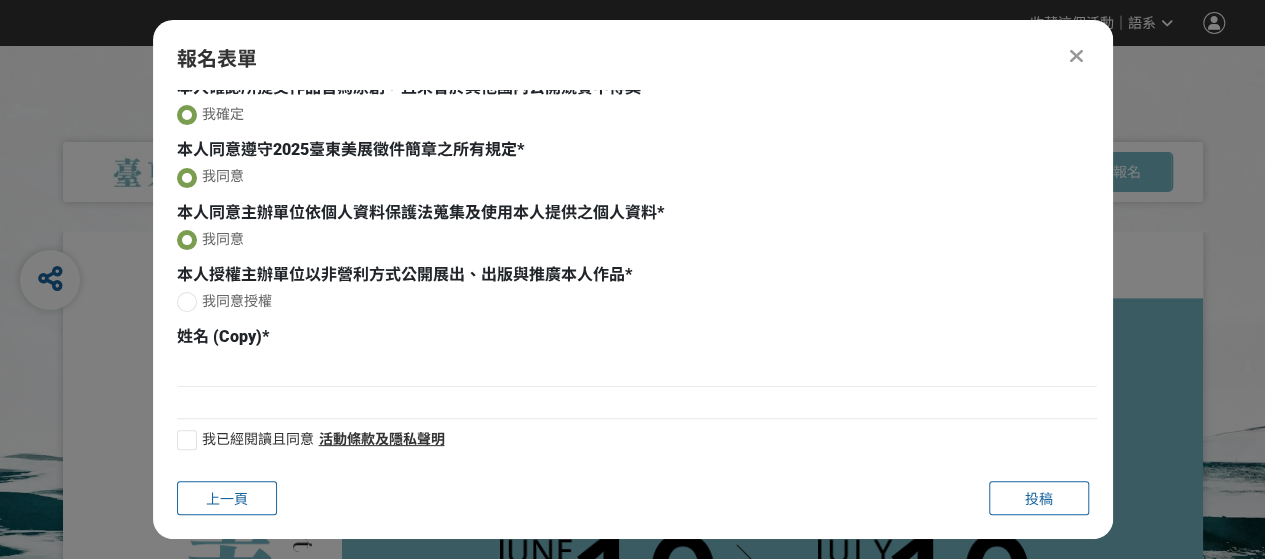 click at bounding box center [187, 302] 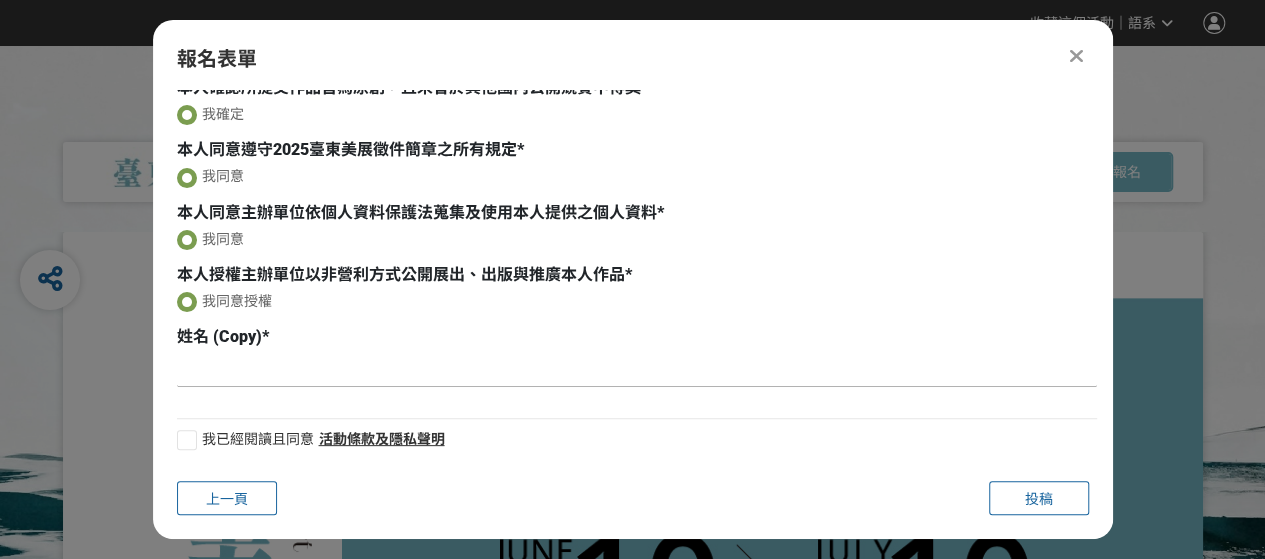 click at bounding box center [637, 370] 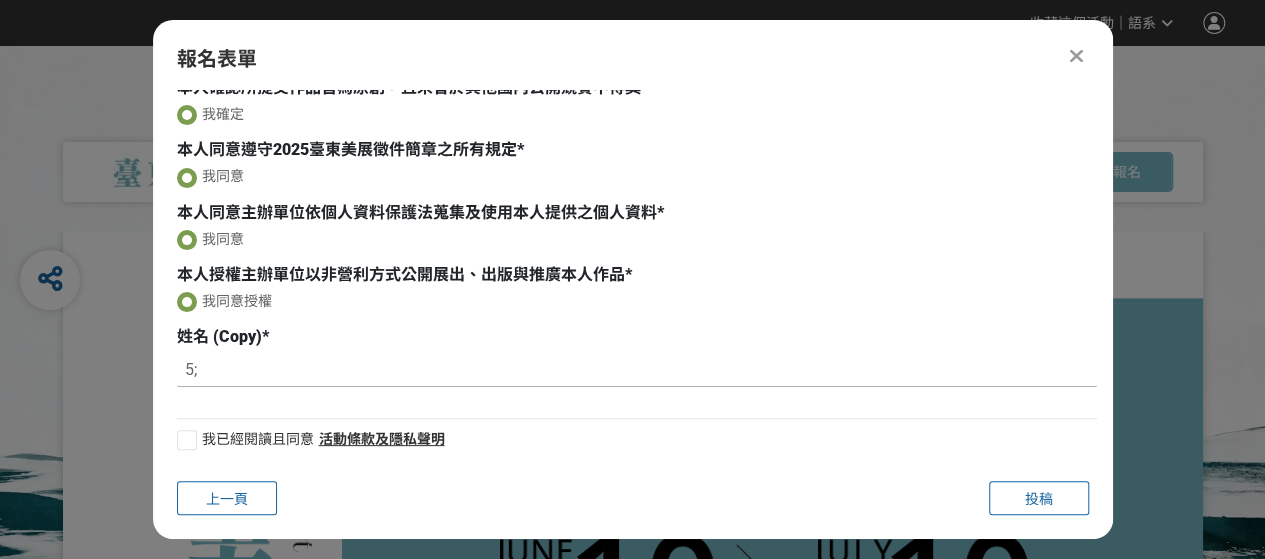type on "5" 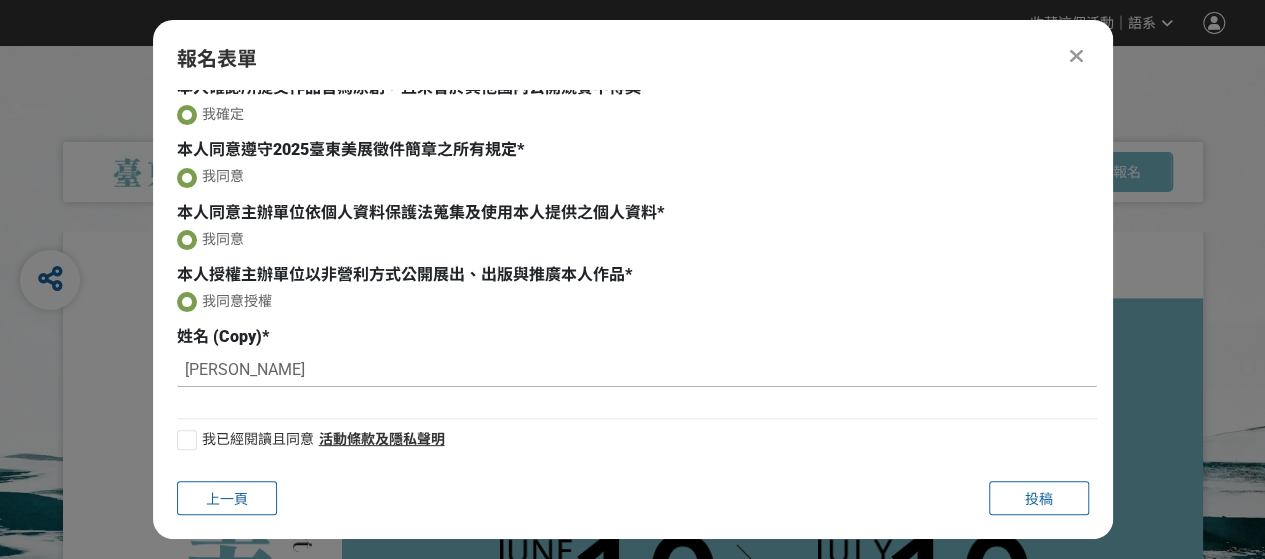 type on "[PERSON_NAME]" 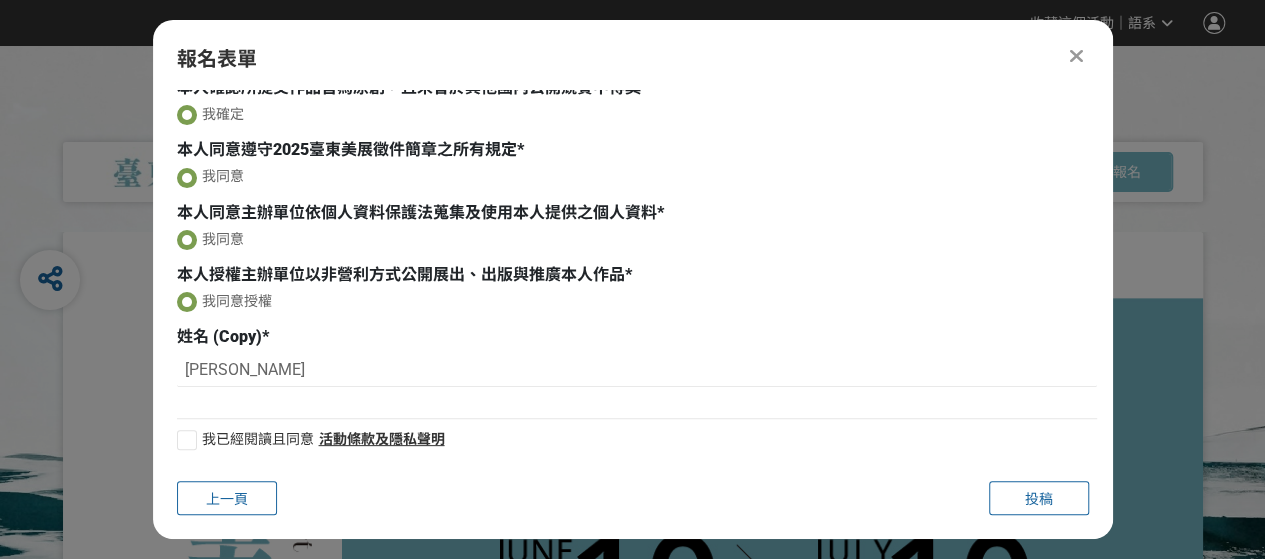 click at bounding box center (187, 440) 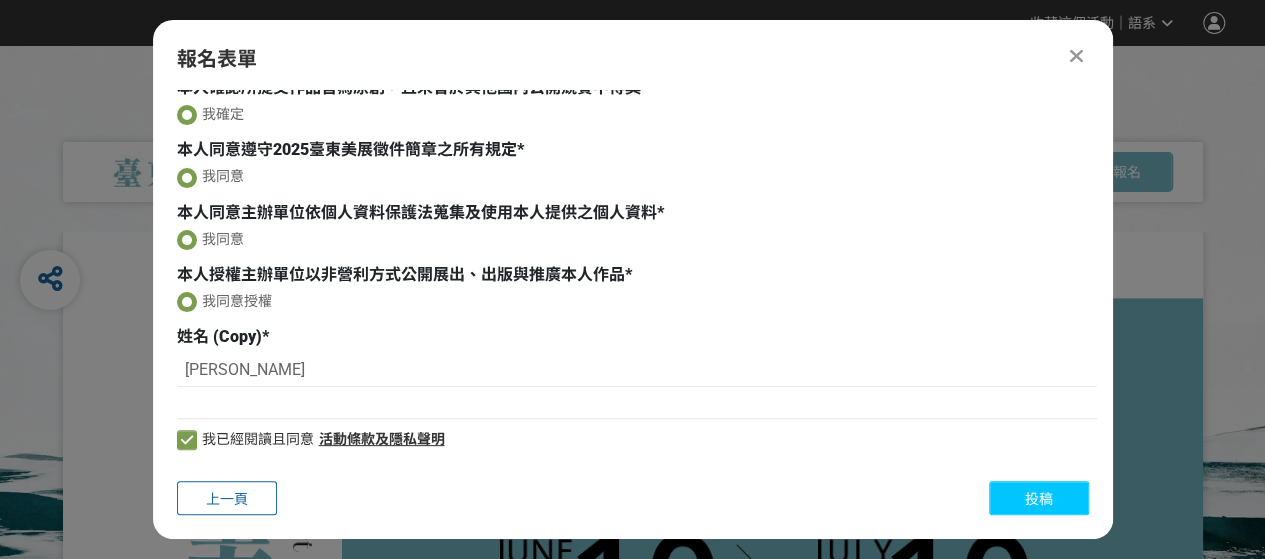 click on "投稿" at bounding box center [1039, 498] 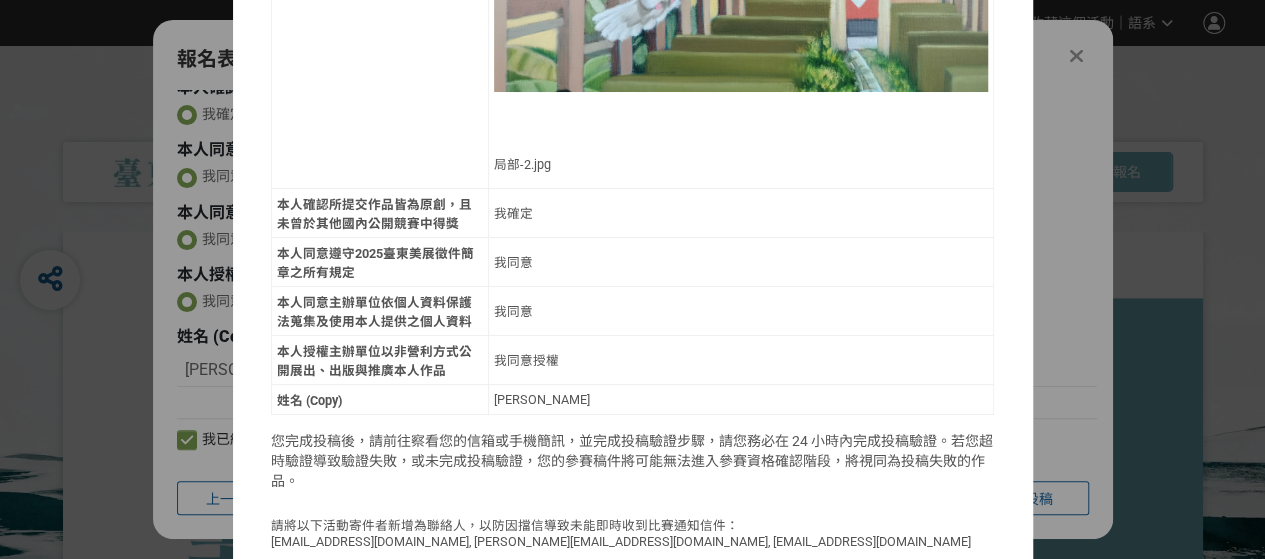 scroll, scrollTop: 2153, scrollLeft: 0, axis: vertical 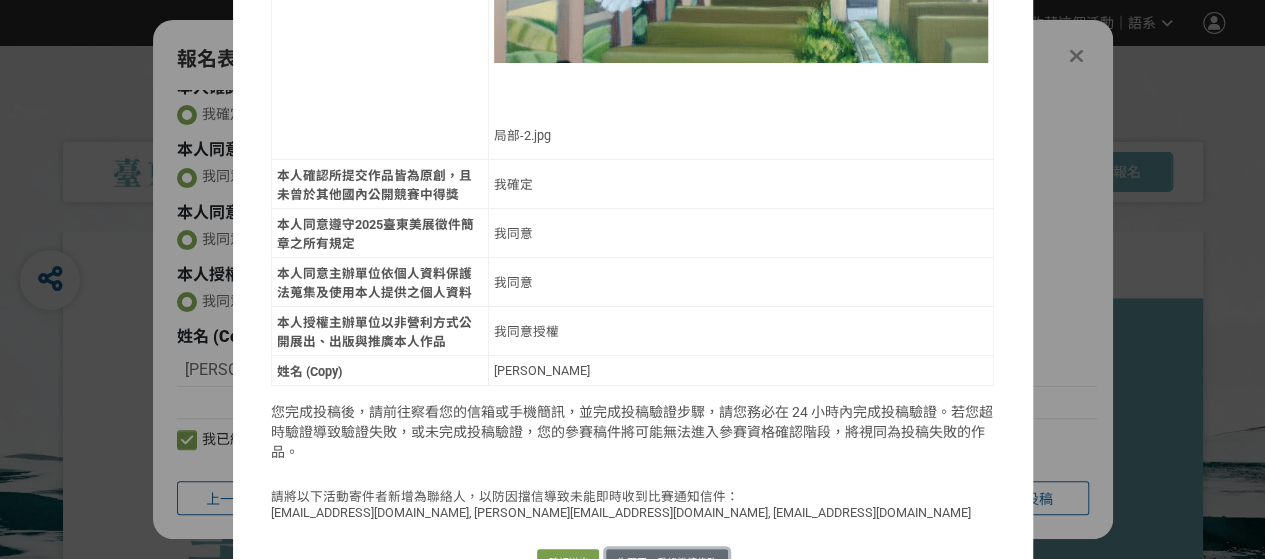 click on "先不要，我想繼續修改" at bounding box center (667, 563) 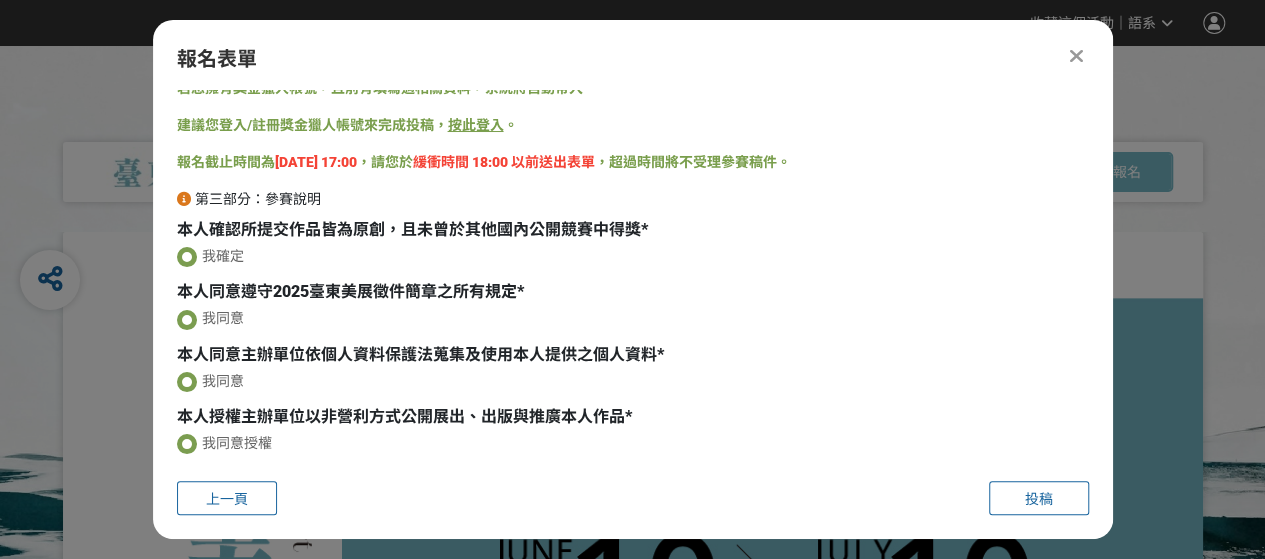 scroll, scrollTop: 0, scrollLeft: 0, axis: both 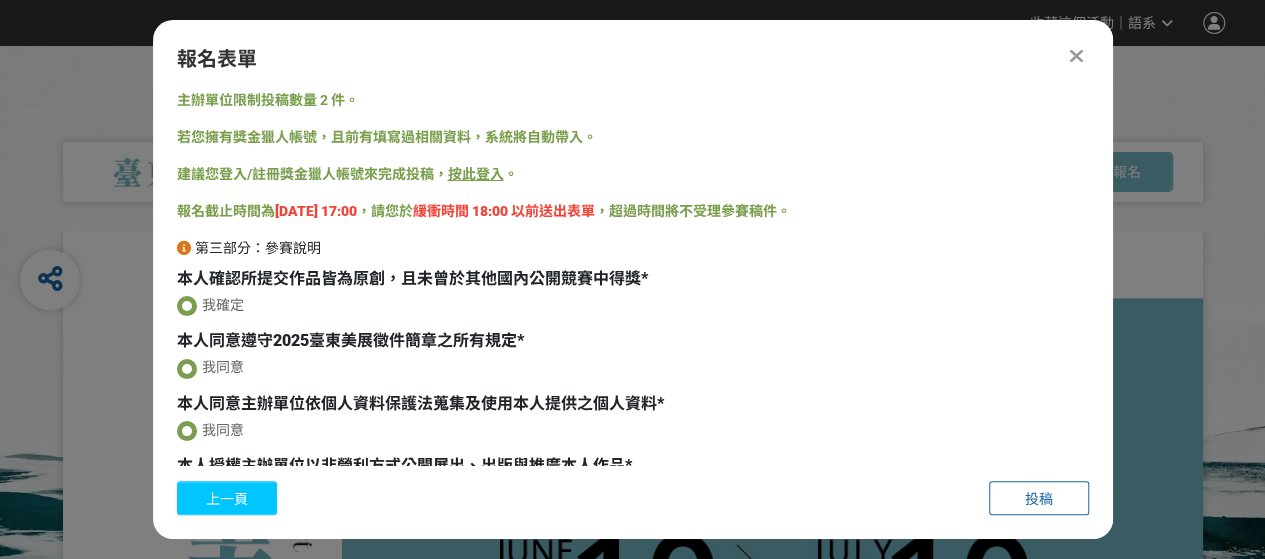 click on "上一頁" at bounding box center (227, 498) 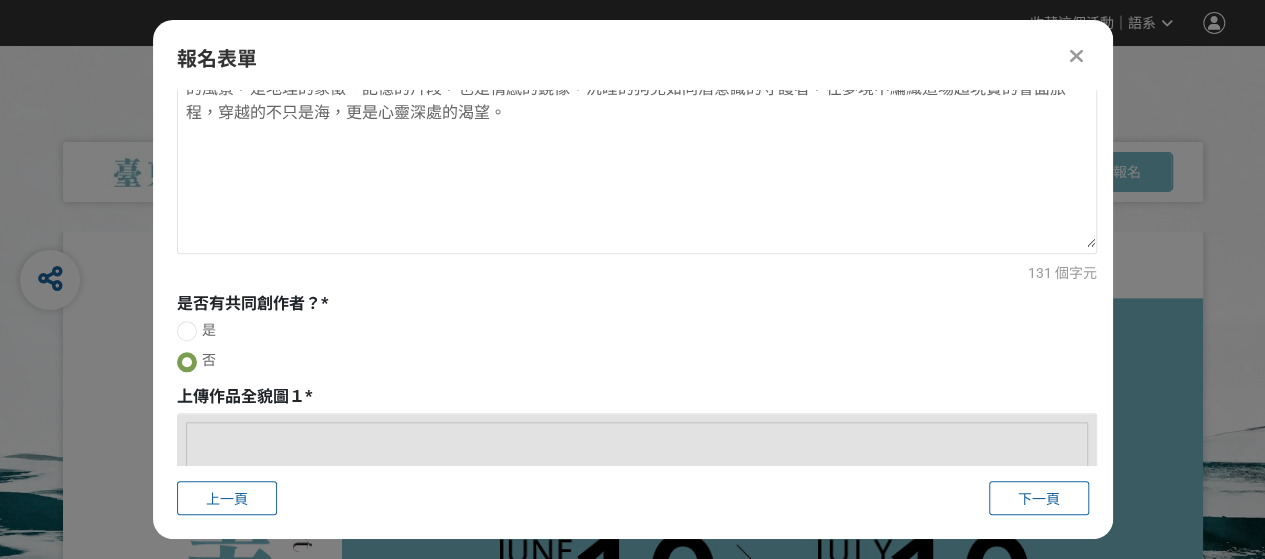 scroll, scrollTop: 600, scrollLeft: 0, axis: vertical 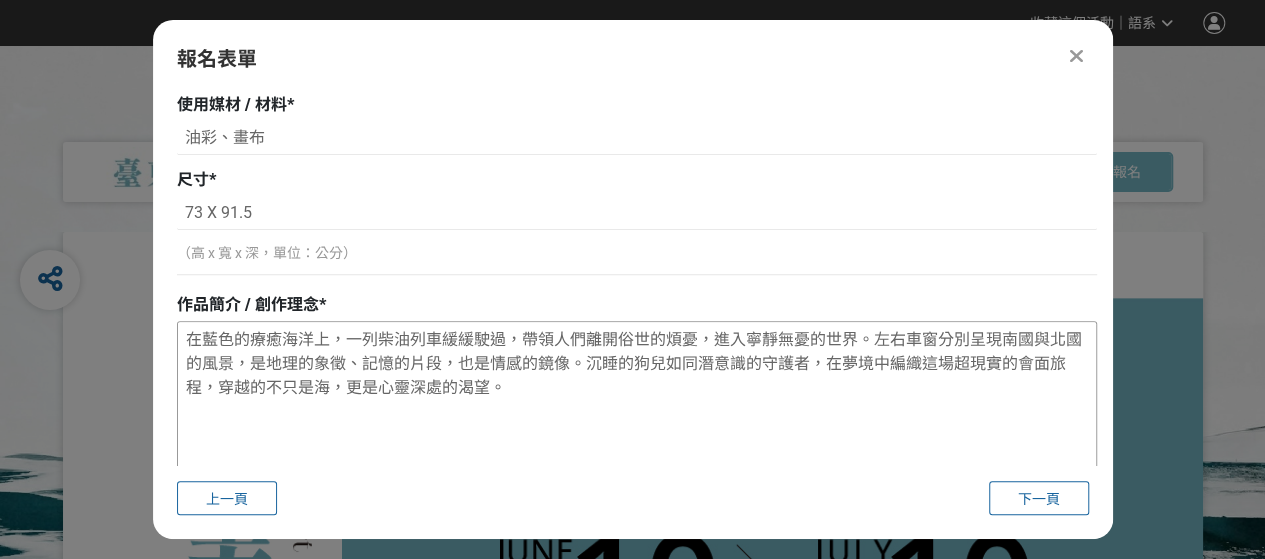 click on "在藍色的療癒海洋上，一列柴油列車緩緩駛過，帶領人們離開俗世的煩憂，進入寧靜無憂的世界。左右車窗分別呈現南國與北國的風景，是地理的象徵、記憶的片段，也是情感的鏡像。沉睡的狗兒如同潛意識的守護者，在夢境中編織這場超現實的會面旅程，穿越的不只是海，更是心靈深處的渴望。" at bounding box center (637, 422) 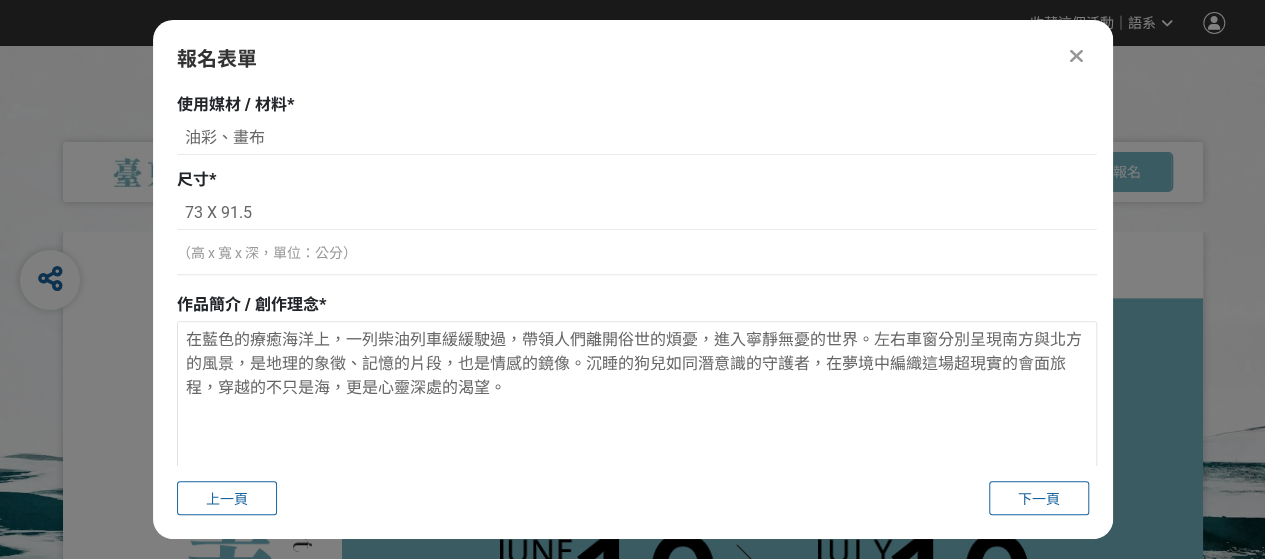 type on "在藍色的療癒海洋上，一列柴油列車緩緩駛過，帶領人們離開俗世的煩憂，進入寧靜無憂的世界。左右車窗分別呈現南方與北方的風景，是地理的象徵、記憶的片段，也是情感的鏡像。沉睡的狗兒如同潛意識的守護者，在夢境中編織這場超現實的會面旅程，穿越的不只是海，更是心靈深處的渴望。" 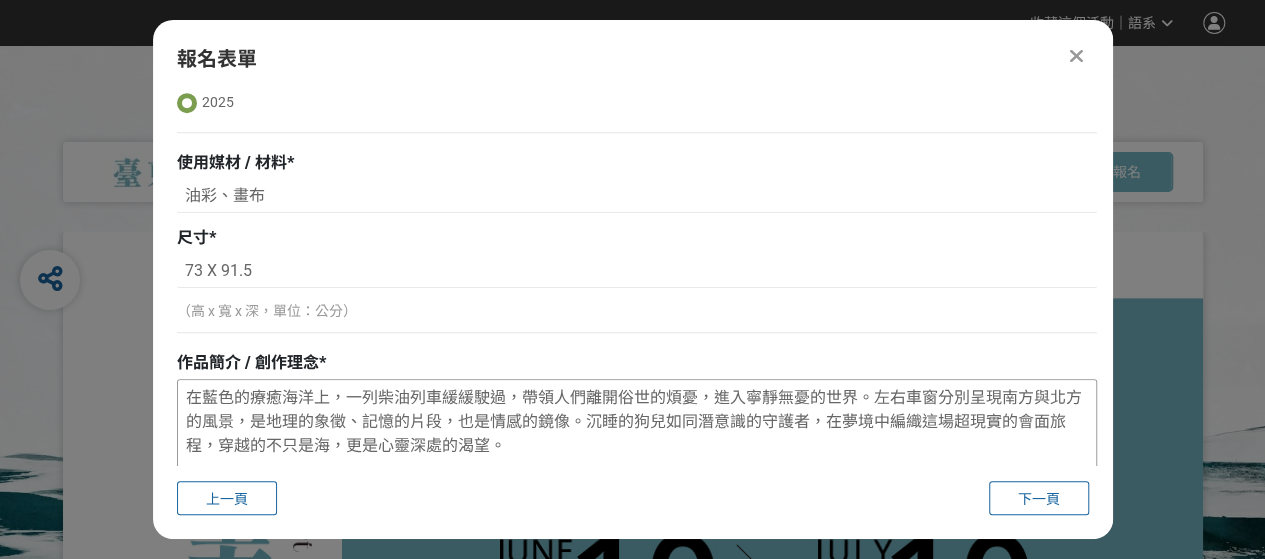 scroll, scrollTop: 400, scrollLeft: 0, axis: vertical 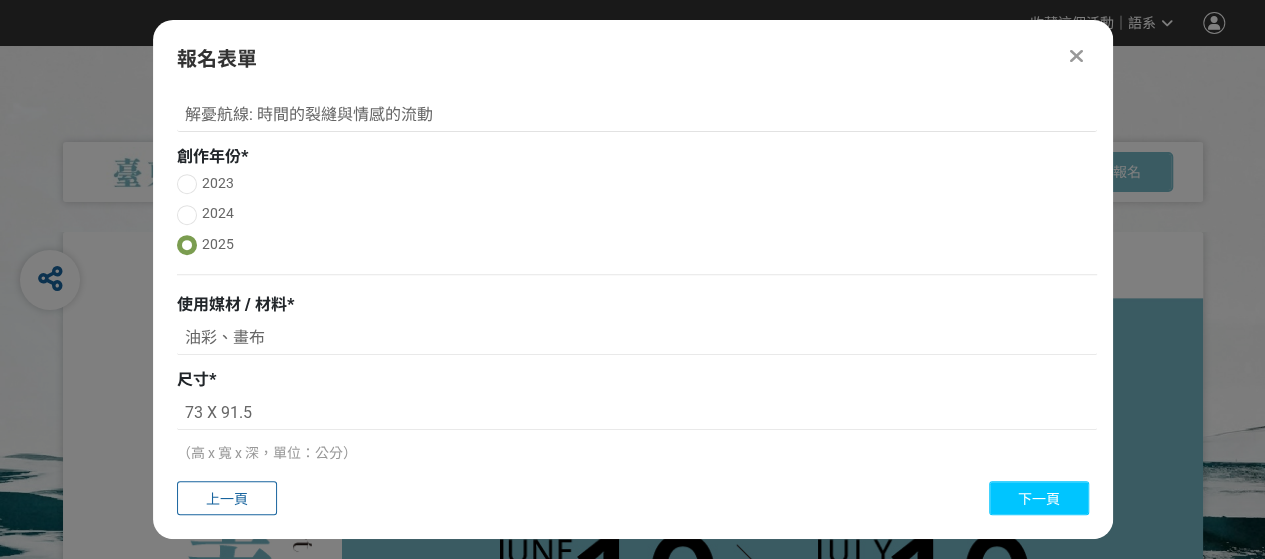click on "下一頁" at bounding box center (1039, 499) 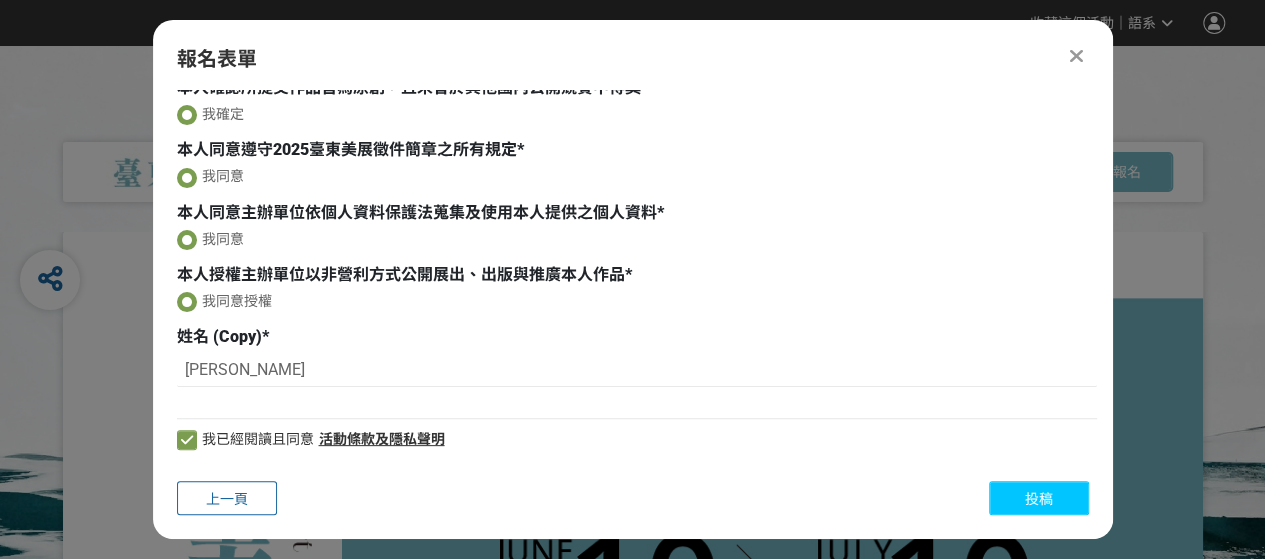 scroll, scrollTop: 192, scrollLeft: 0, axis: vertical 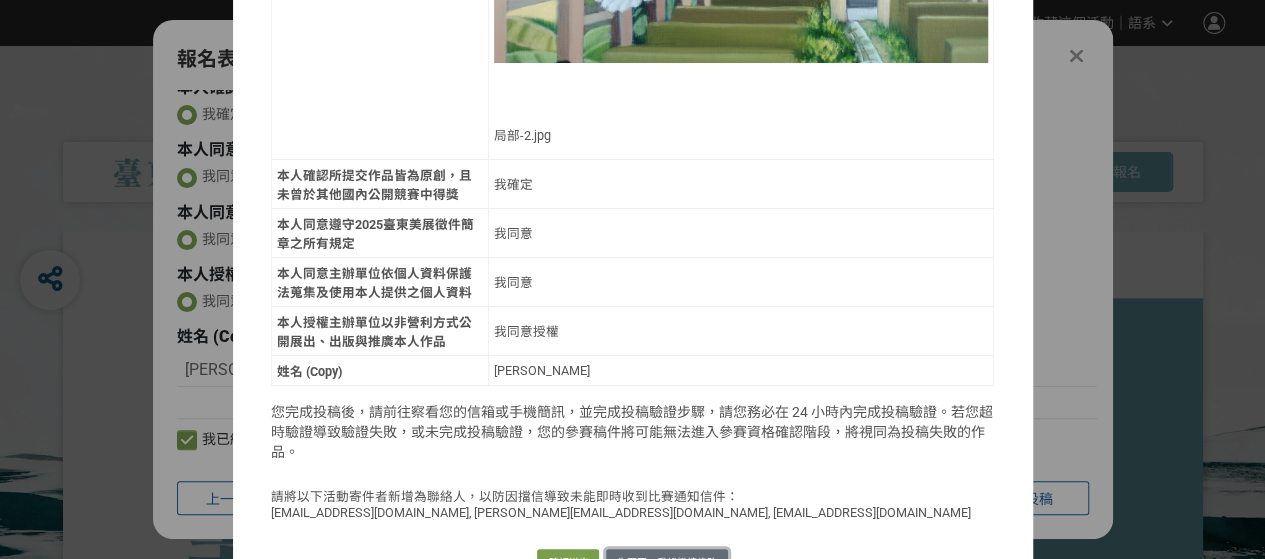 click on "先不要，我想繼續修改" at bounding box center (667, 563) 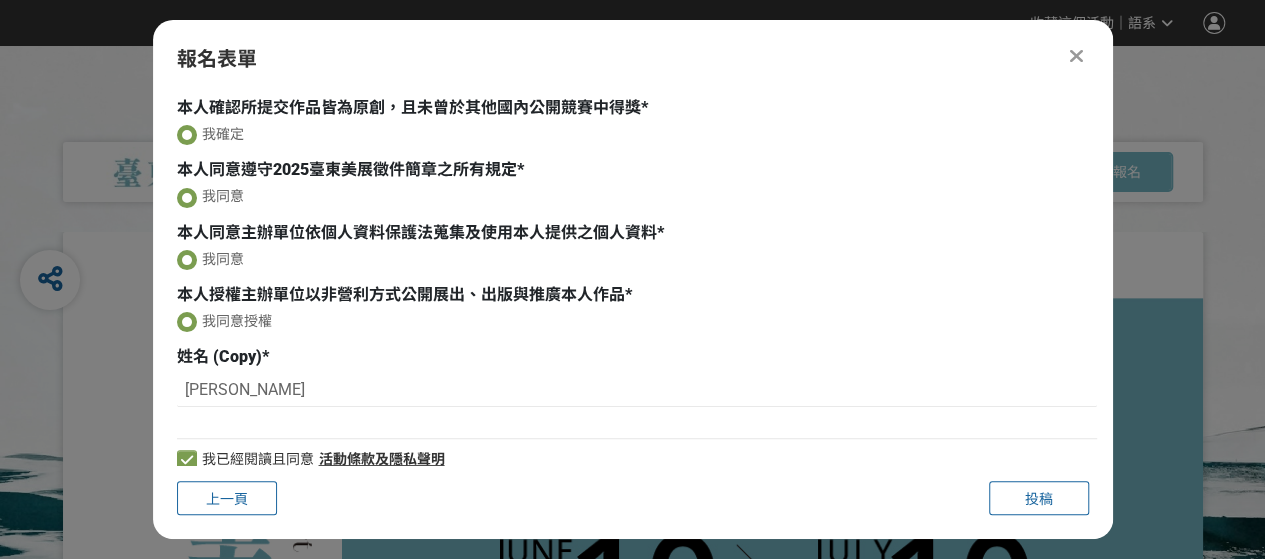 scroll, scrollTop: 192, scrollLeft: 0, axis: vertical 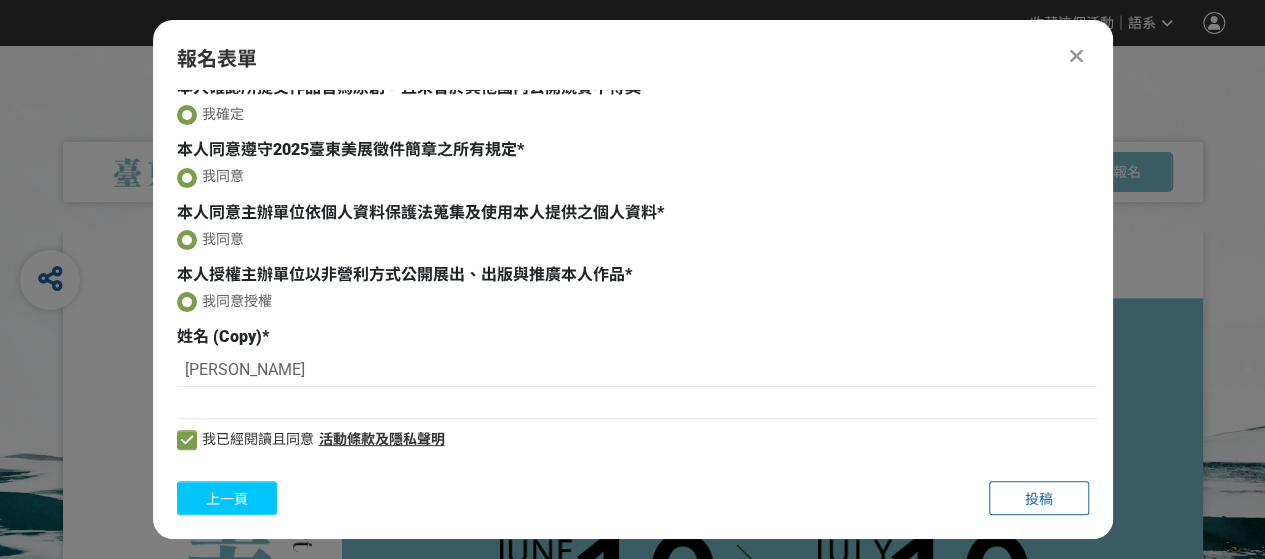 click on "上一頁" at bounding box center [227, 498] 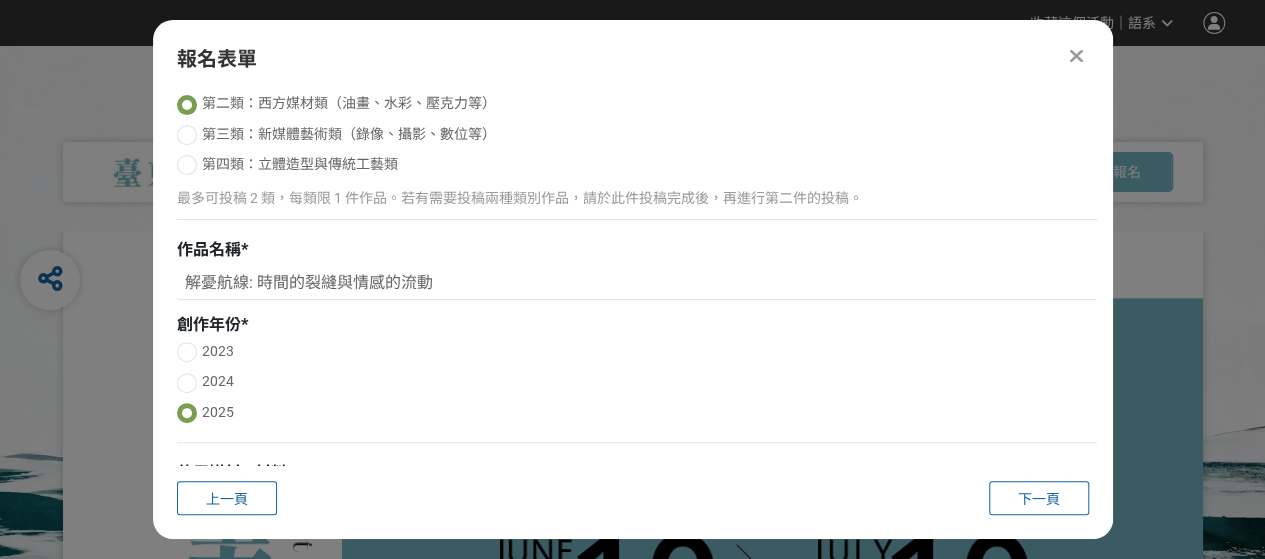 scroll, scrollTop: 300, scrollLeft: 0, axis: vertical 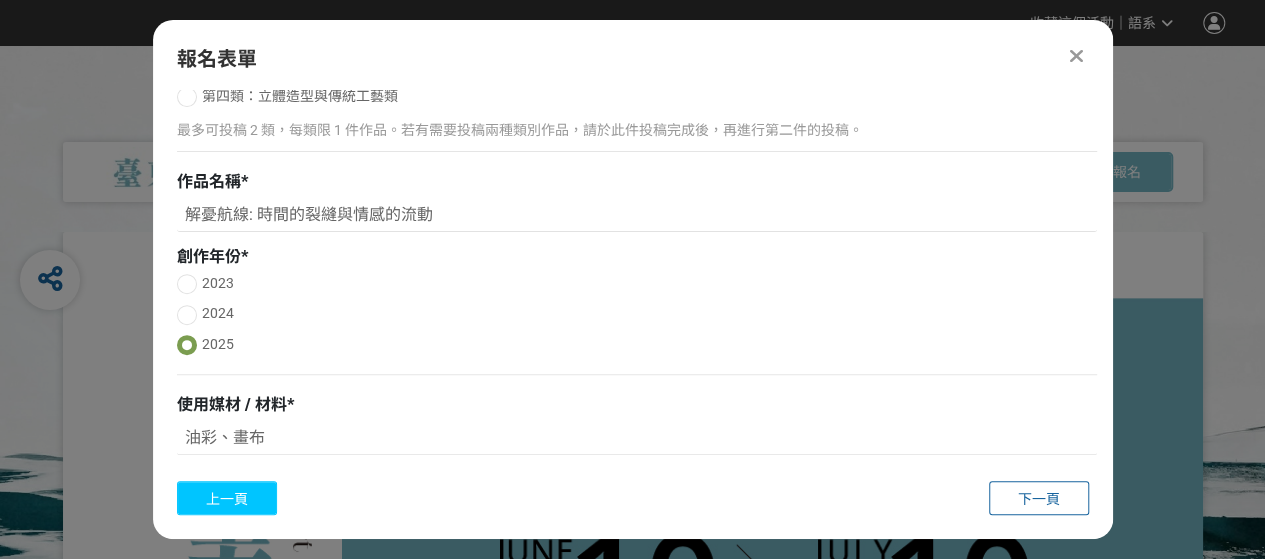 click on "上一頁" at bounding box center [227, 499] 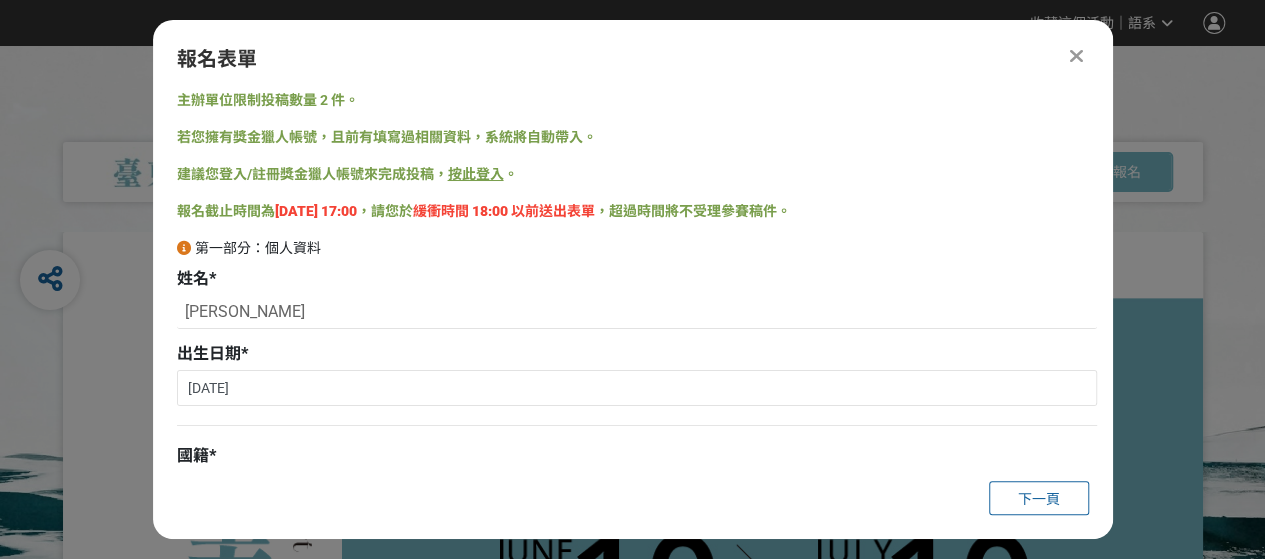 scroll, scrollTop: 600, scrollLeft: 0, axis: vertical 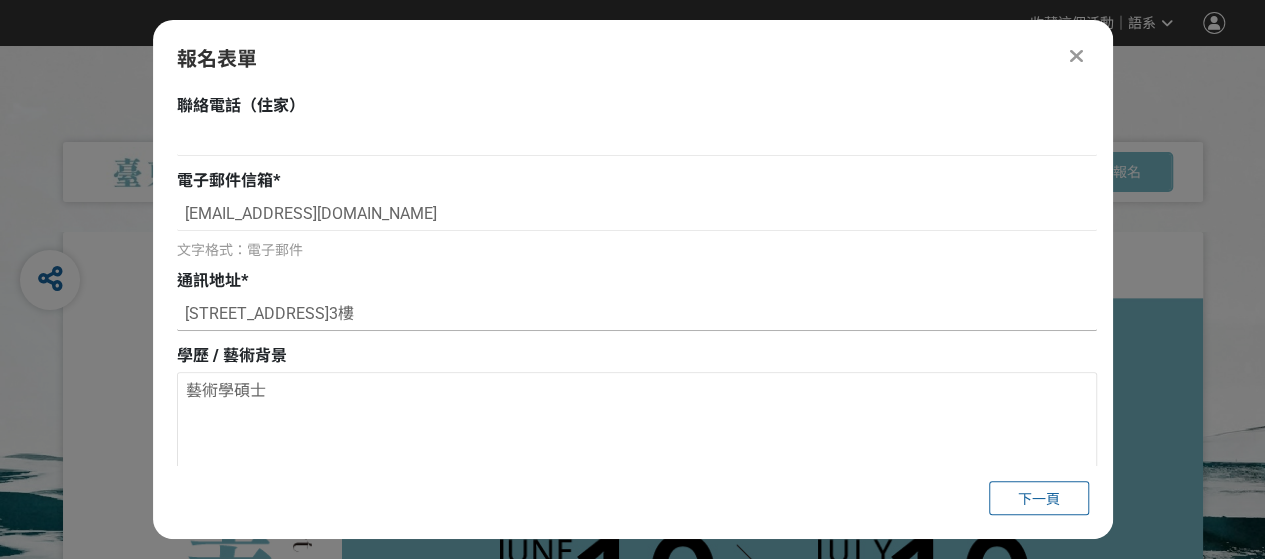 click on "臺北市內湖區環山路1段60巷11號3樓" at bounding box center (637, 314) 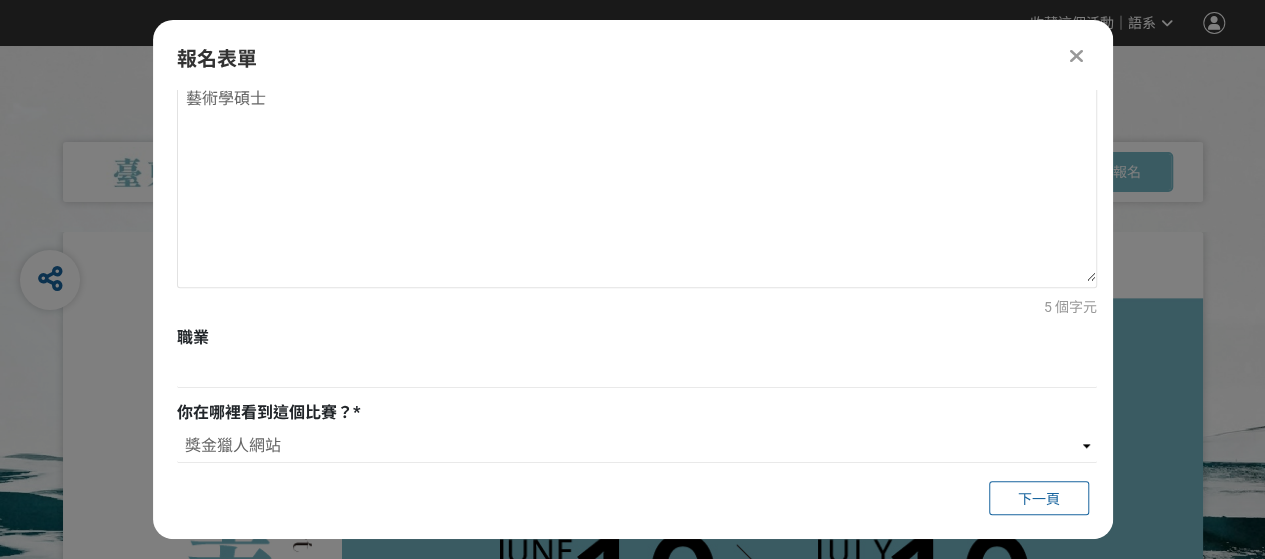 scroll, scrollTop: 892, scrollLeft: 0, axis: vertical 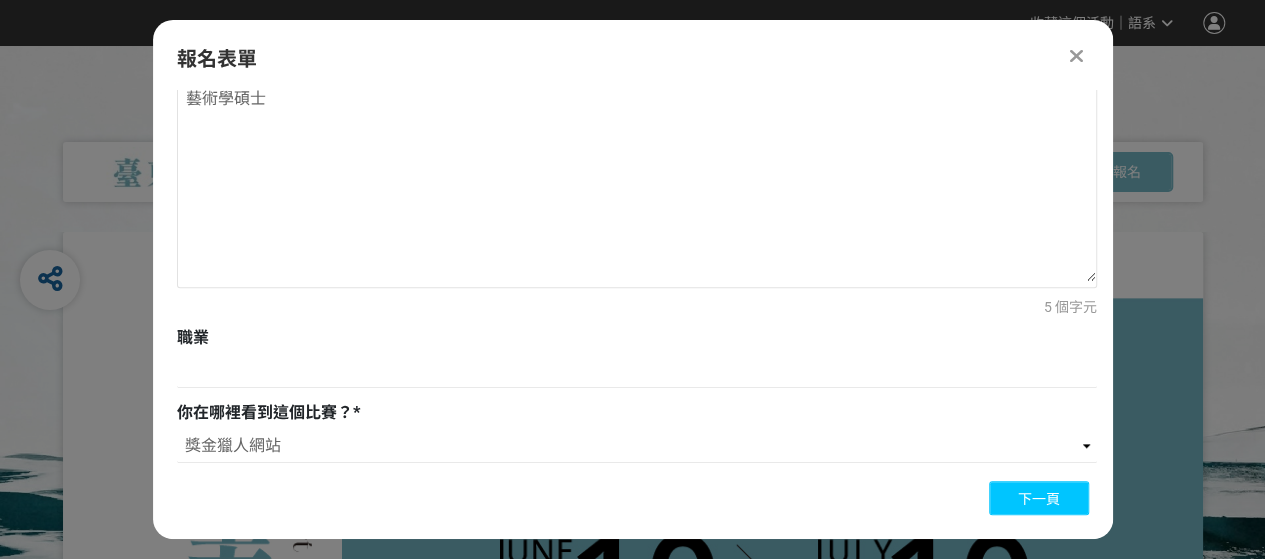 type on "114011[STREET_ADDRESS]" 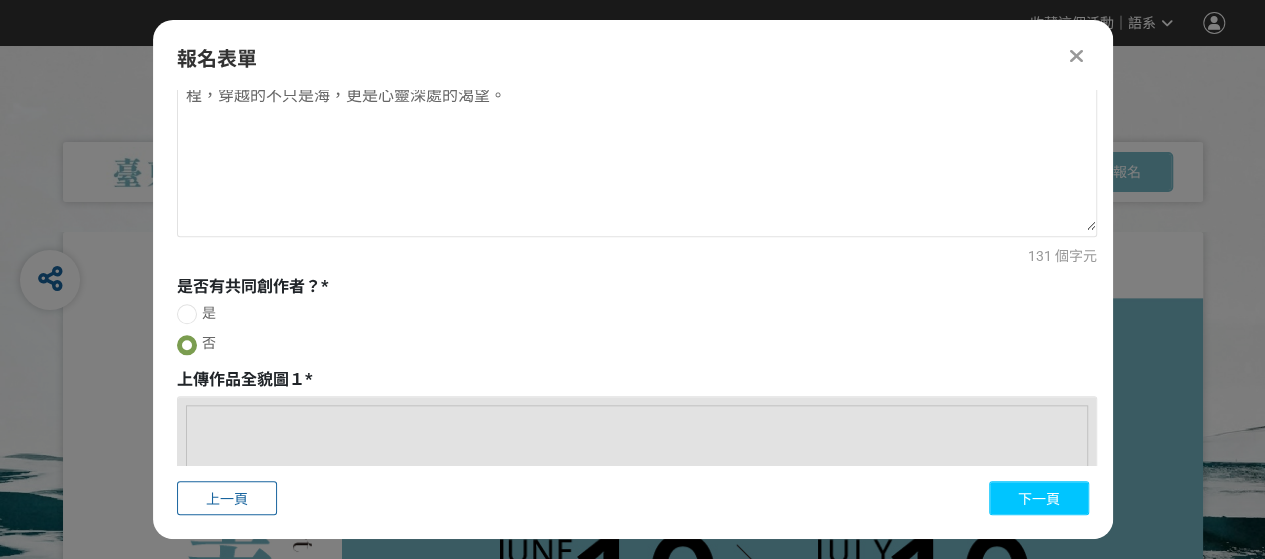 click on "下一頁" at bounding box center (1039, 499) 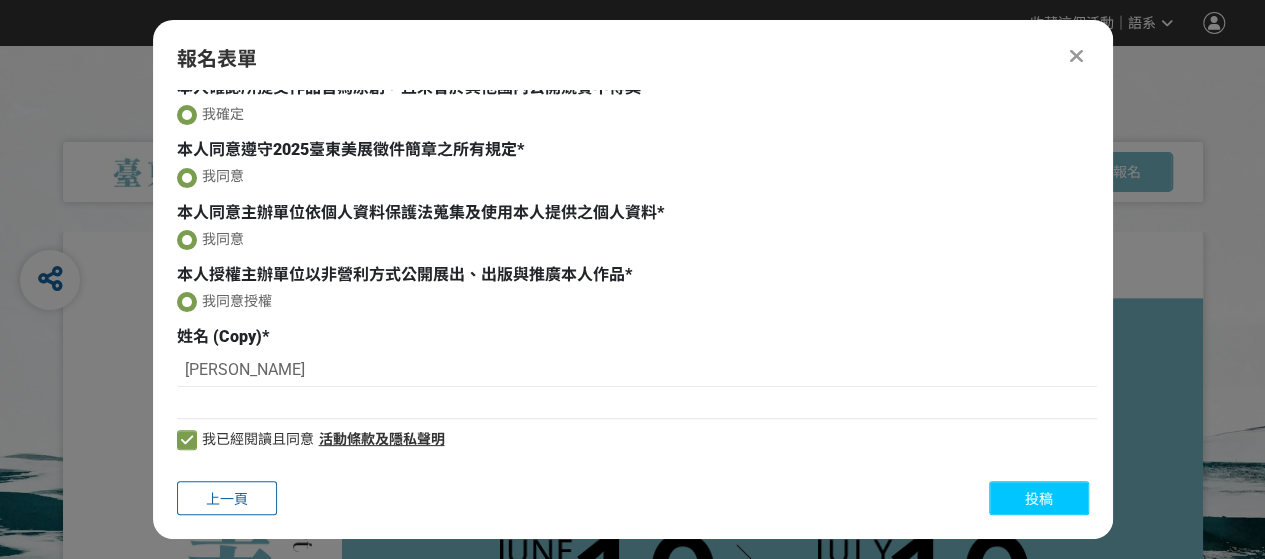 click on "投稿" at bounding box center (1039, 499) 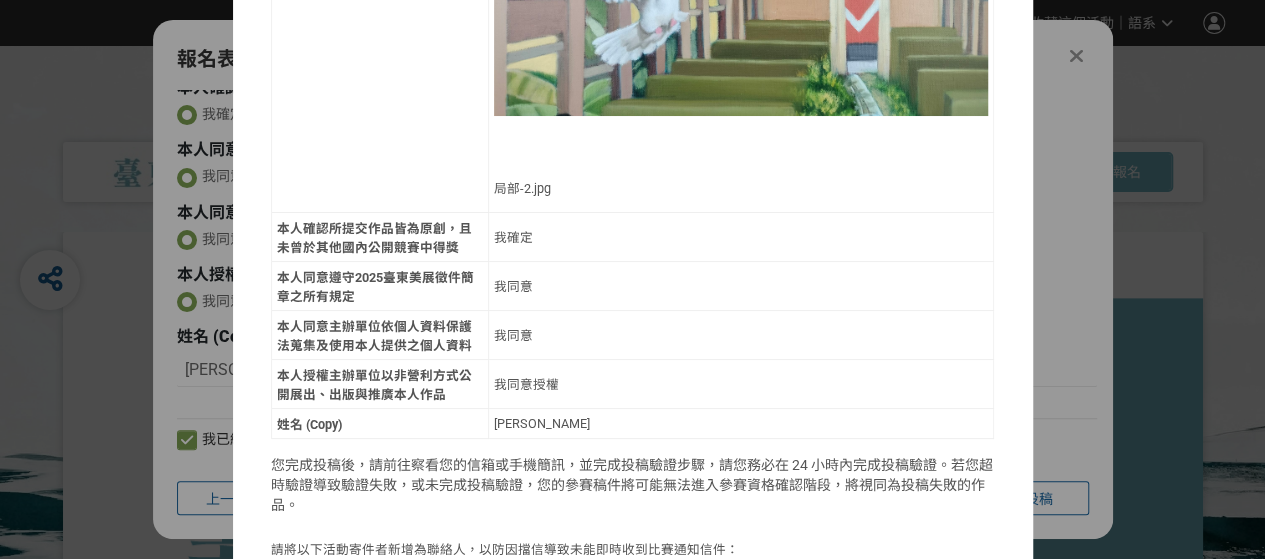 scroll, scrollTop: 2153, scrollLeft: 0, axis: vertical 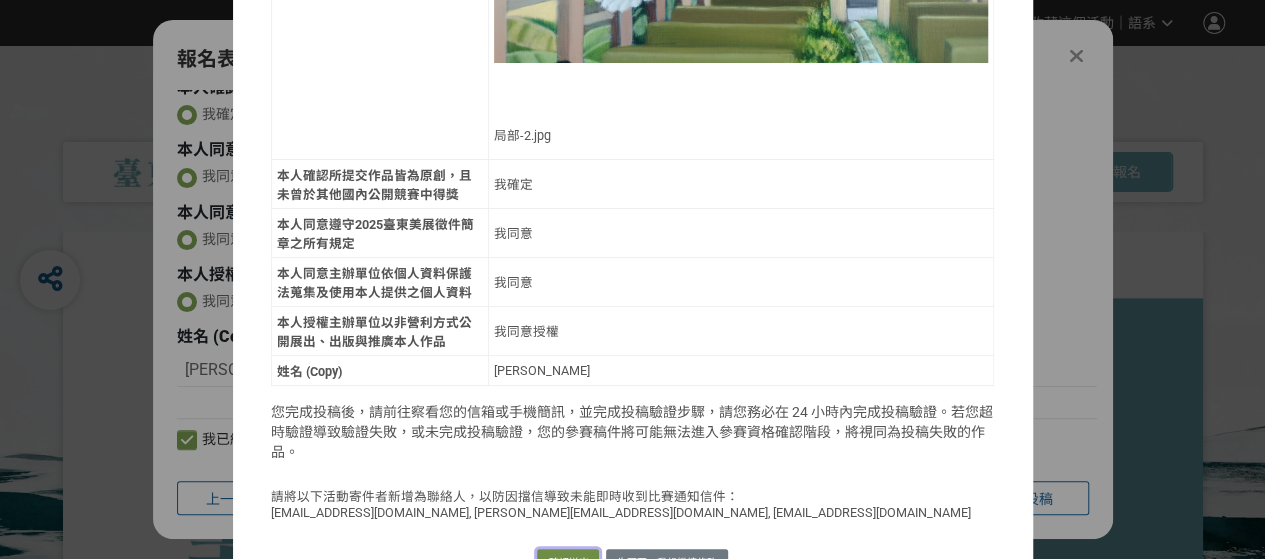 click on "確認送出" at bounding box center (568, 563) 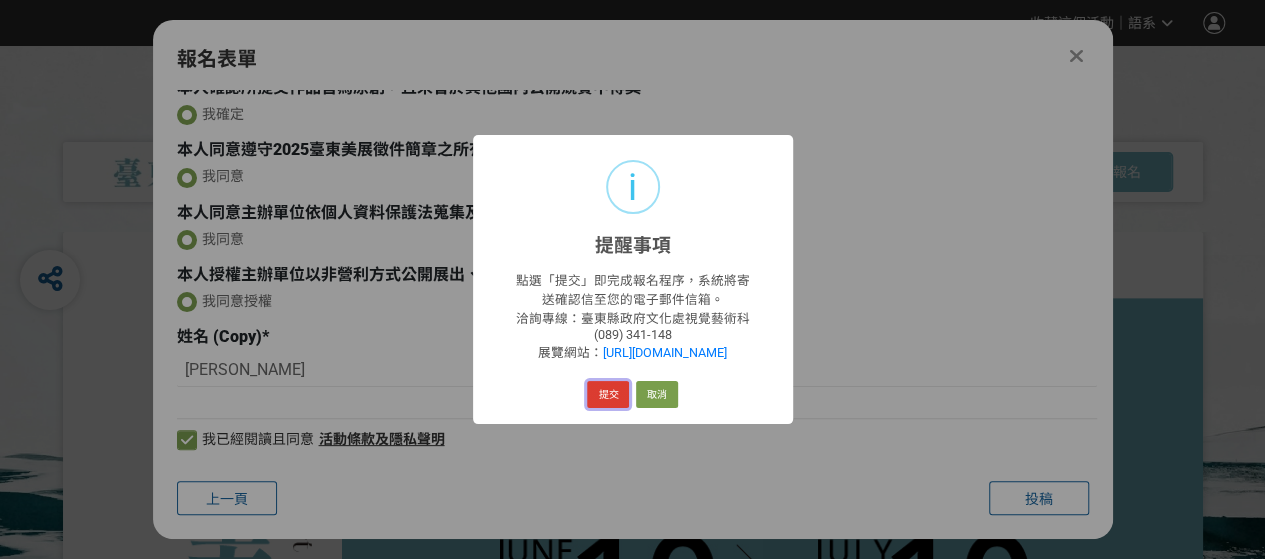 click on "提交" at bounding box center [608, 395] 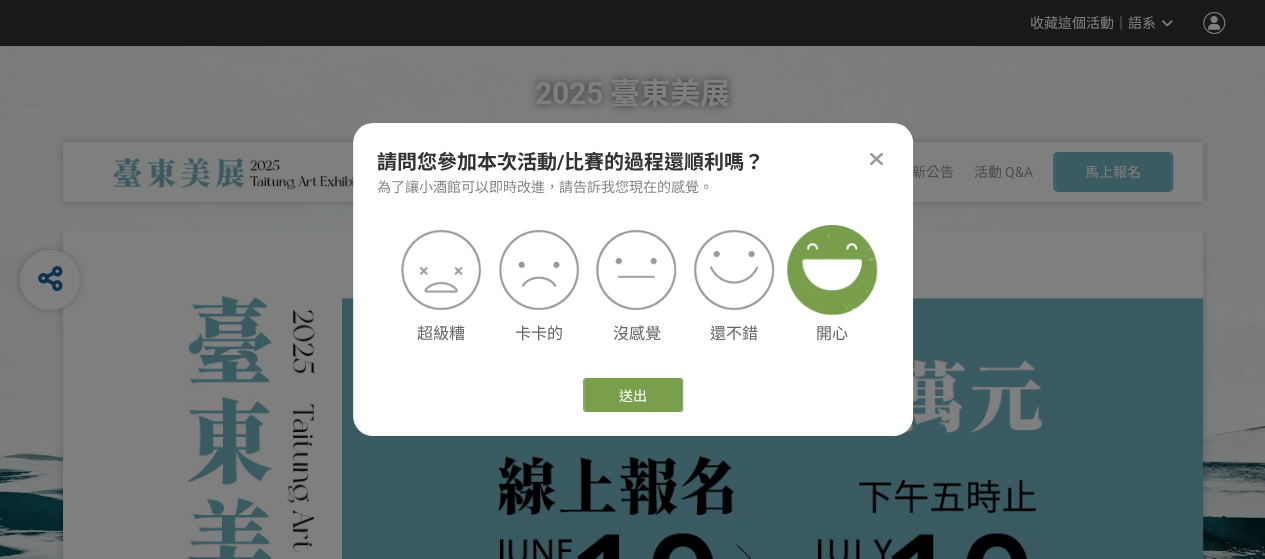 click at bounding box center [832, 270] 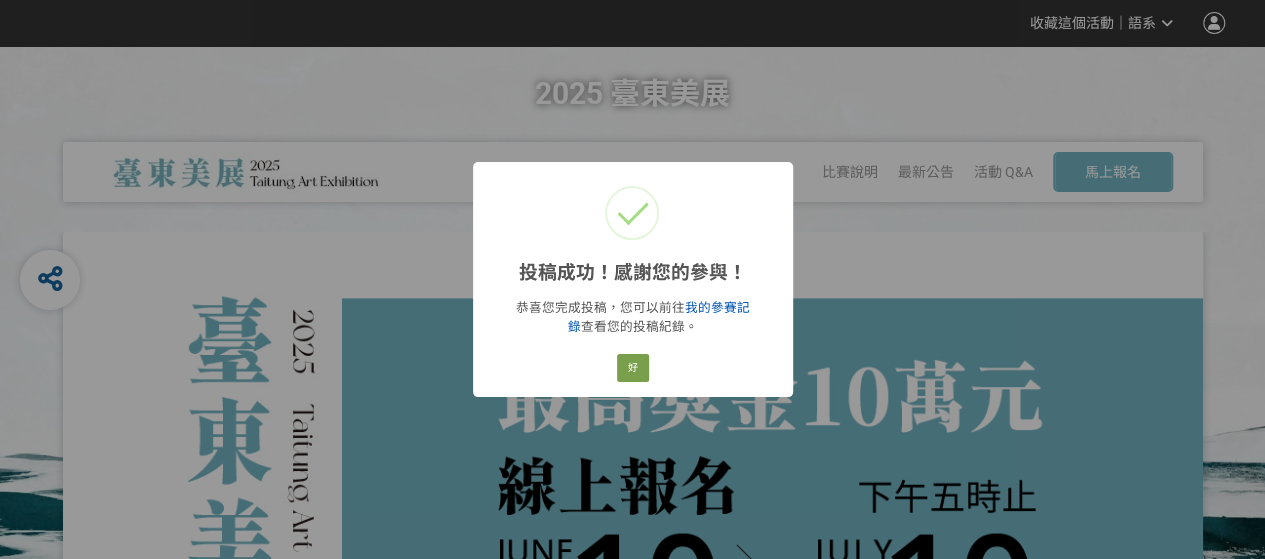 click on "我的參賽記錄" at bounding box center [659, 317] 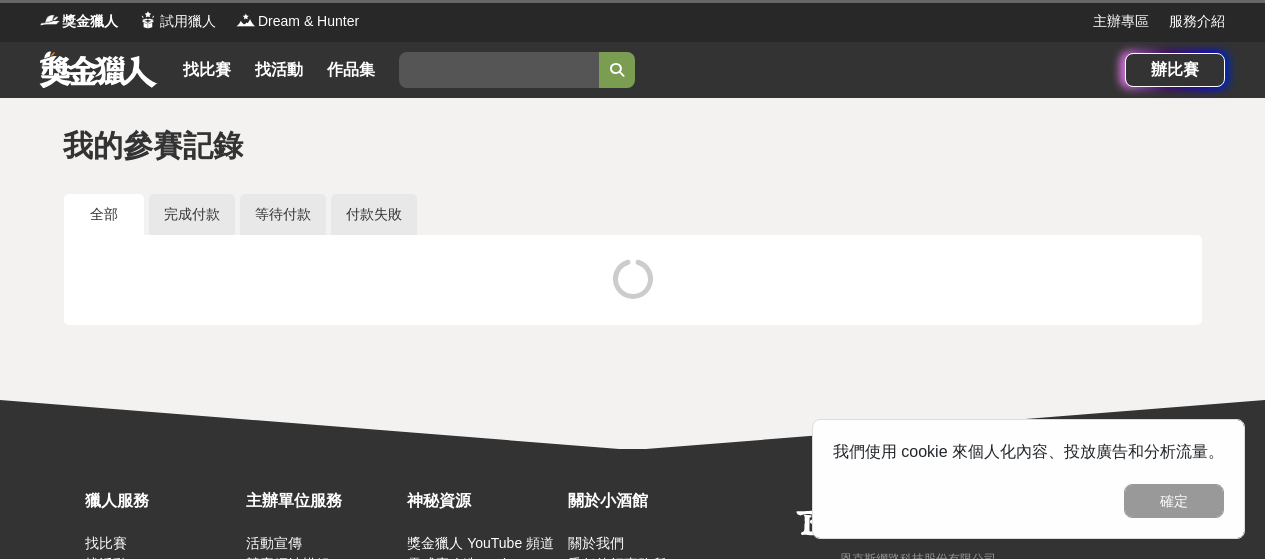 scroll, scrollTop: 0, scrollLeft: 0, axis: both 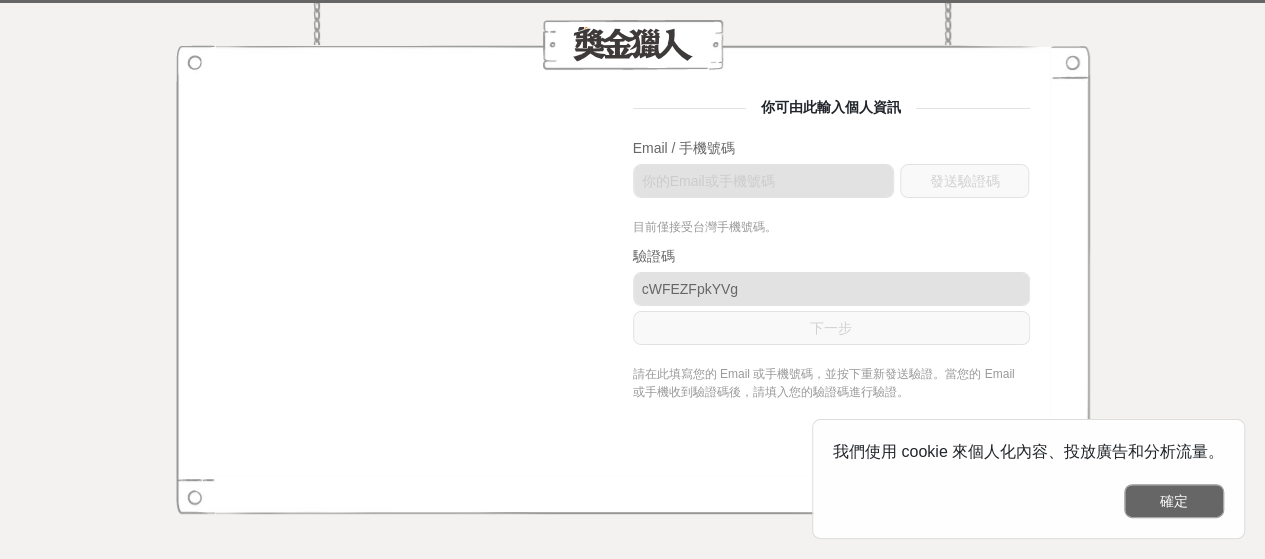 click on "確定" at bounding box center [1174, 501] 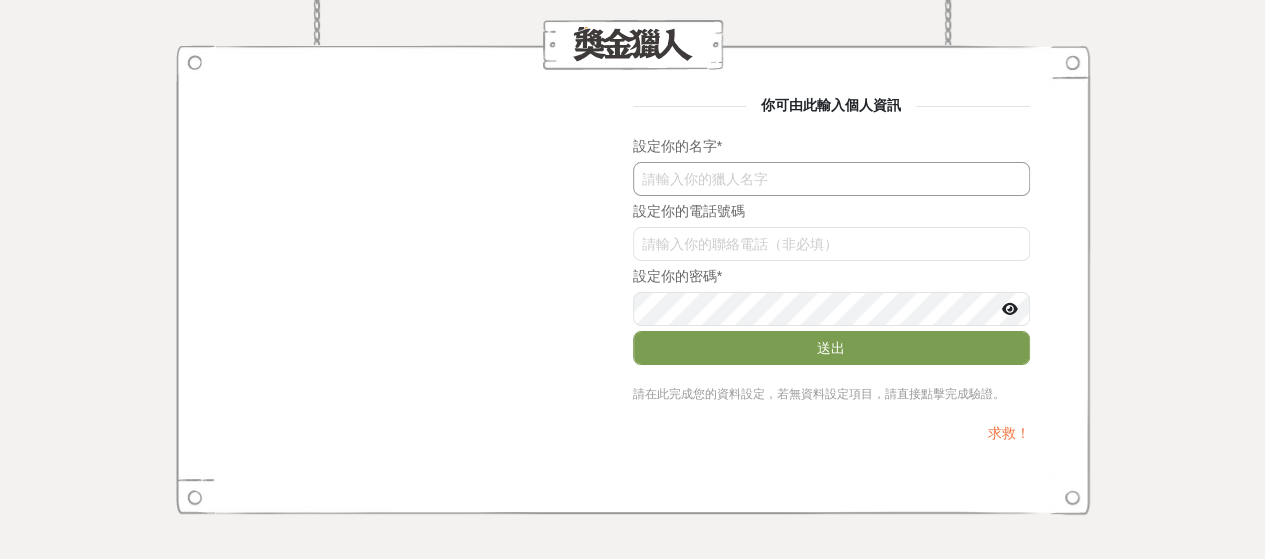 click at bounding box center (831, 179) 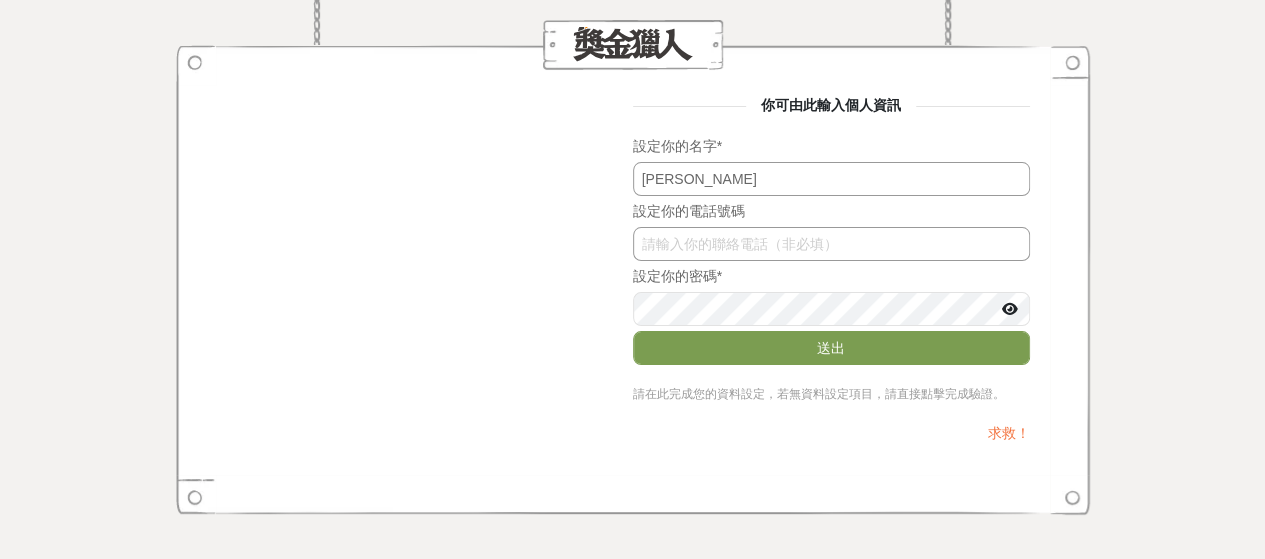type on "[PERSON_NAME]" 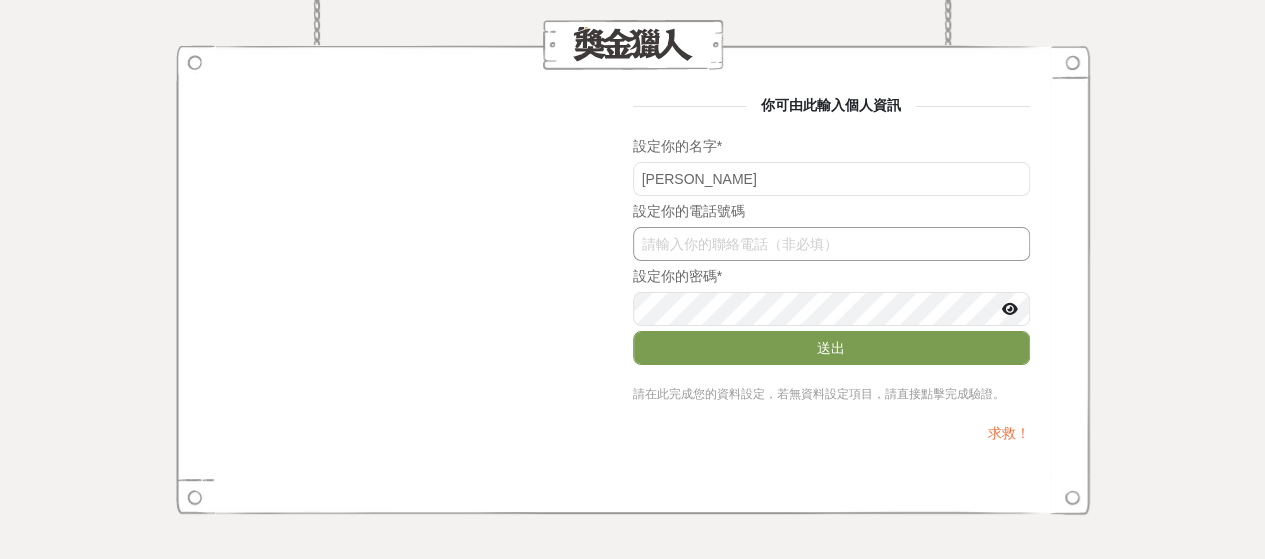 click on "cWFEZFpkYVg" at bounding box center (831, 244) 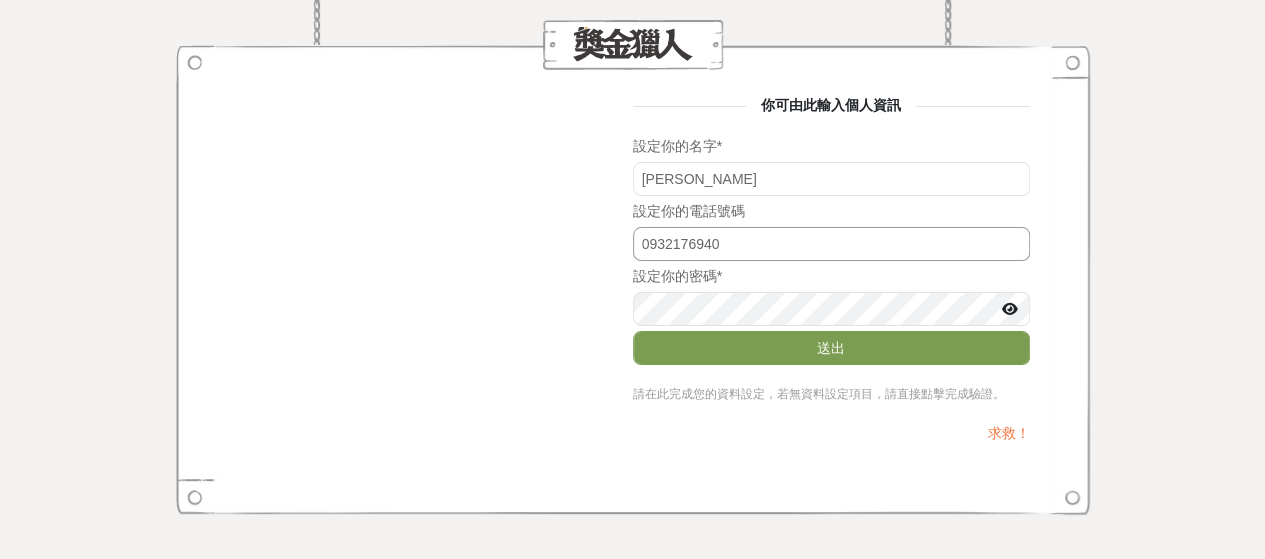 type on "0932176940" 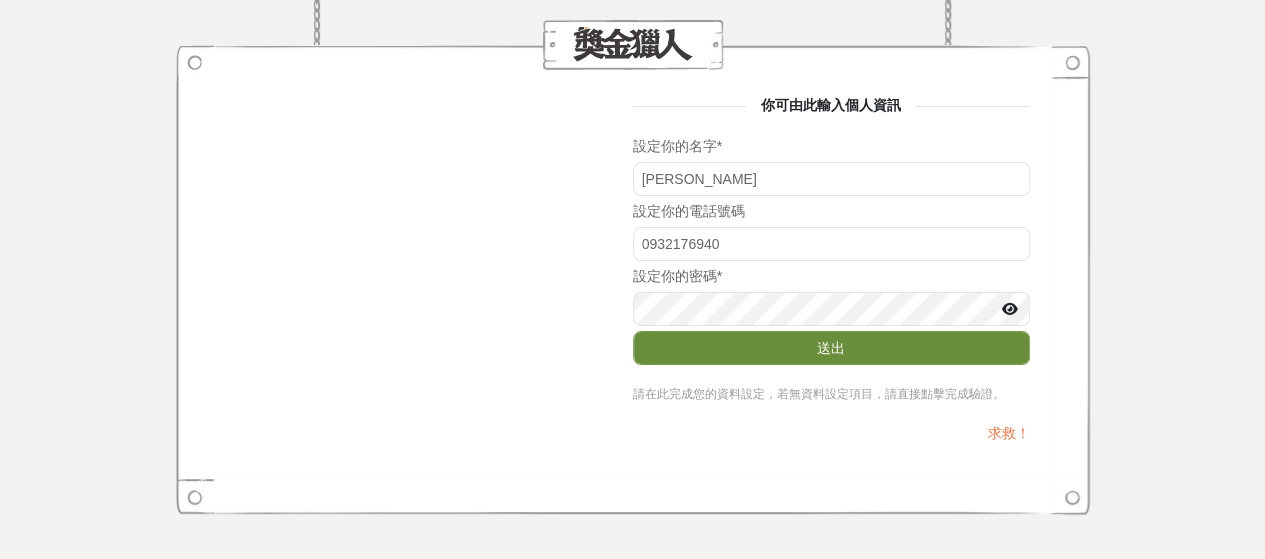 click on "送出" at bounding box center [831, 348] 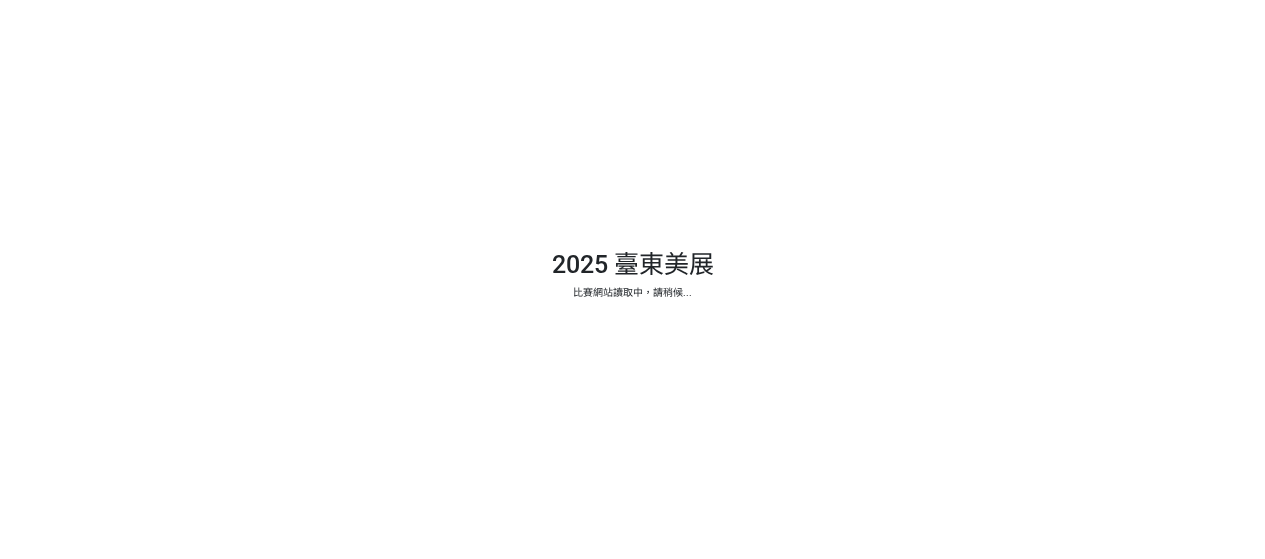 scroll, scrollTop: 0, scrollLeft: 0, axis: both 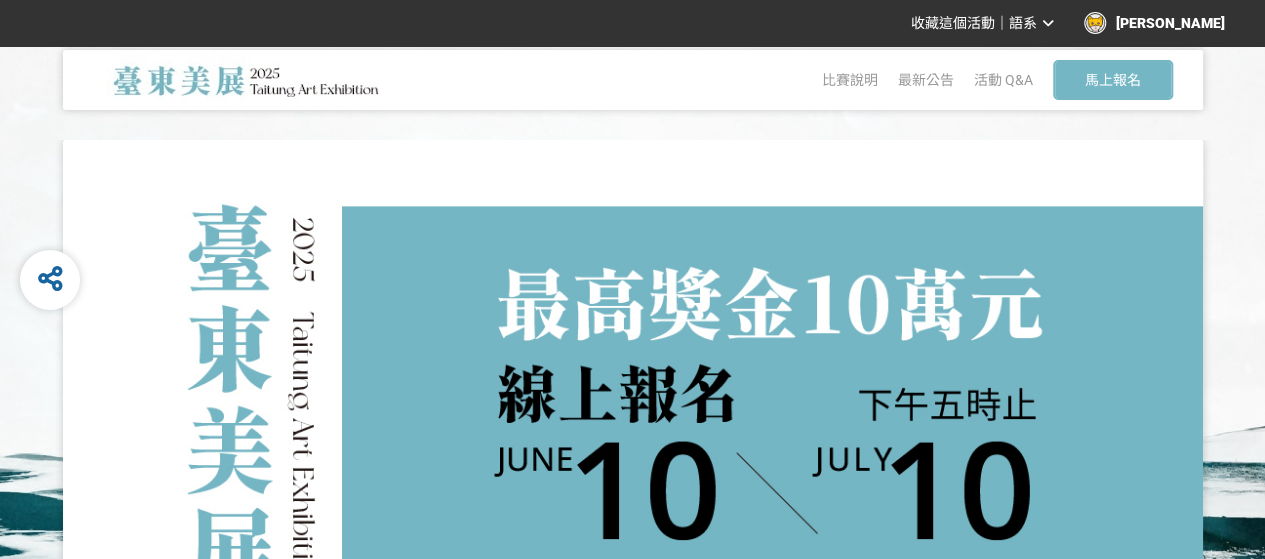 click on "[PERSON_NAME]" at bounding box center [1154, 23] 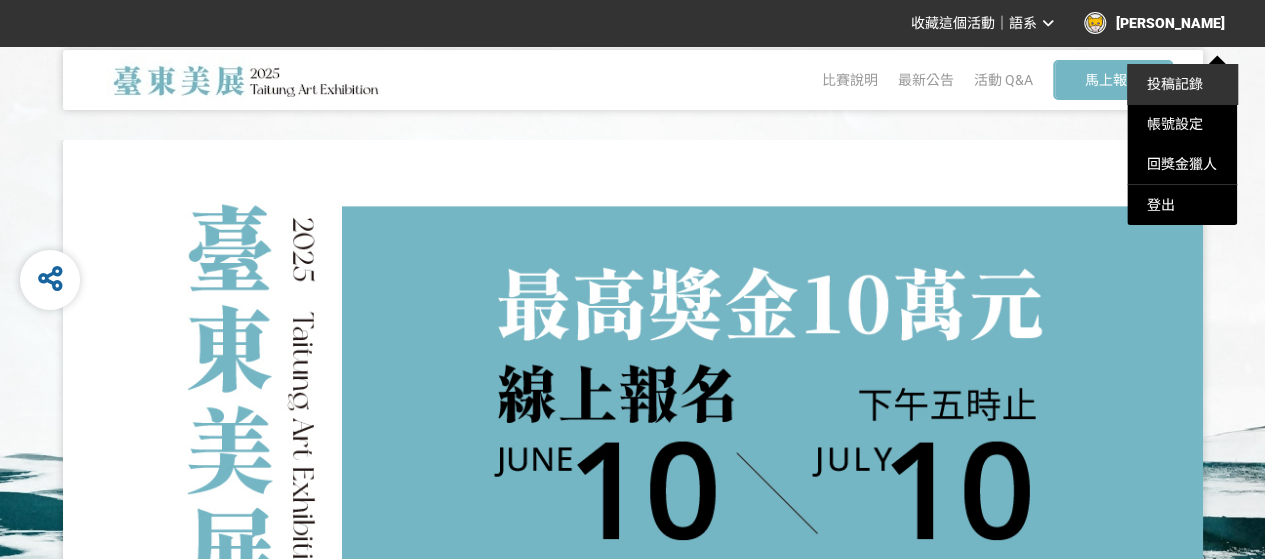 click on "投稿記錄" at bounding box center (1175, 84) 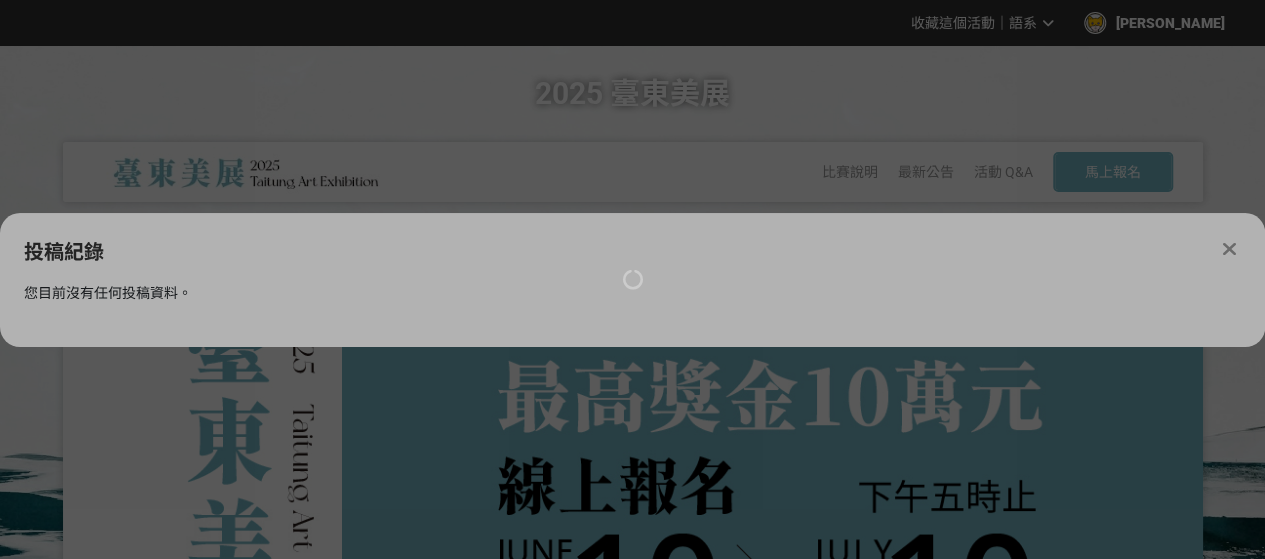 scroll, scrollTop: 0, scrollLeft: 0, axis: both 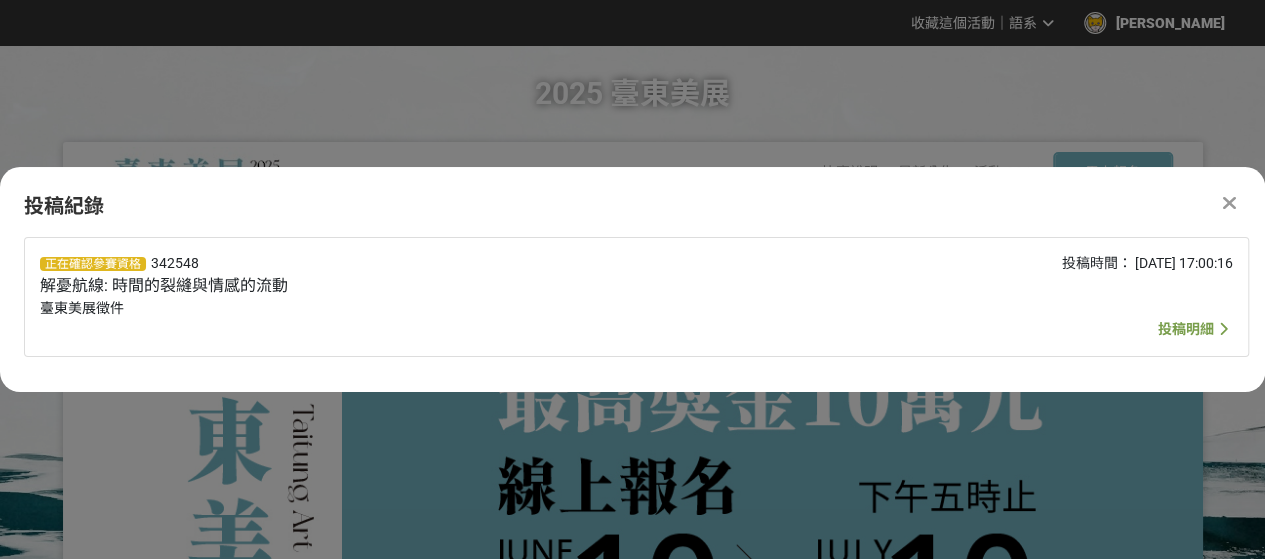 click on "投稿明細" at bounding box center [1186, 329] 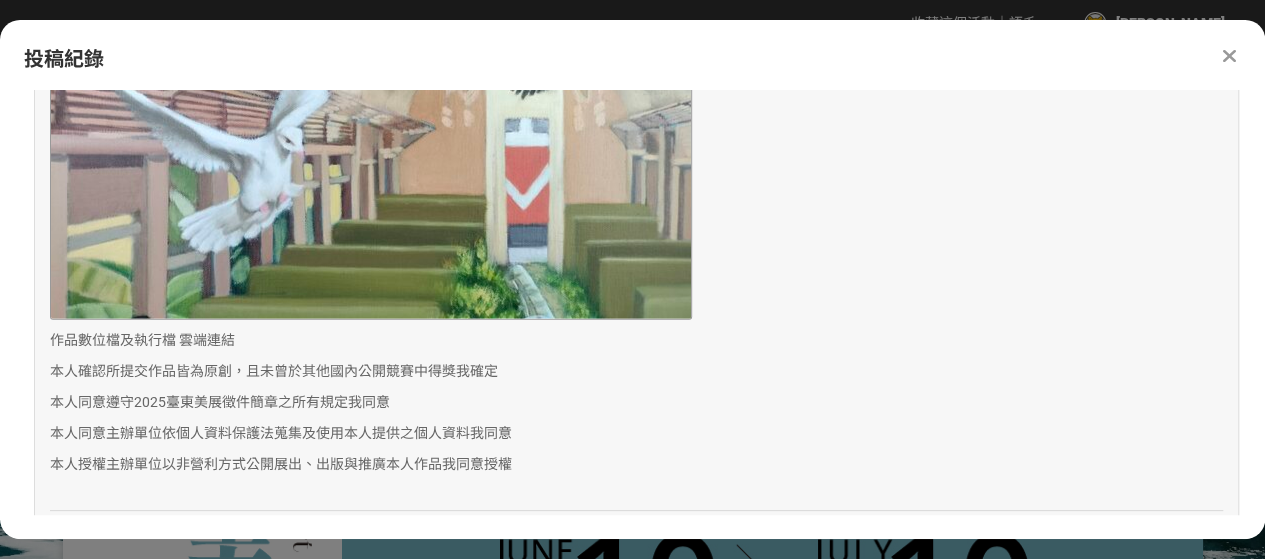 scroll, scrollTop: 2688, scrollLeft: 0, axis: vertical 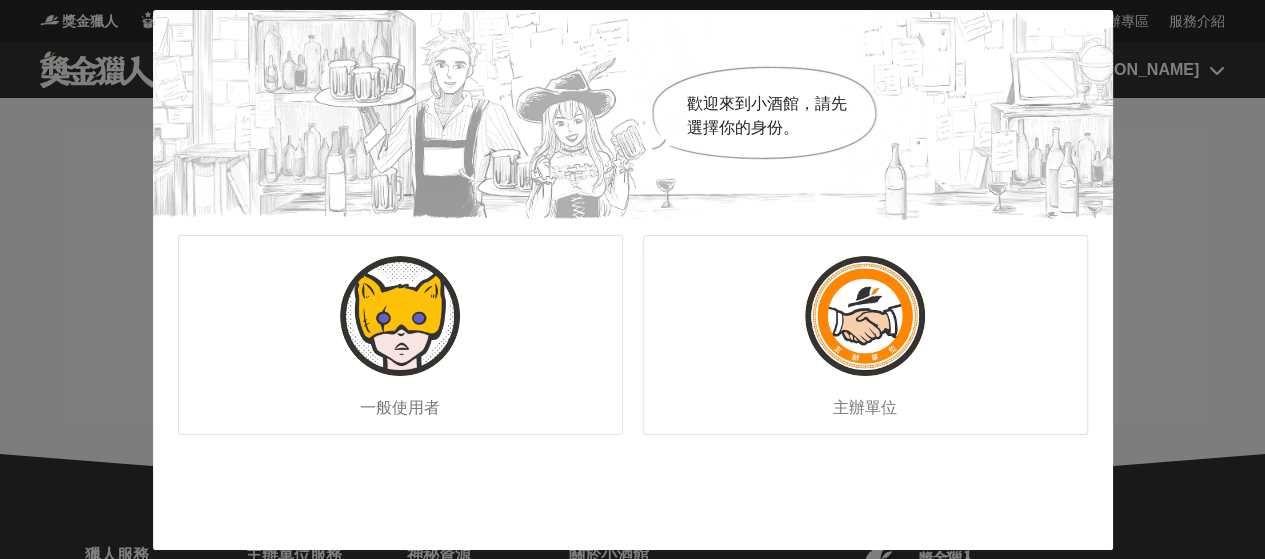 click on "歡迎來到小酒館，請先選擇你的身份。 一般使用者 主辦單位" at bounding box center [632, 279] 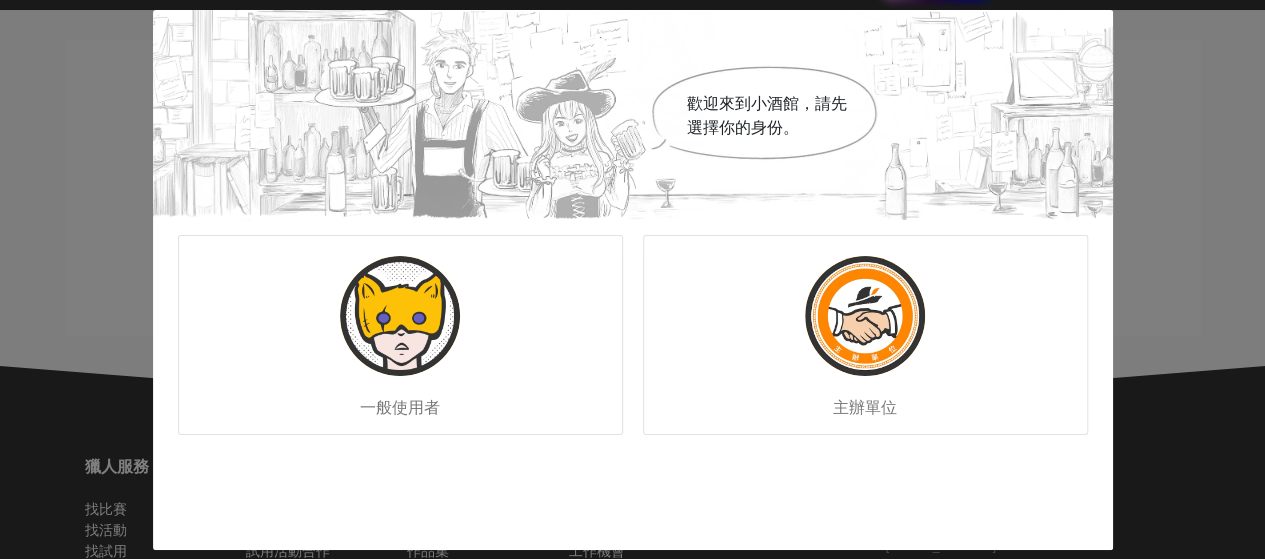 scroll, scrollTop: 0, scrollLeft: 0, axis: both 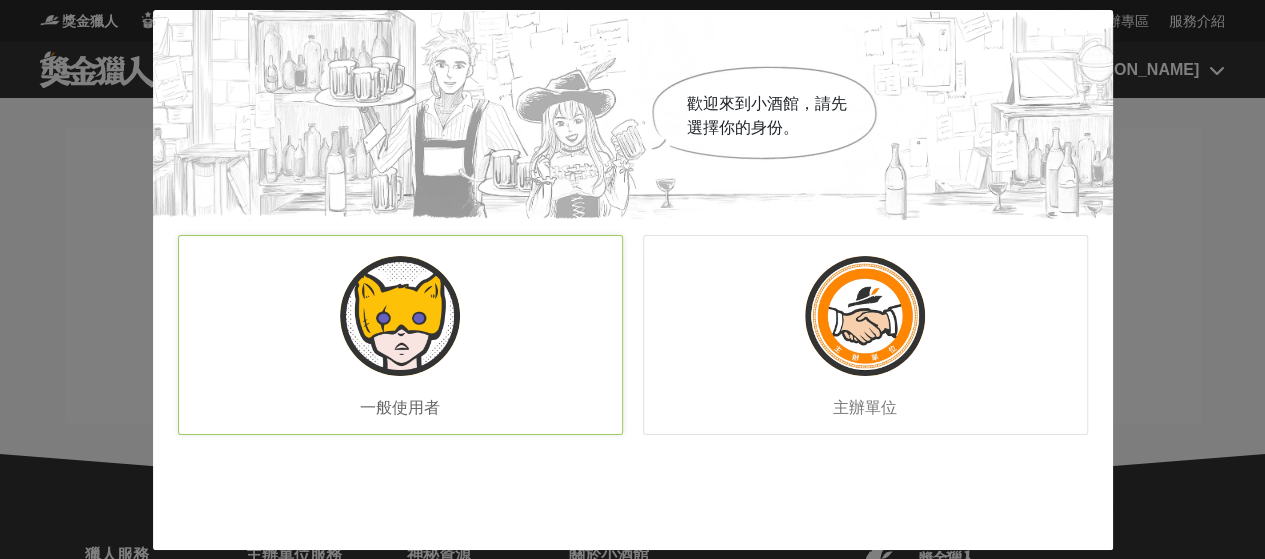 click on "一般使用者" at bounding box center [400, 335] 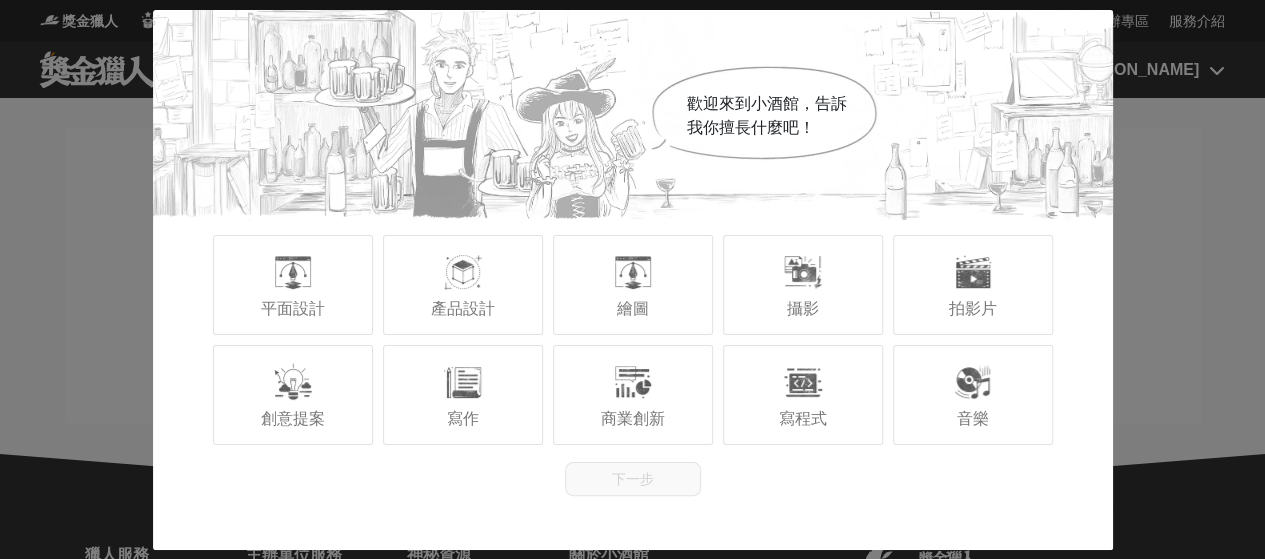 click on "歡迎來到小酒館，告訴我你擅長什麼吧！ 平面設計 產品設計 繪圖 攝影 拍影片 創意提案 寫作 商業創新 寫程式 音樂 下一步" at bounding box center (632, 279) 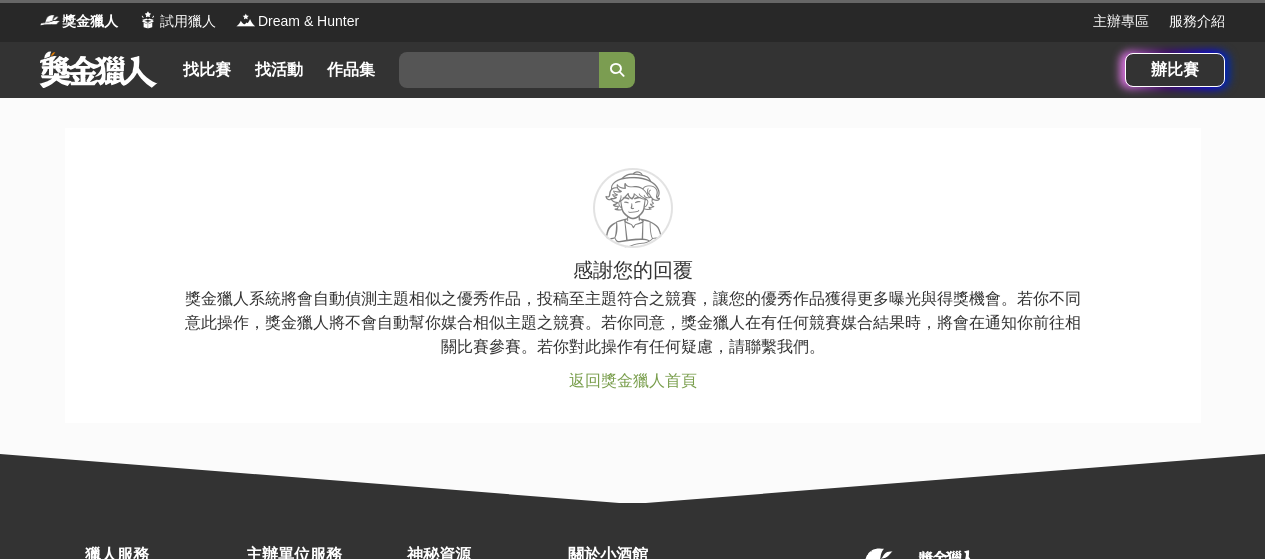 scroll, scrollTop: 0, scrollLeft: 0, axis: both 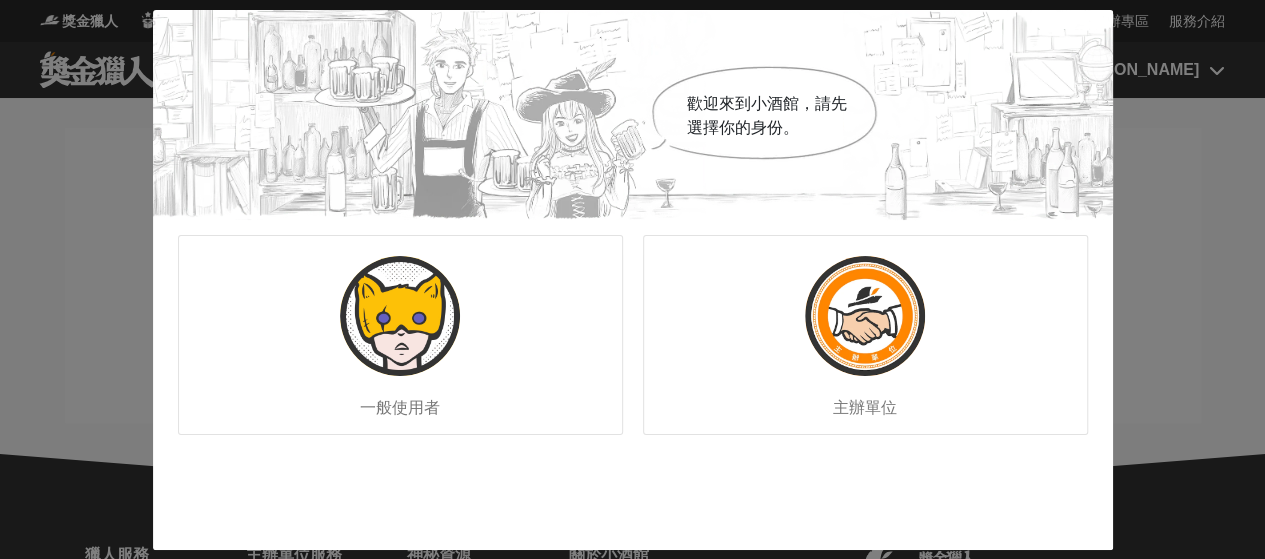 click on "歡迎來到小酒館，請先選擇你的身份。 一般使用者 主辦單位" at bounding box center [632, 279] 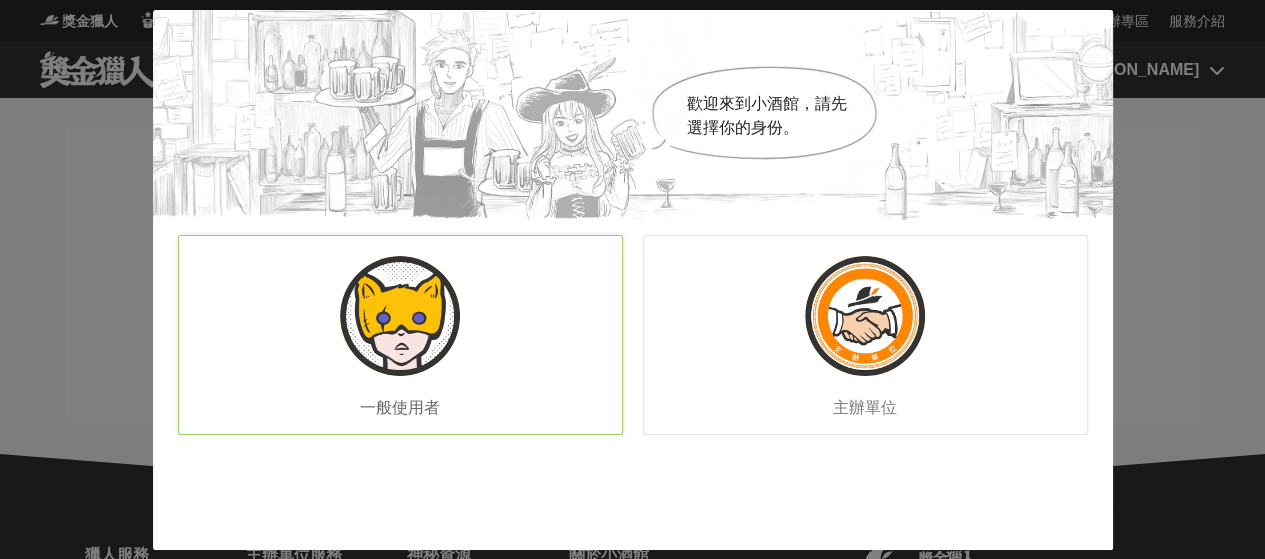 click at bounding box center [400, 316] 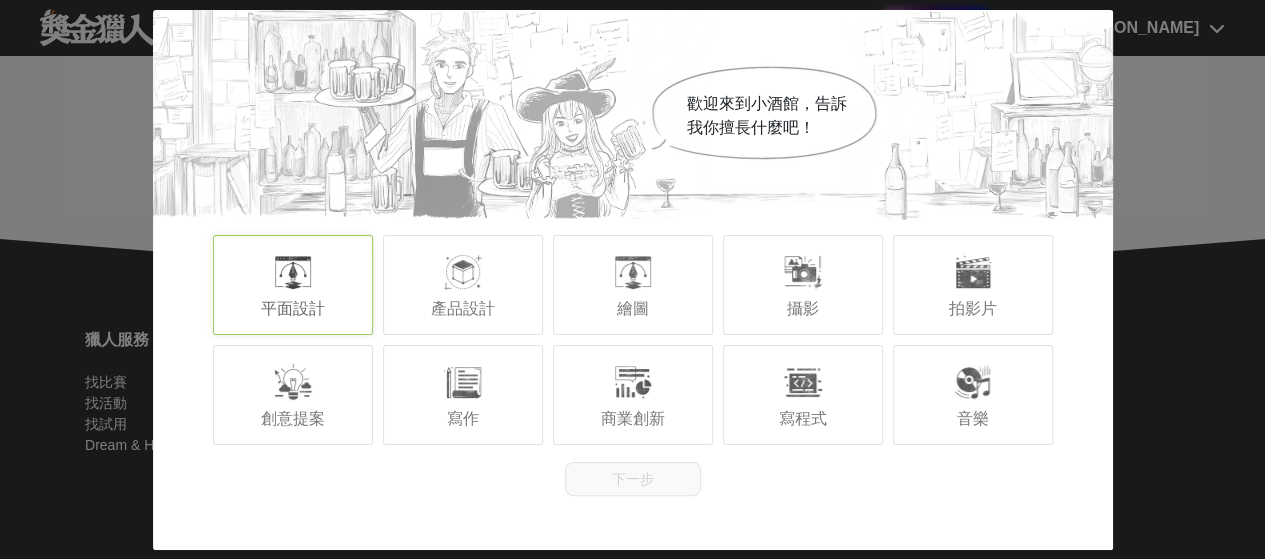 scroll, scrollTop: 224, scrollLeft: 0, axis: vertical 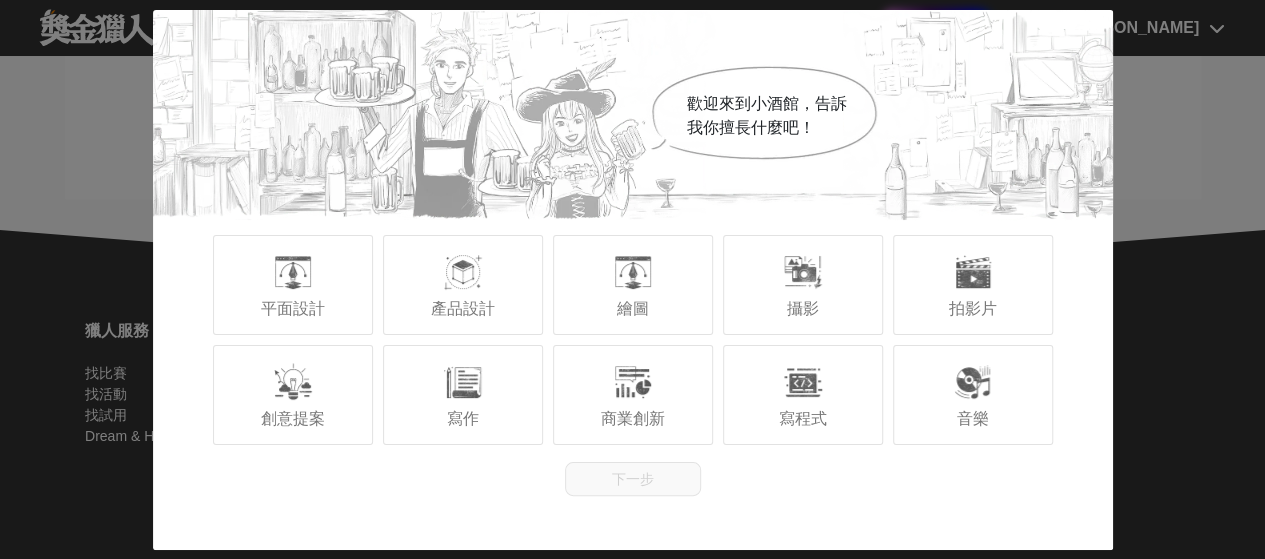 click on "歡迎來到小酒館，告訴我你擅長什麼吧！ 平面設計 產品設計 繪圖 攝影 拍影片 創意提案 寫作 商業創新 寫程式 音樂 下一步" at bounding box center (632, 279) 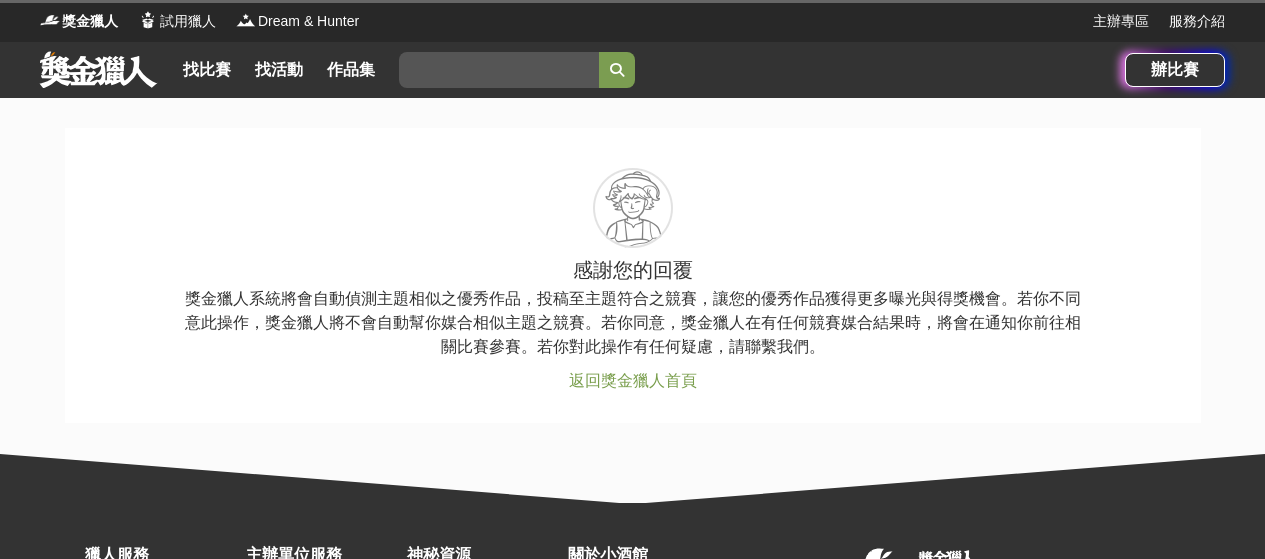 scroll, scrollTop: 0, scrollLeft: 0, axis: both 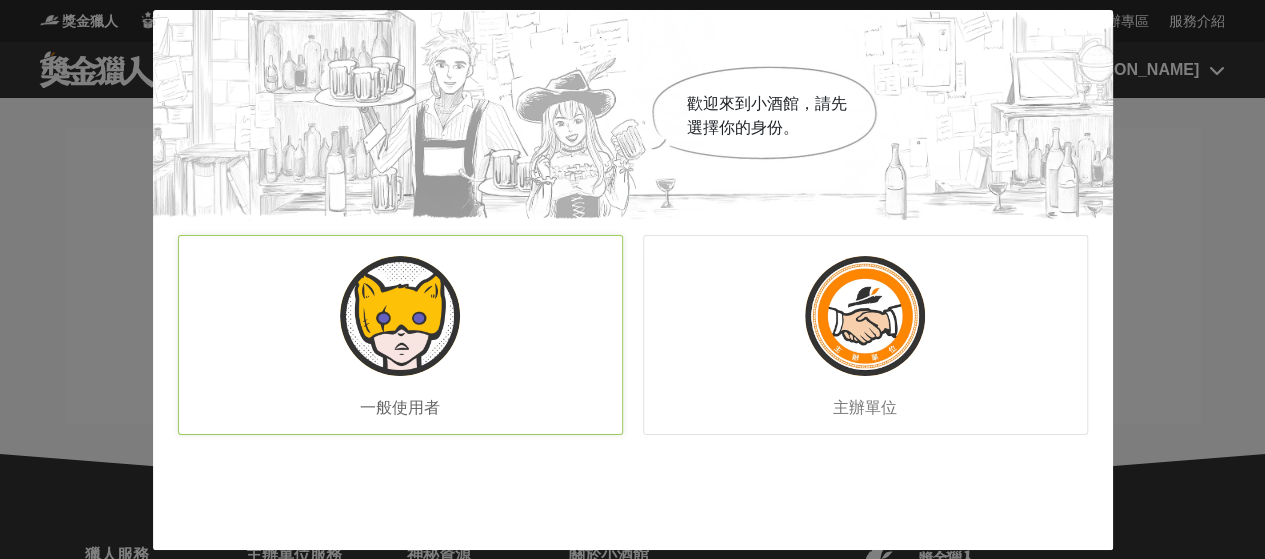 click at bounding box center (400, 316) 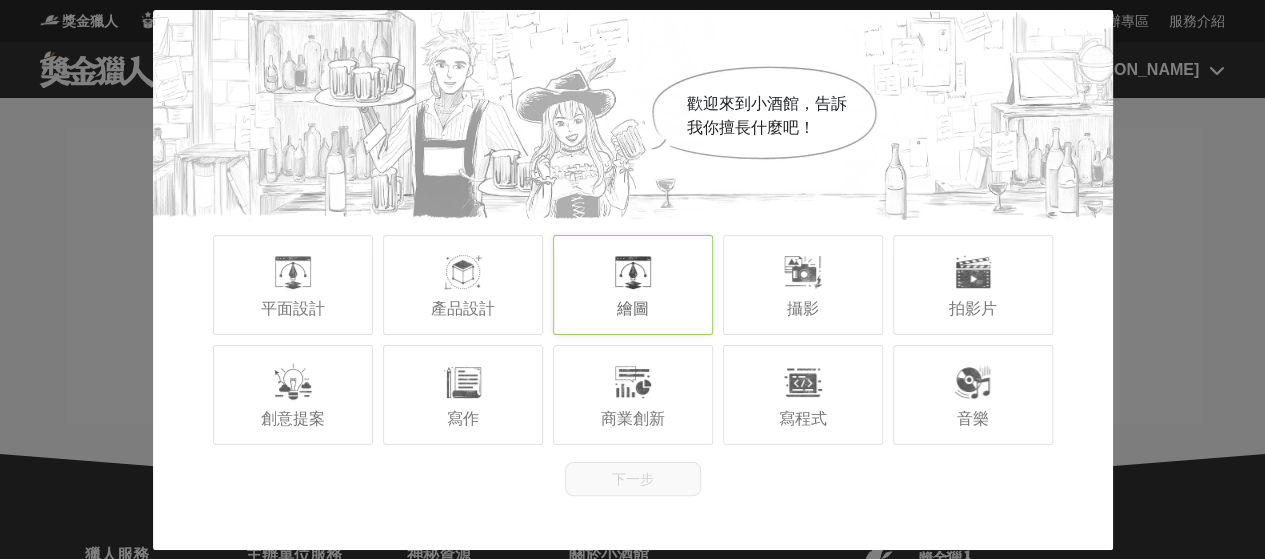 click on "繪圖" at bounding box center (633, 285) 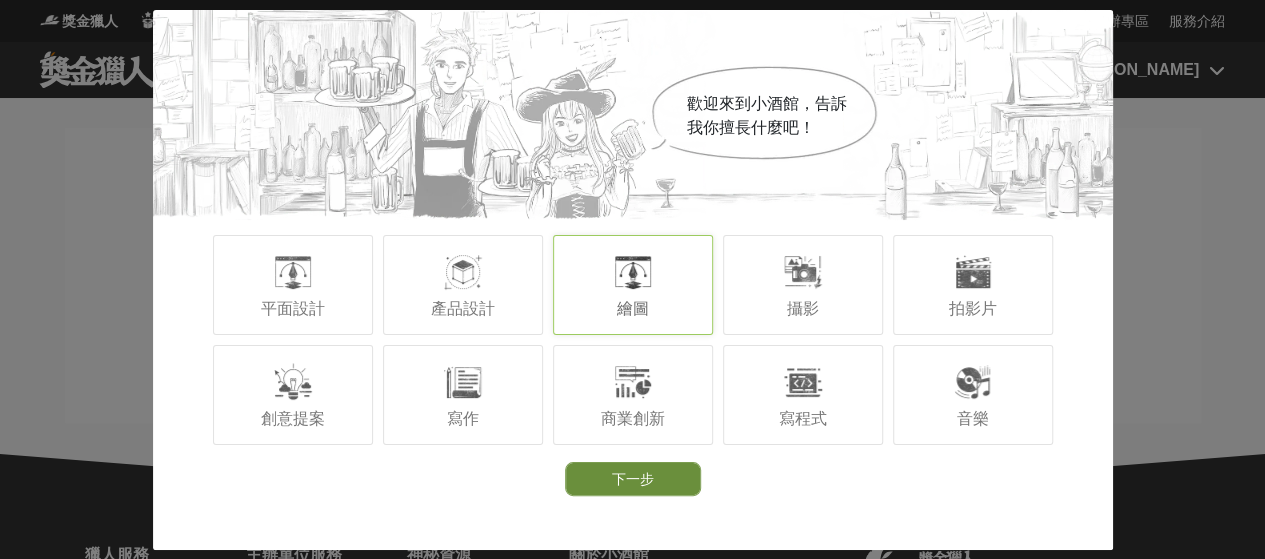 click on "下一步" at bounding box center (633, 479) 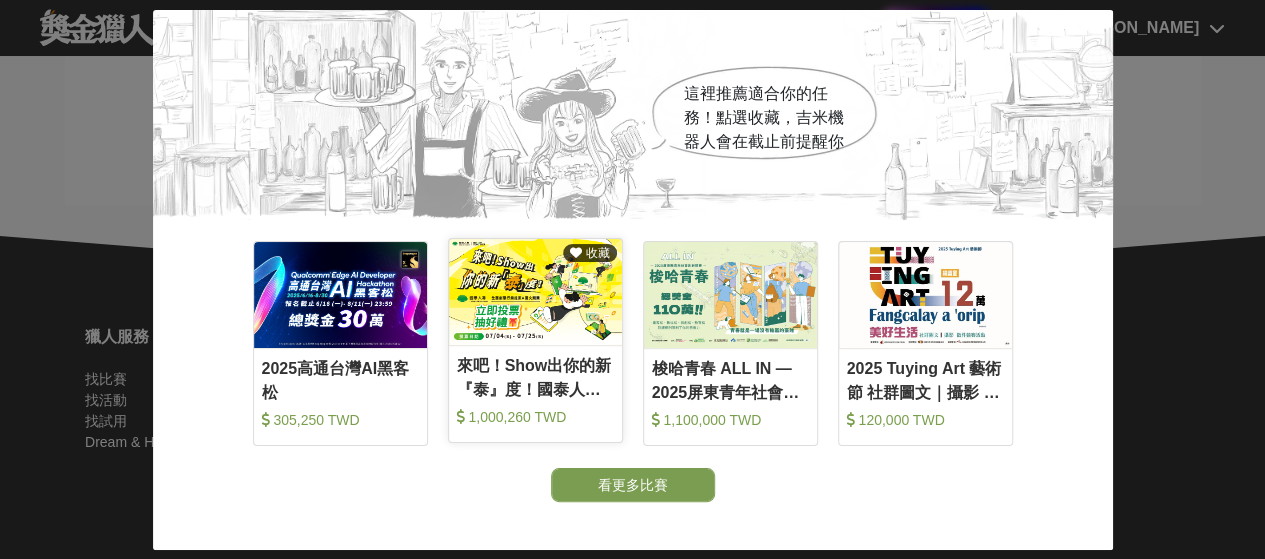 scroll, scrollTop: 224, scrollLeft: 0, axis: vertical 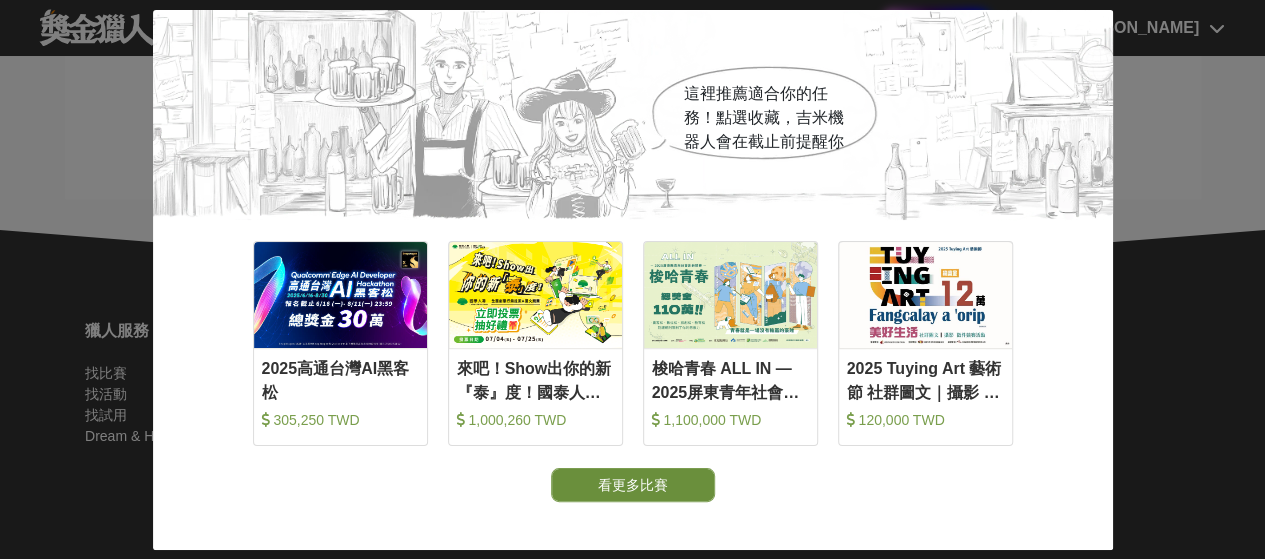 click on "看更多比賽" at bounding box center (633, 485) 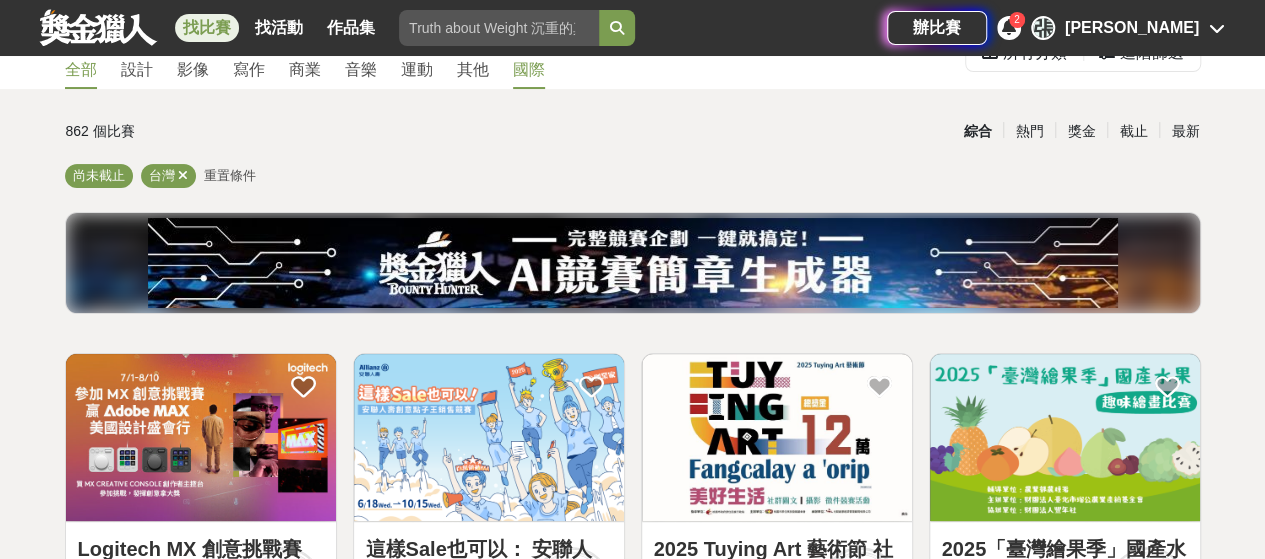 scroll, scrollTop: 0, scrollLeft: 0, axis: both 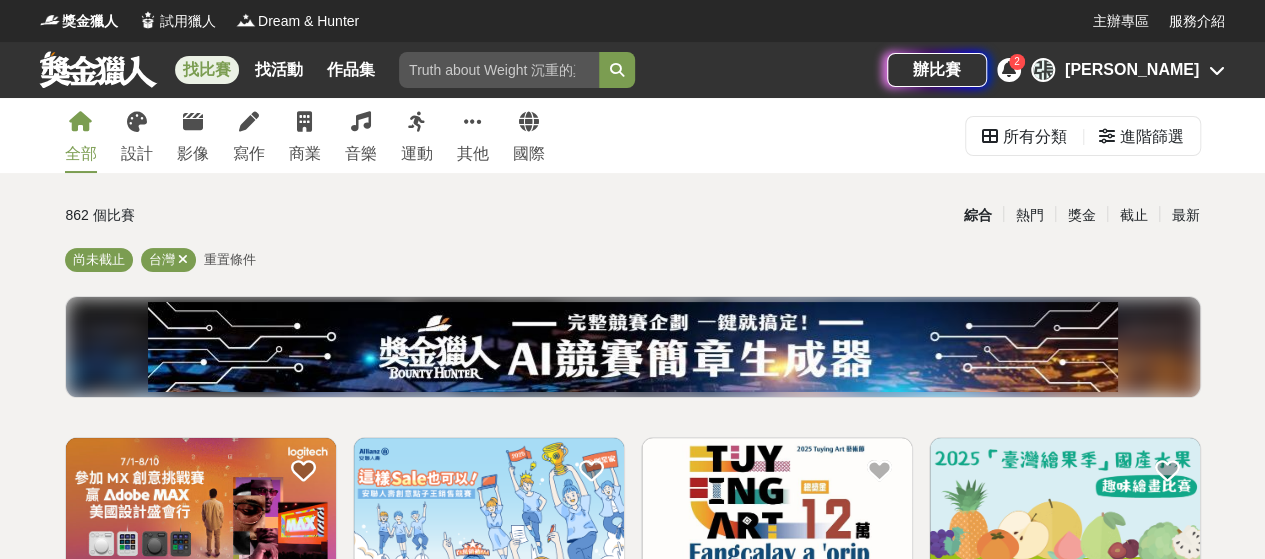 click at bounding box center [1009, 69] 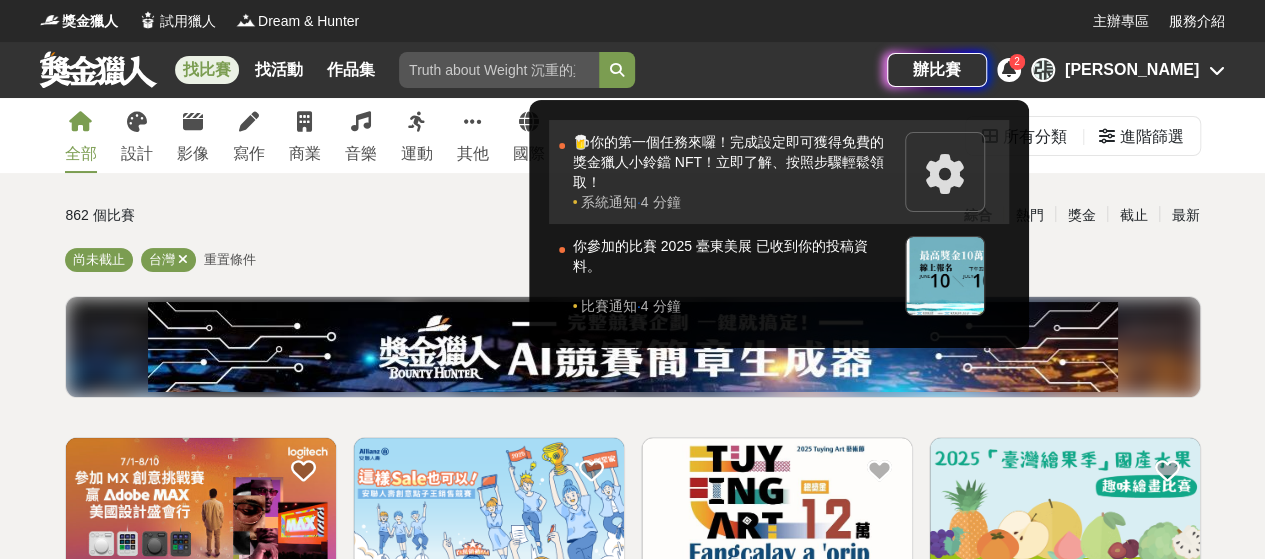 click on "🍺你的第一個任務來囉！完成設定即可獲得免費的獎金獵人小鈴鐺 NFT！立即了解、按照步驟輕鬆領取！" at bounding box center (734, 162) 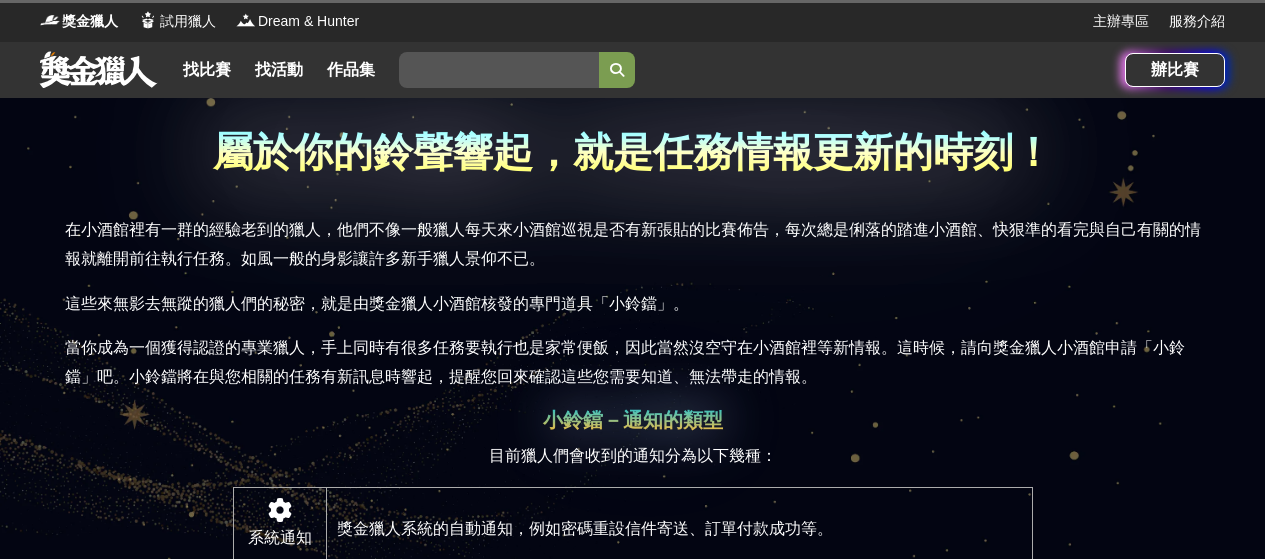 scroll, scrollTop: 0, scrollLeft: 0, axis: both 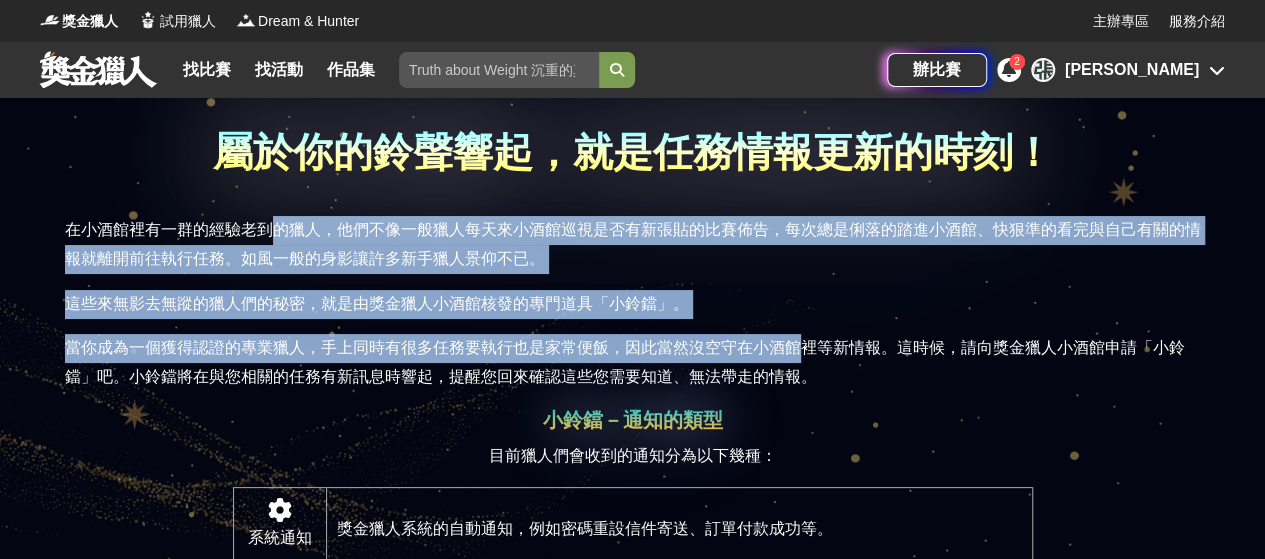 drag, startPoint x: 269, startPoint y: 236, endPoint x: 800, endPoint y: 348, distance: 542.68317 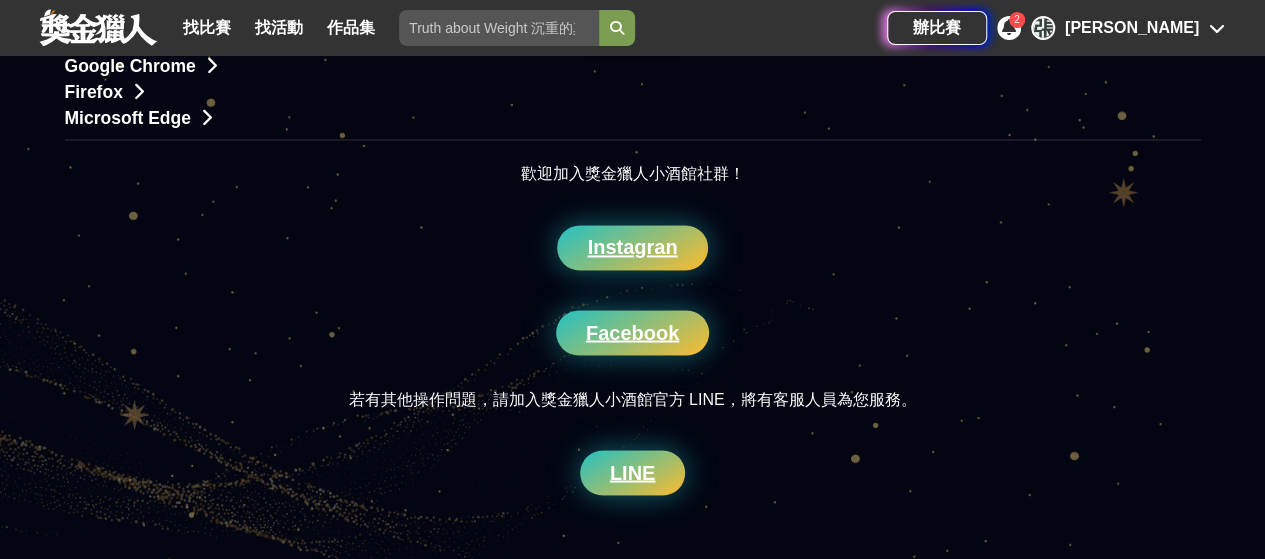 scroll, scrollTop: 1400, scrollLeft: 0, axis: vertical 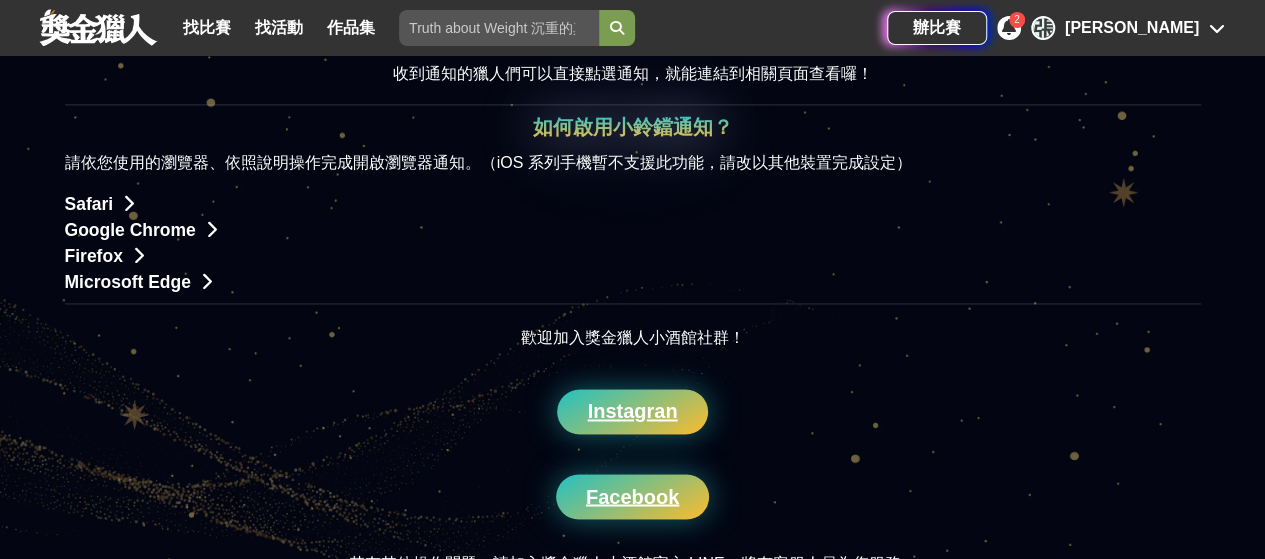 click on "Google Chrome" at bounding box center [633, 230] 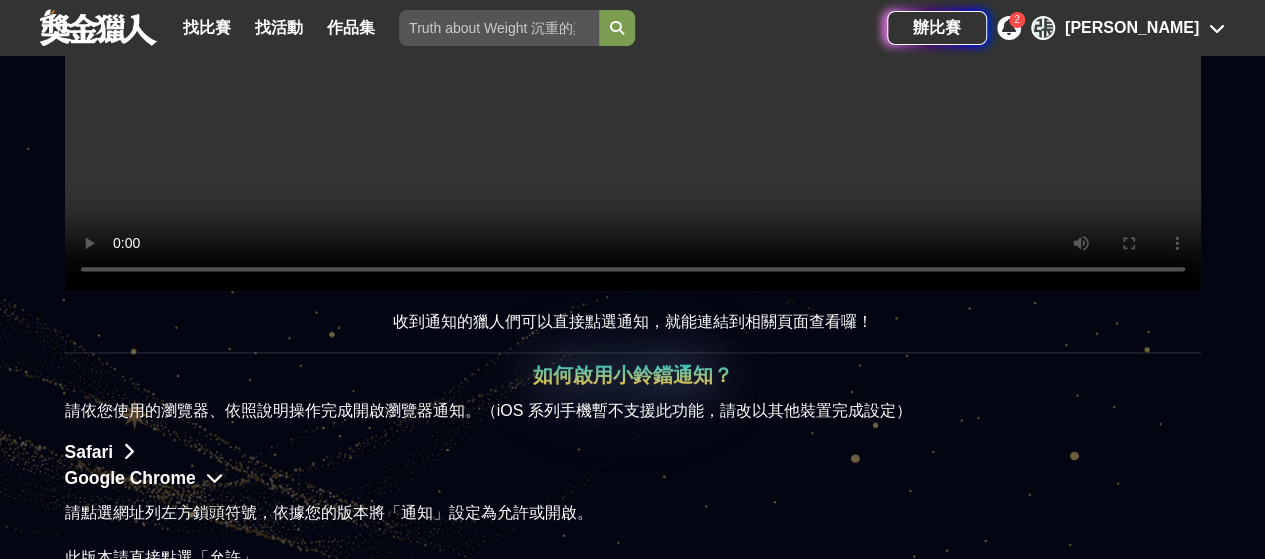 scroll, scrollTop: 700, scrollLeft: 0, axis: vertical 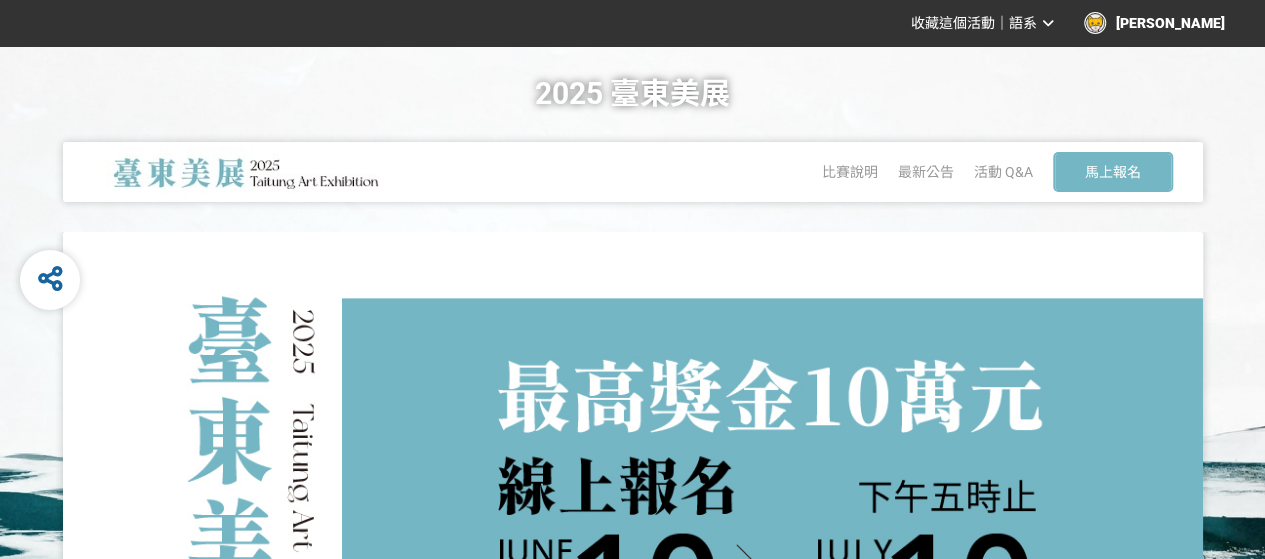 click on "[PERSON_NAME]" at bounding box center (1154, 23) 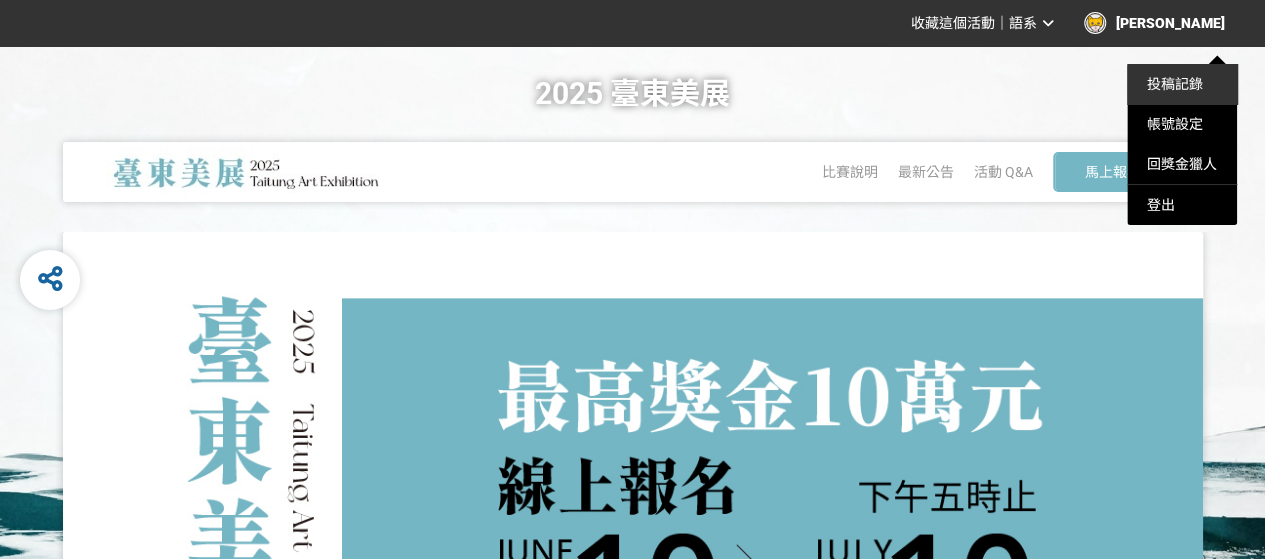 click on "投稿記錄" at bounding box center (1175, 84) 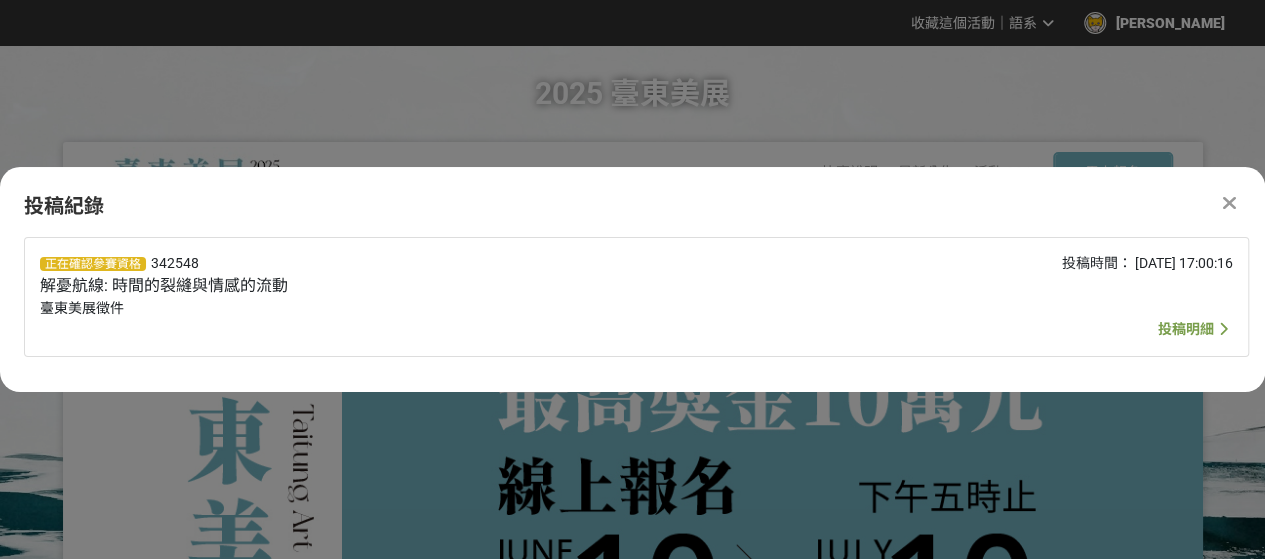 click on "投稿明細" at bounding box center (1186, 329) 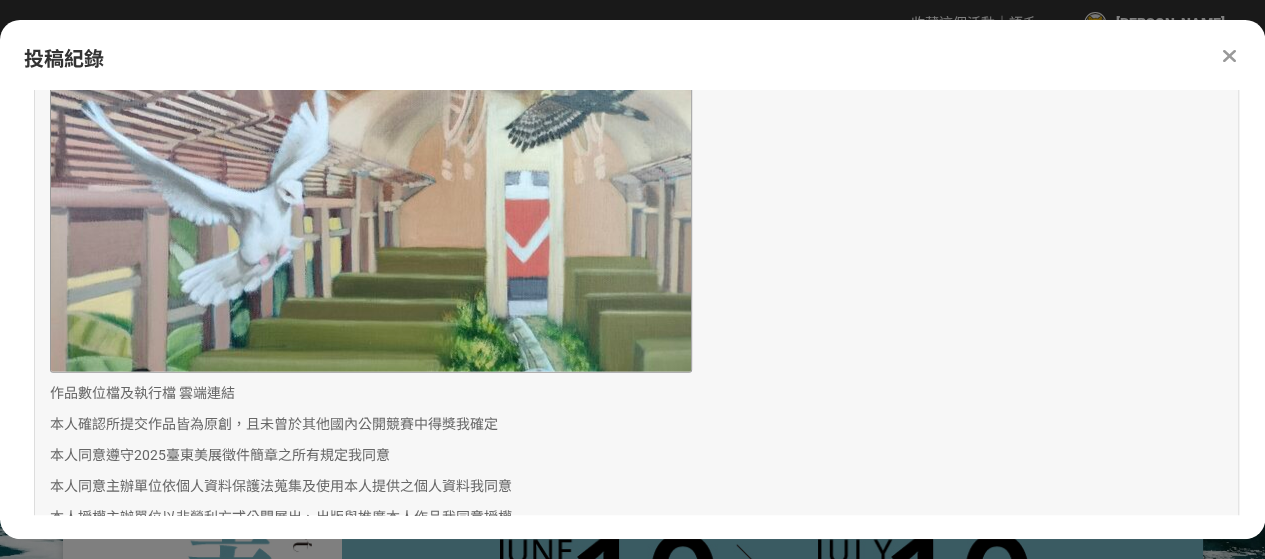 scroll, scrollTop: 2688, scrollLeft: 0, axis: vertical 